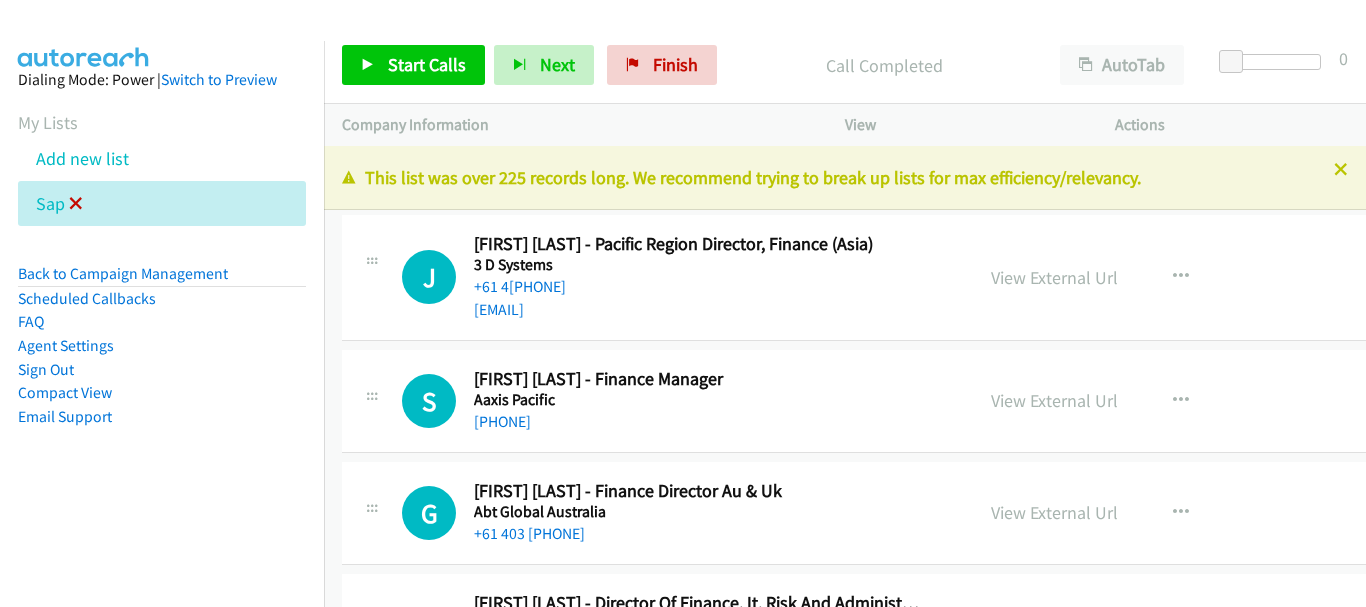 scroll, scrollTop: 0, scrollLeft: 0, axis: both 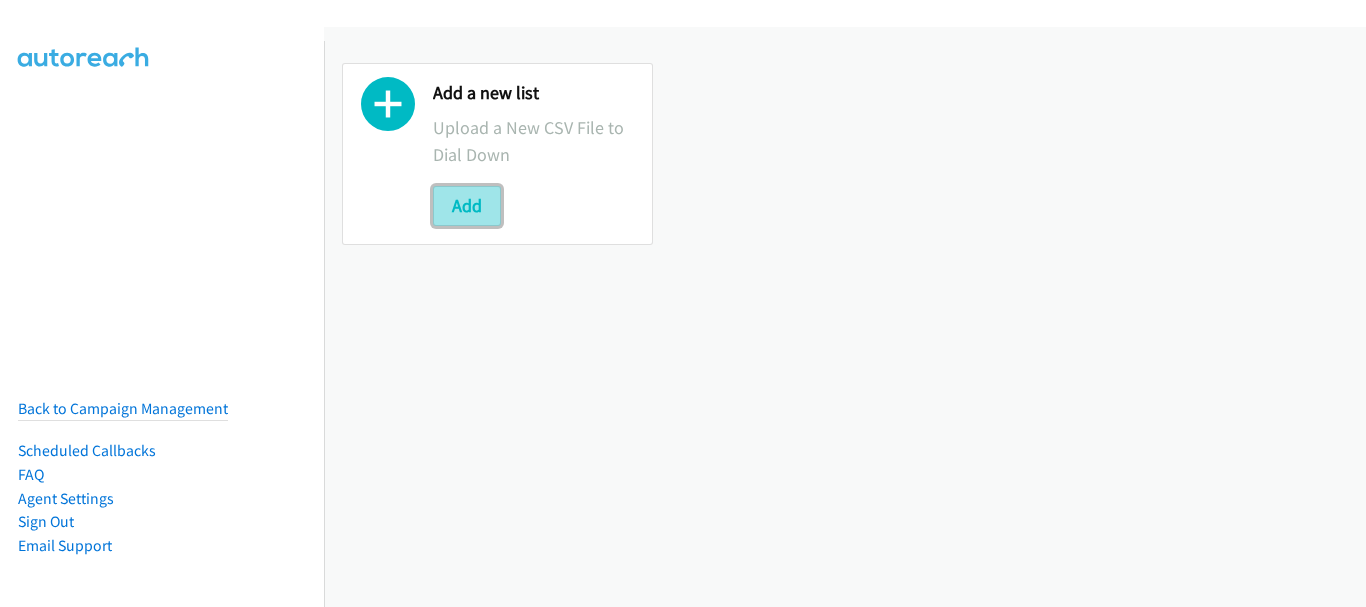 click on "Add" at bounding box center (467, 206) 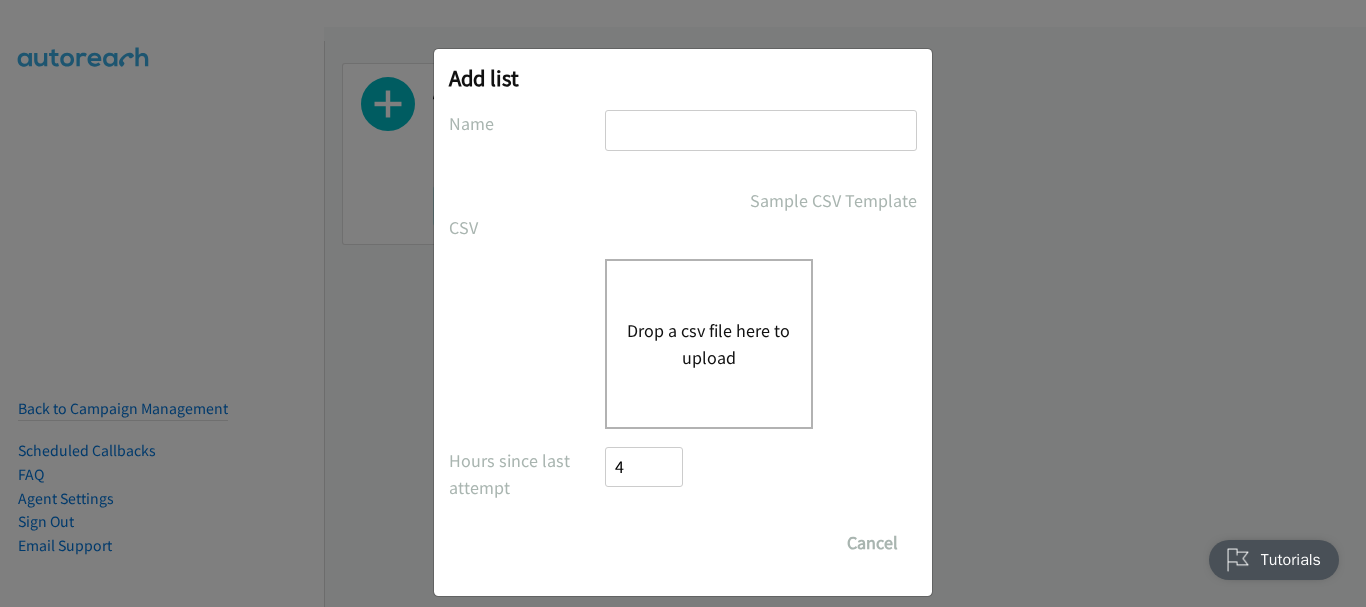 scroll, scrollTop: 0, scrollLeft: 0, axis: both 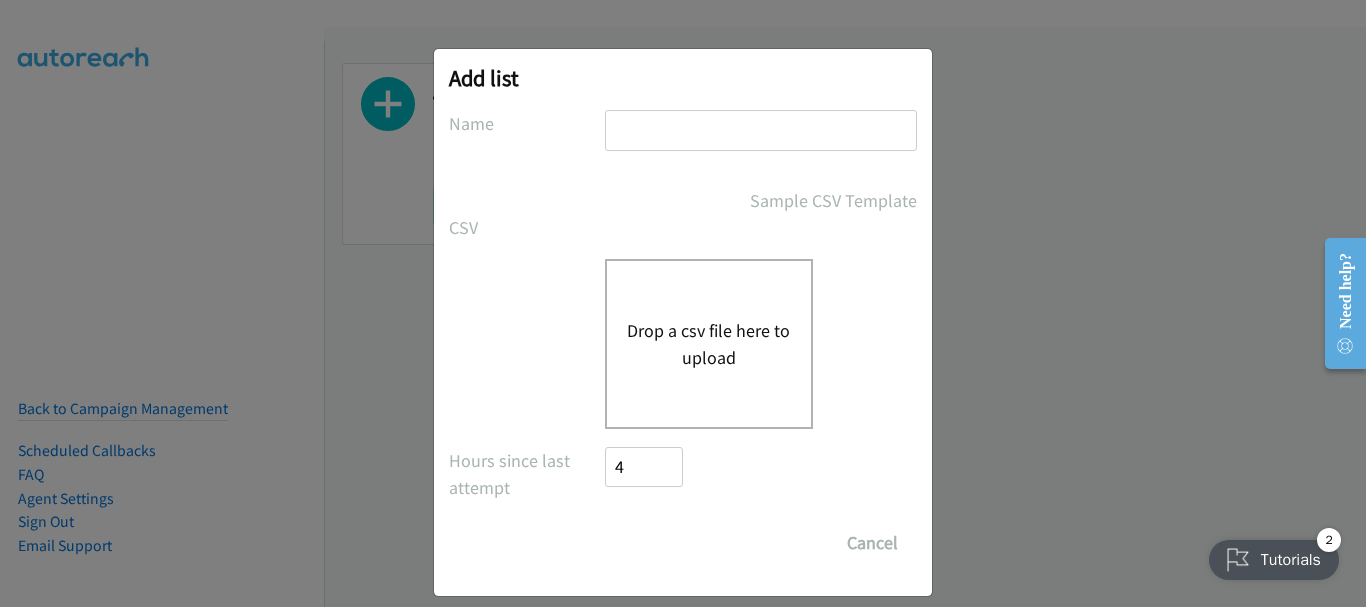 click at bounding box center [761, 130] 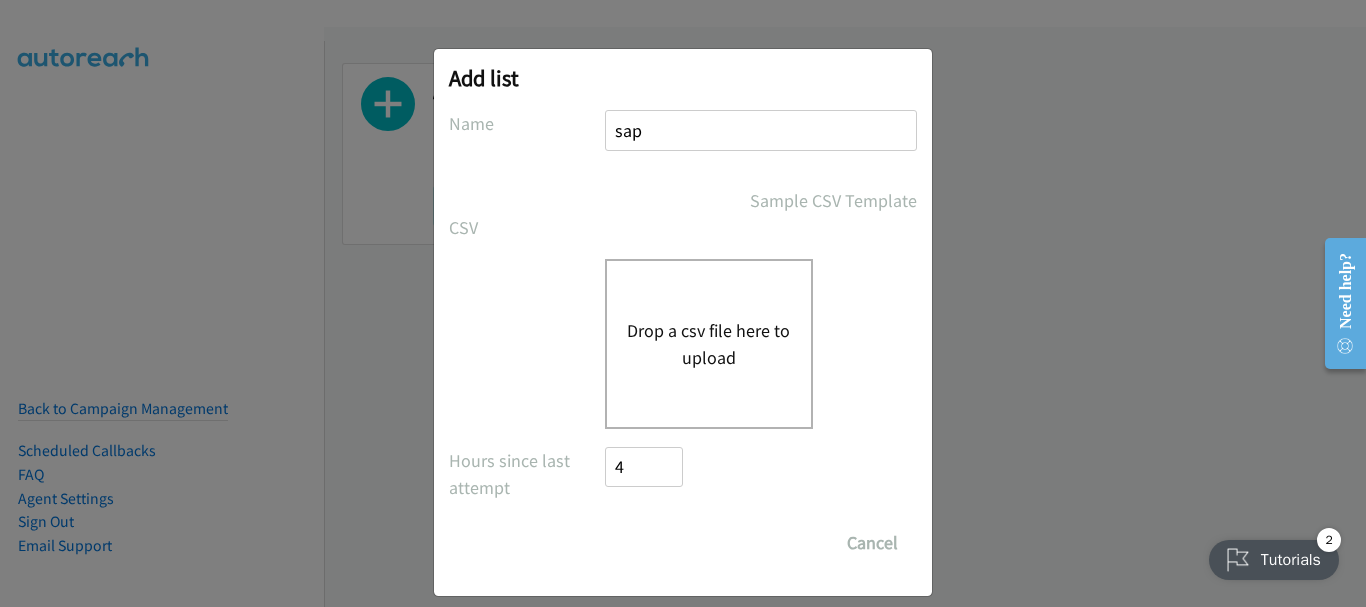 click on "Drop a csv file here to upload" at bounding box center (709, 344) 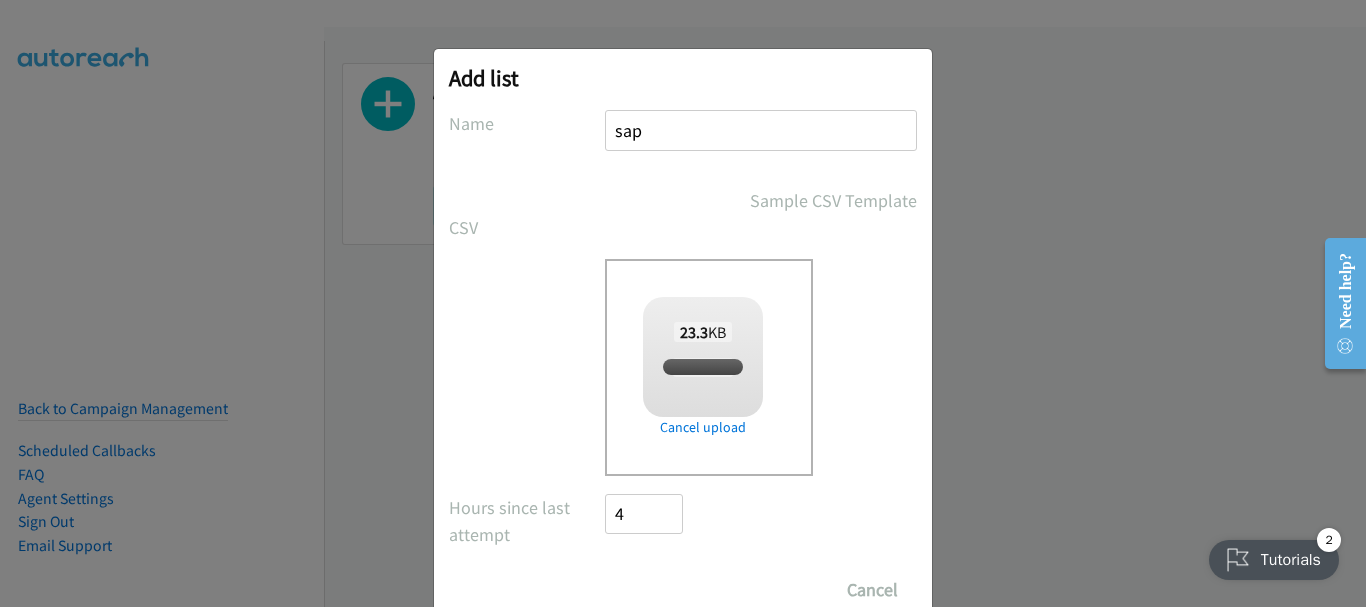 checkbox on "true" 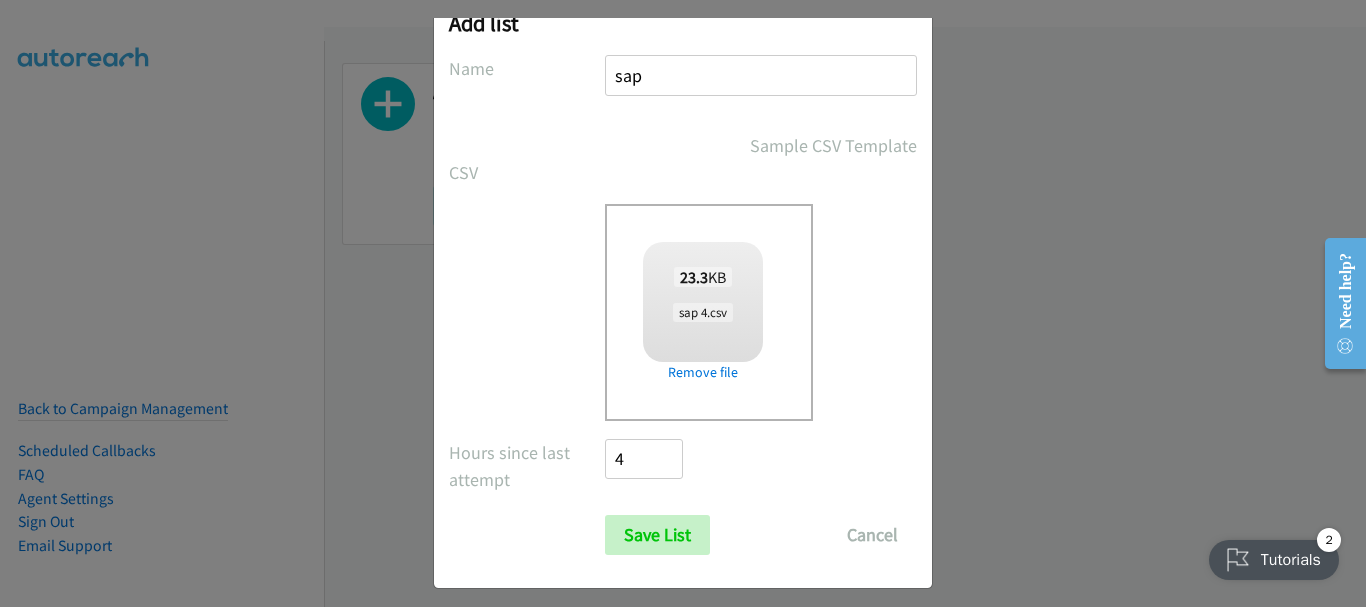 scroll, scrollTop: 67, scrollLeft: 0, axis: vertical 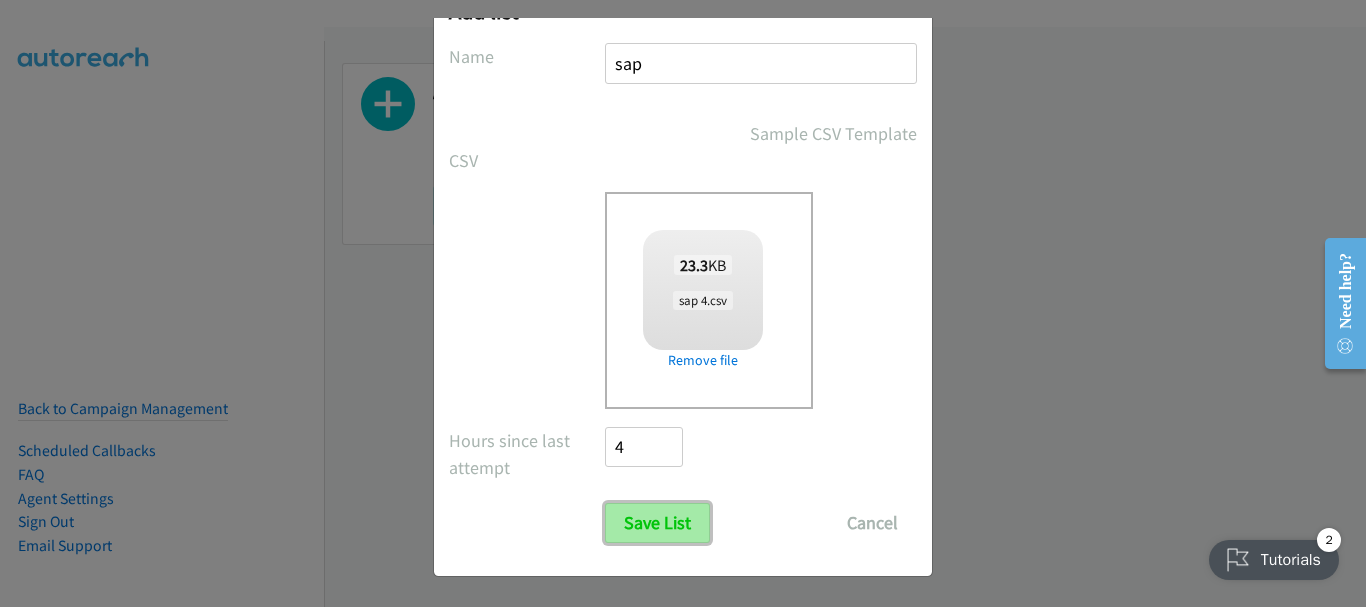 click on "Save List" at bounding box center (657, 523) 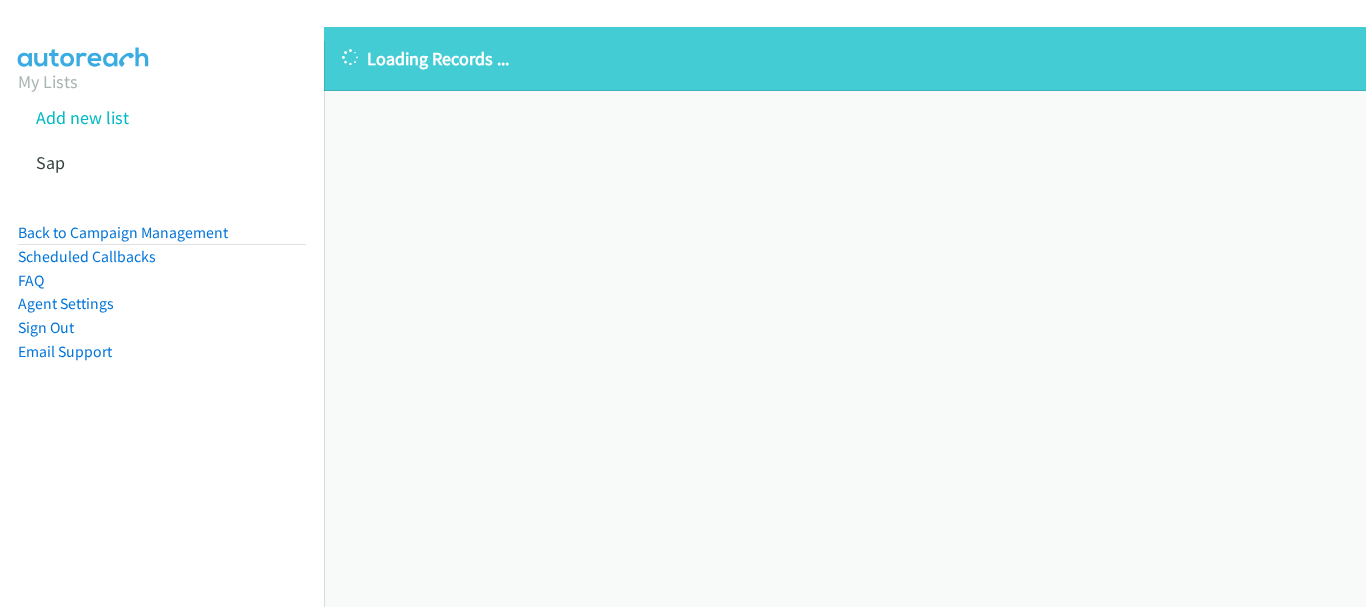 scroll, scrollTop: 0, scrollLeft: 0, axis: both 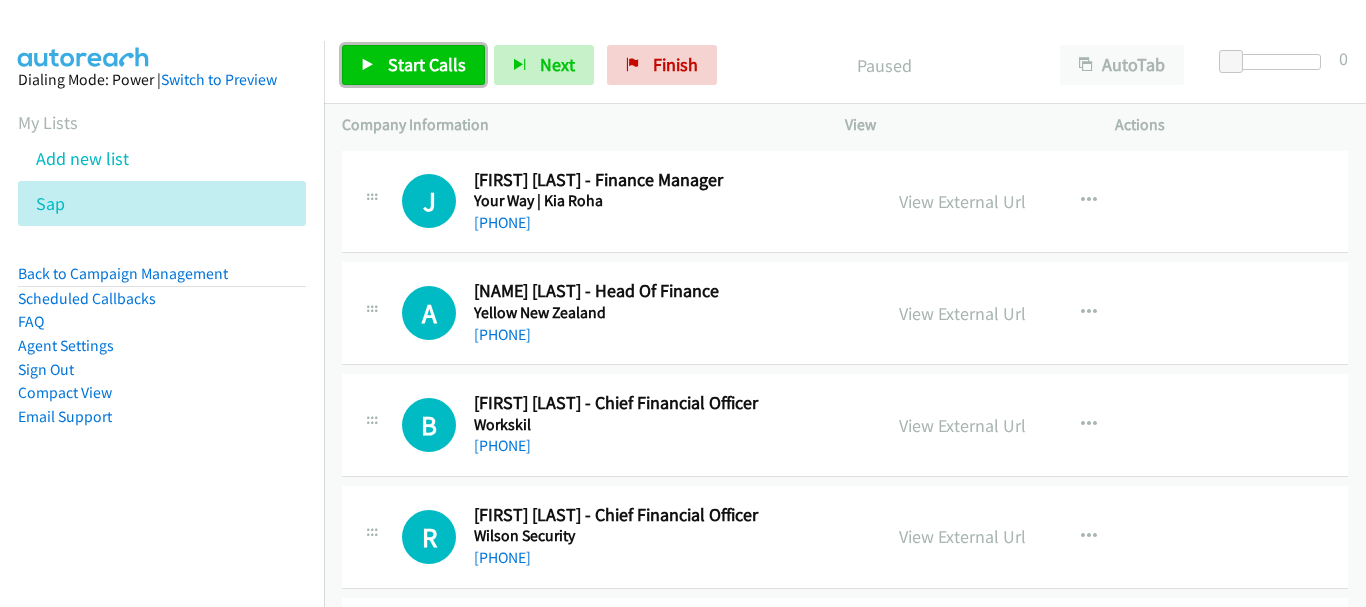 click on "Start Calls" at bounding box center (413, 65) 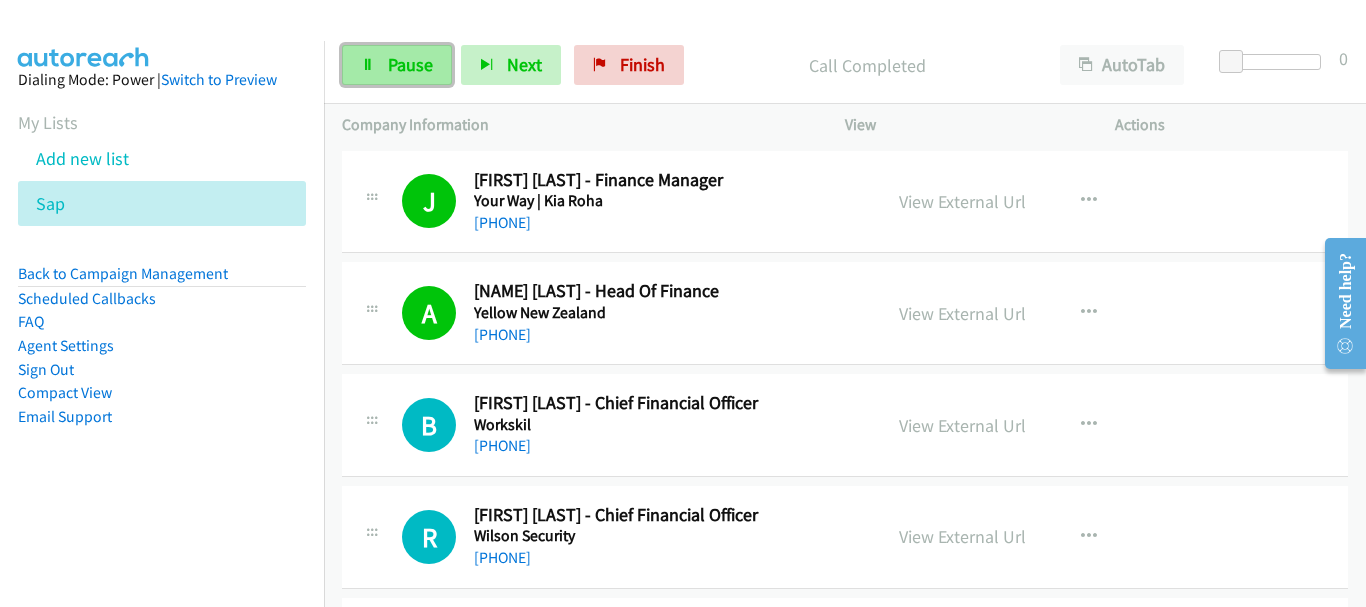 click on "Pause" at bounding box center [410, 64] 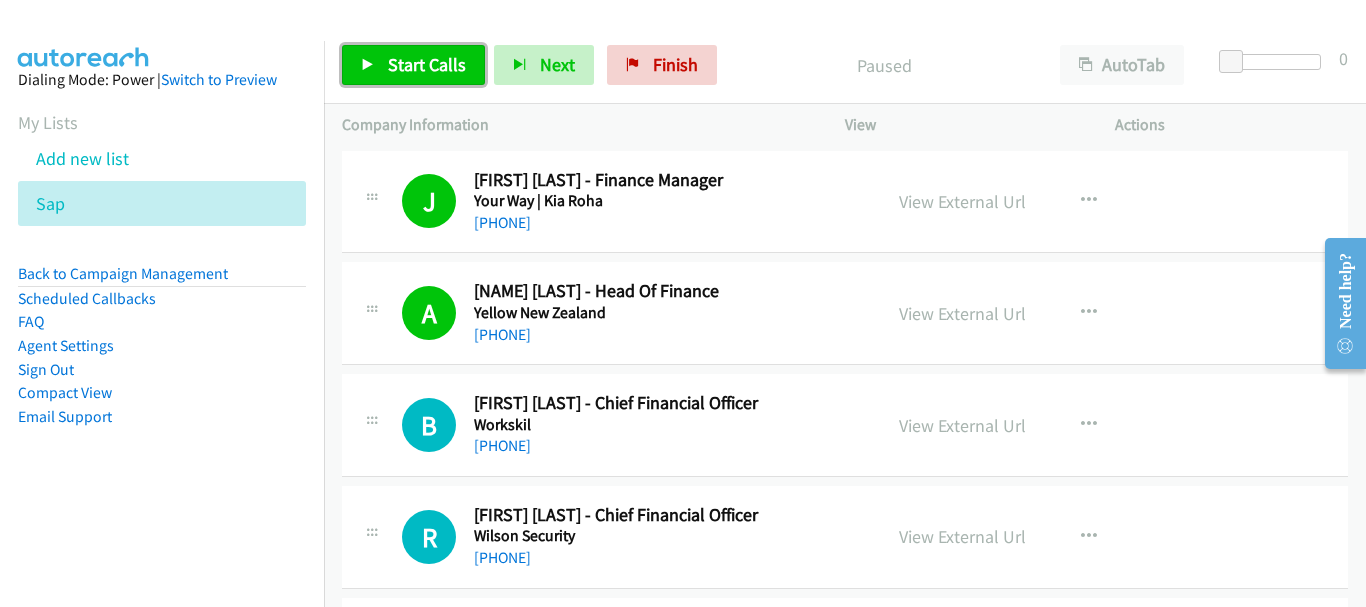 click on "Start Calls" at bounding box center [427, 64] 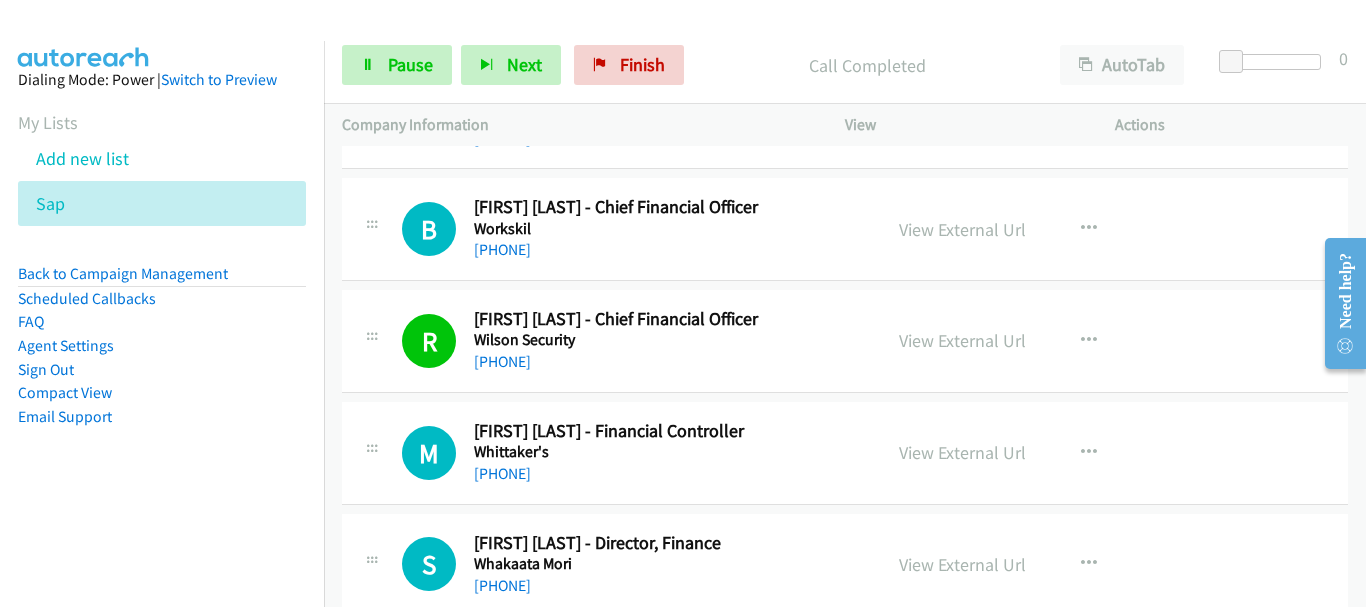 scroll, scrollTop: 200, scrollLeft: 0, axis: vertical 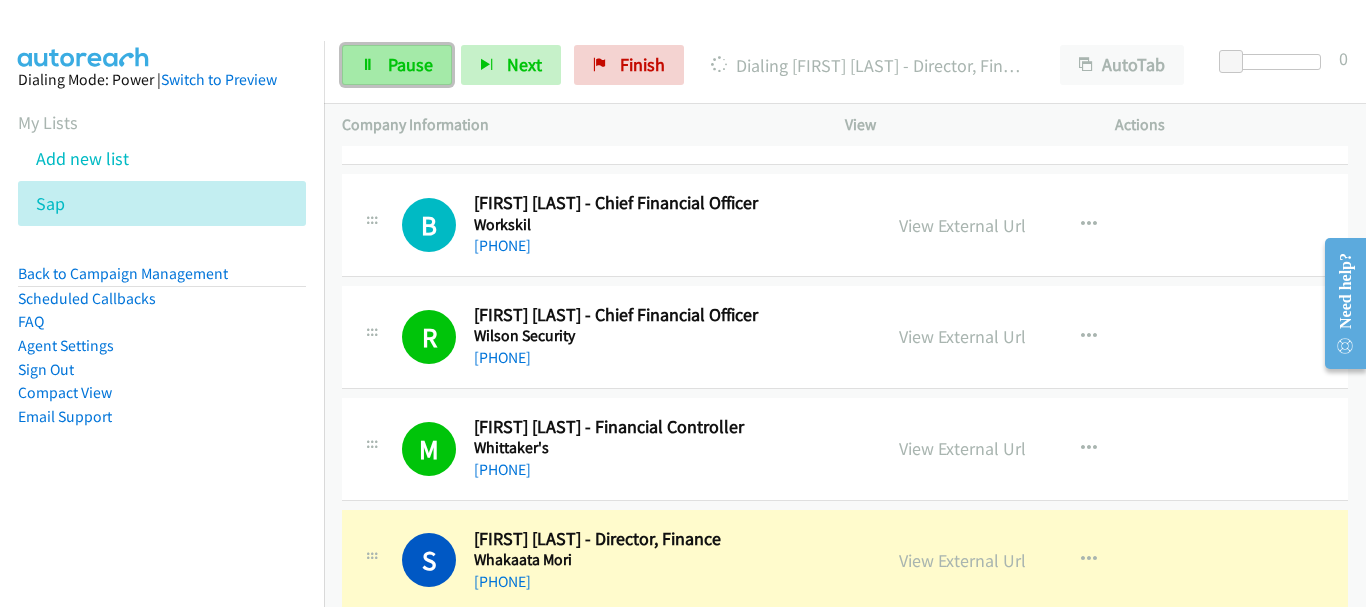 click on "Pause" at bounding box center [410, 64] 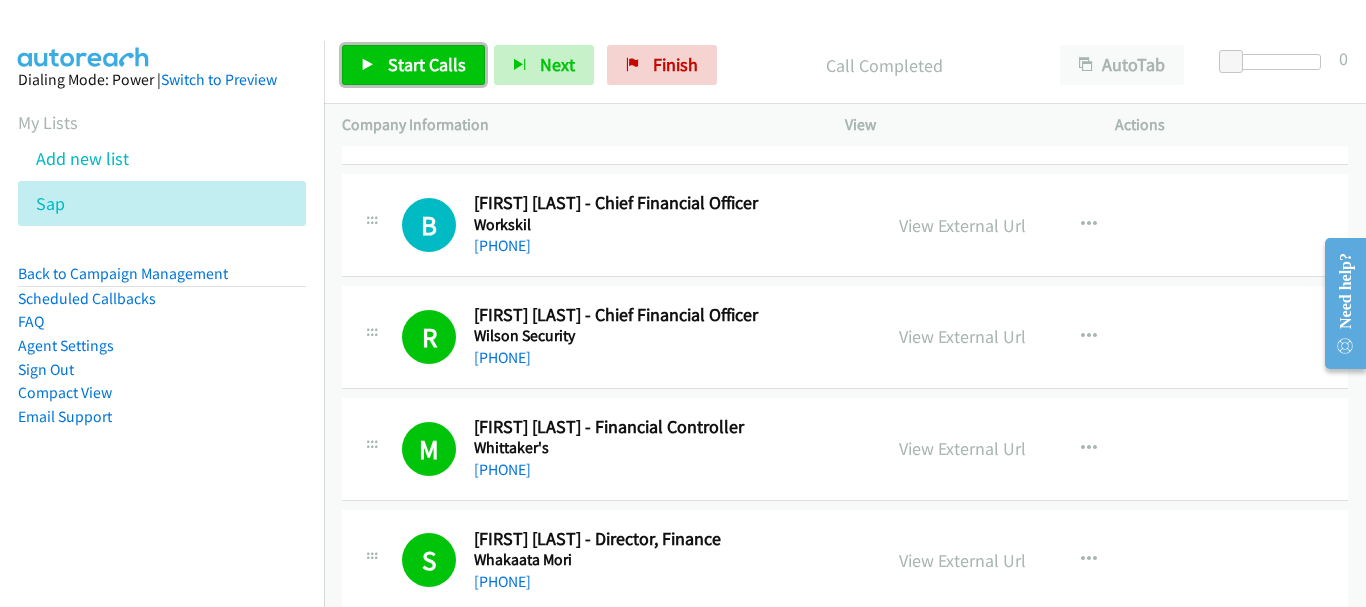 click on "Start Calls" at bounding box center (427, 64) 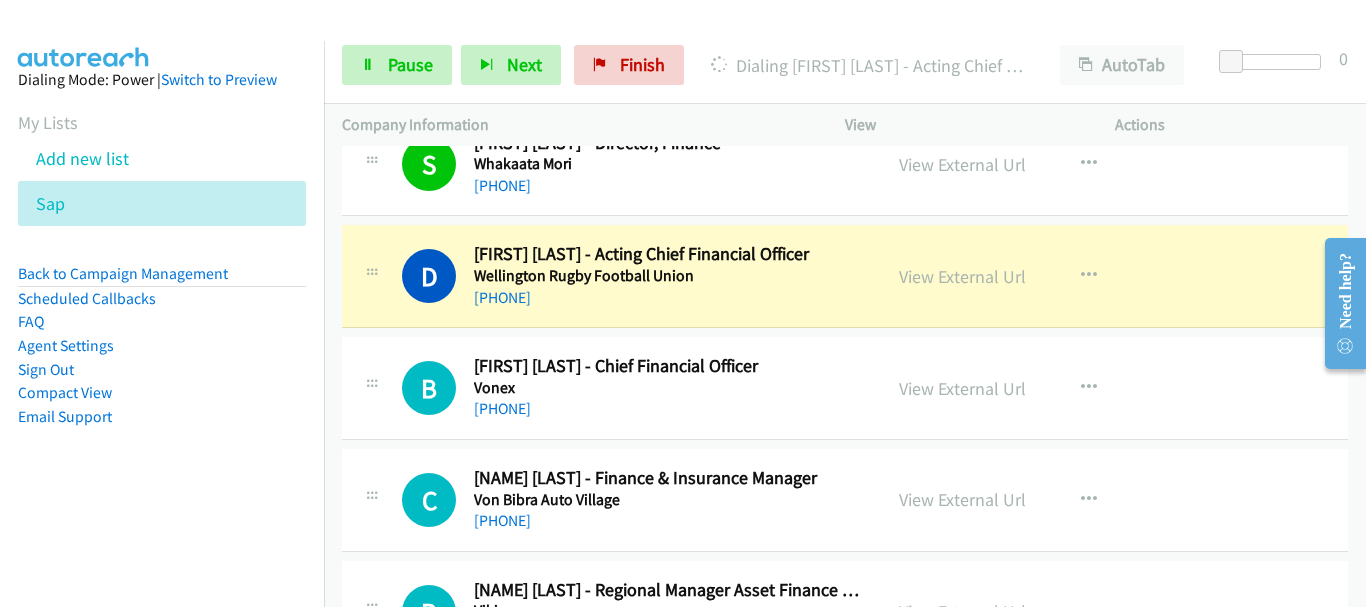 scroll, scrollTop: 600, scrollLeft: 0, axis: vertical 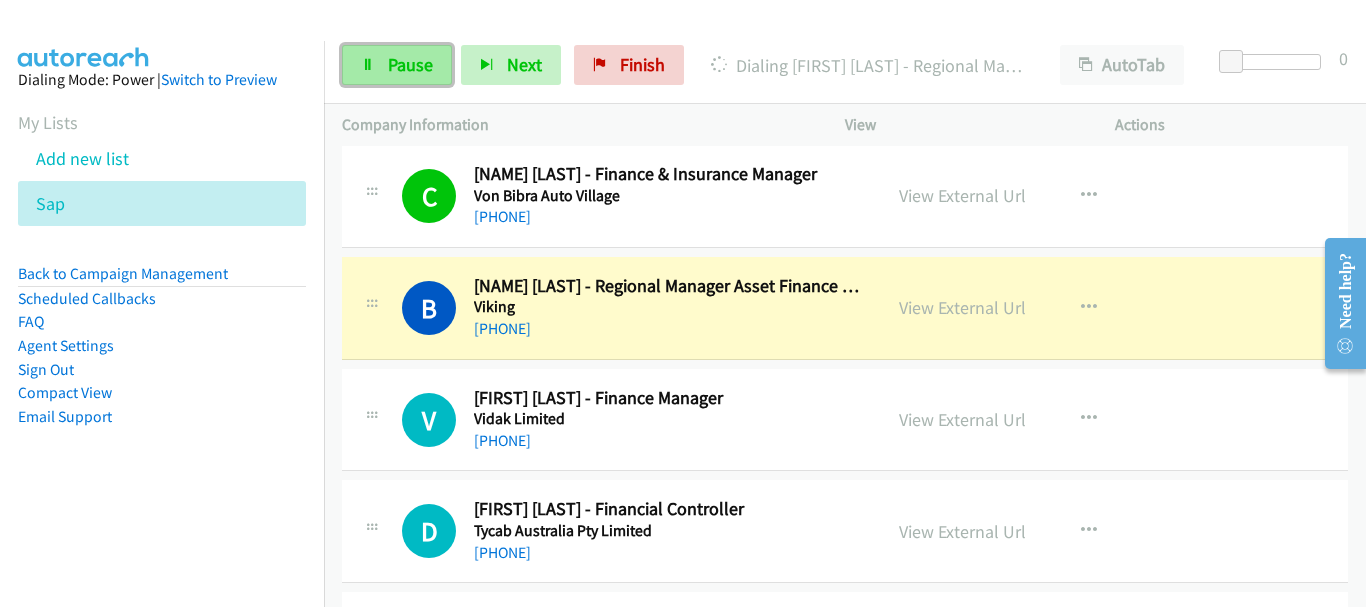 click on "Pause" at bounding box center [397, 65] 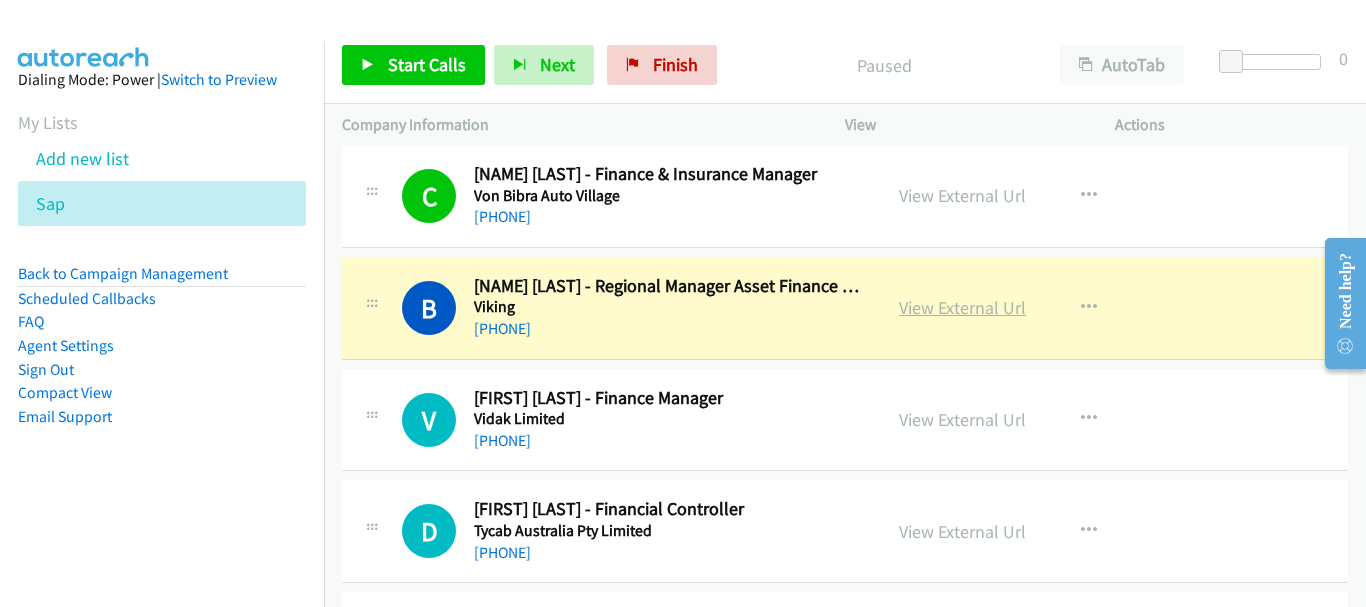 click on "View External Url" at bounding box center [962, 307] 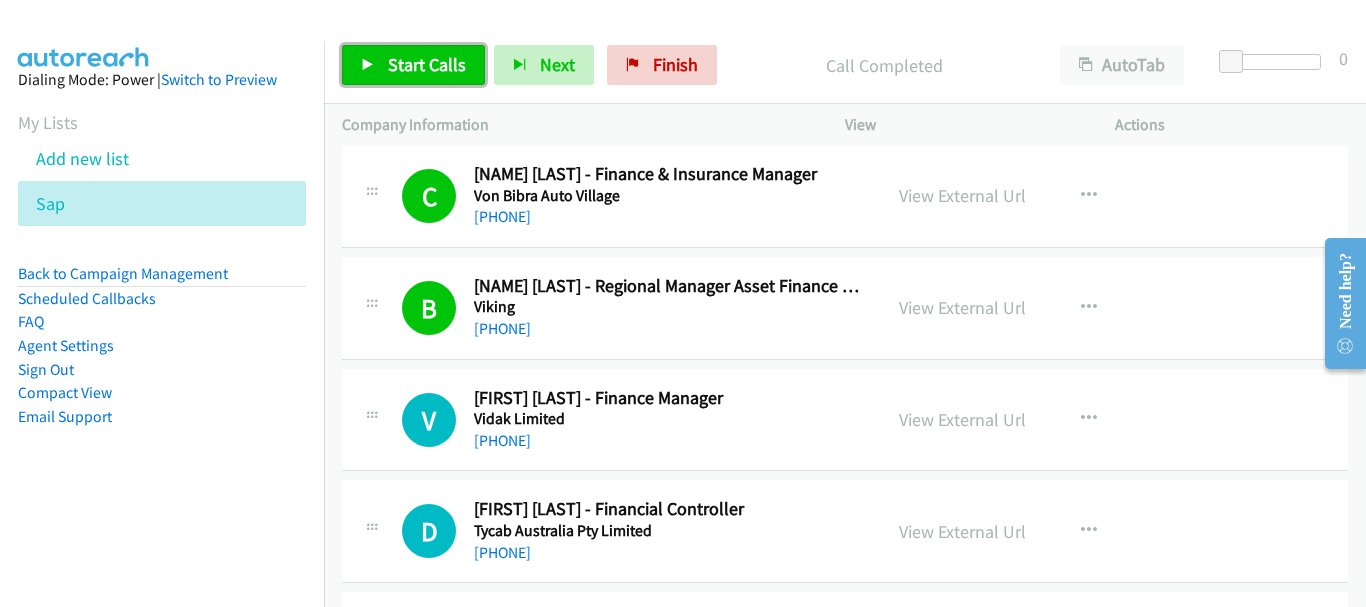 click on "Start Calls" at bounding box center [427, 64] 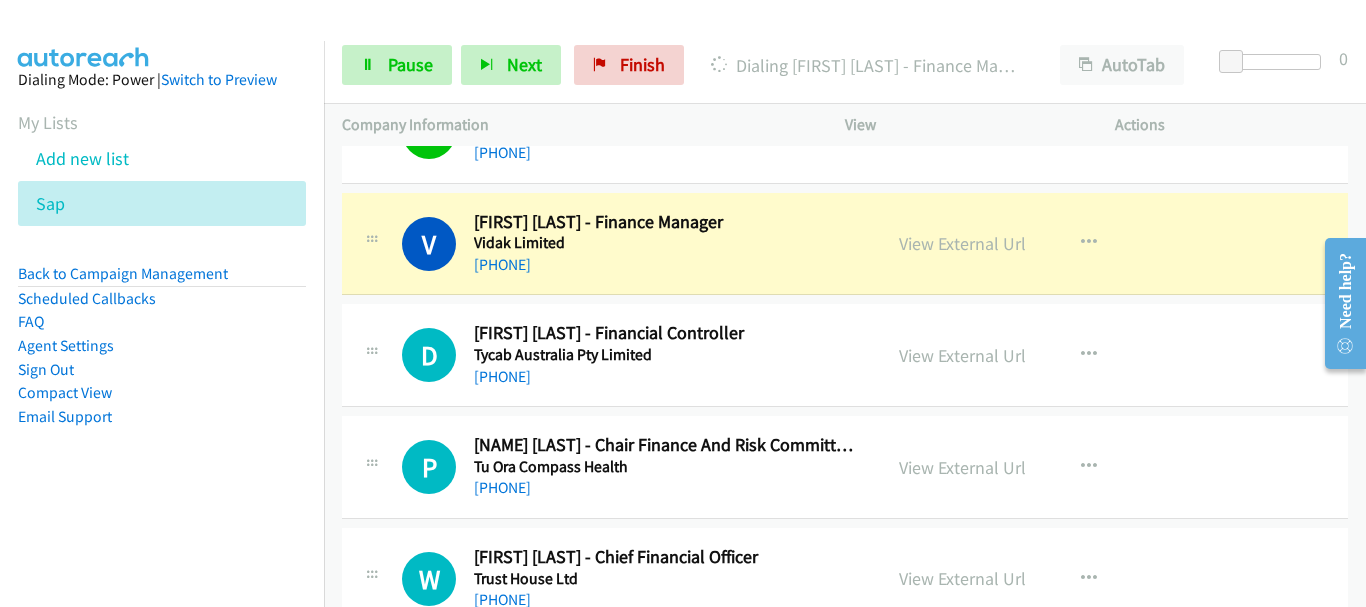 scroll, scrollTop: 1100, scrollLeft: 0, axis: vertical 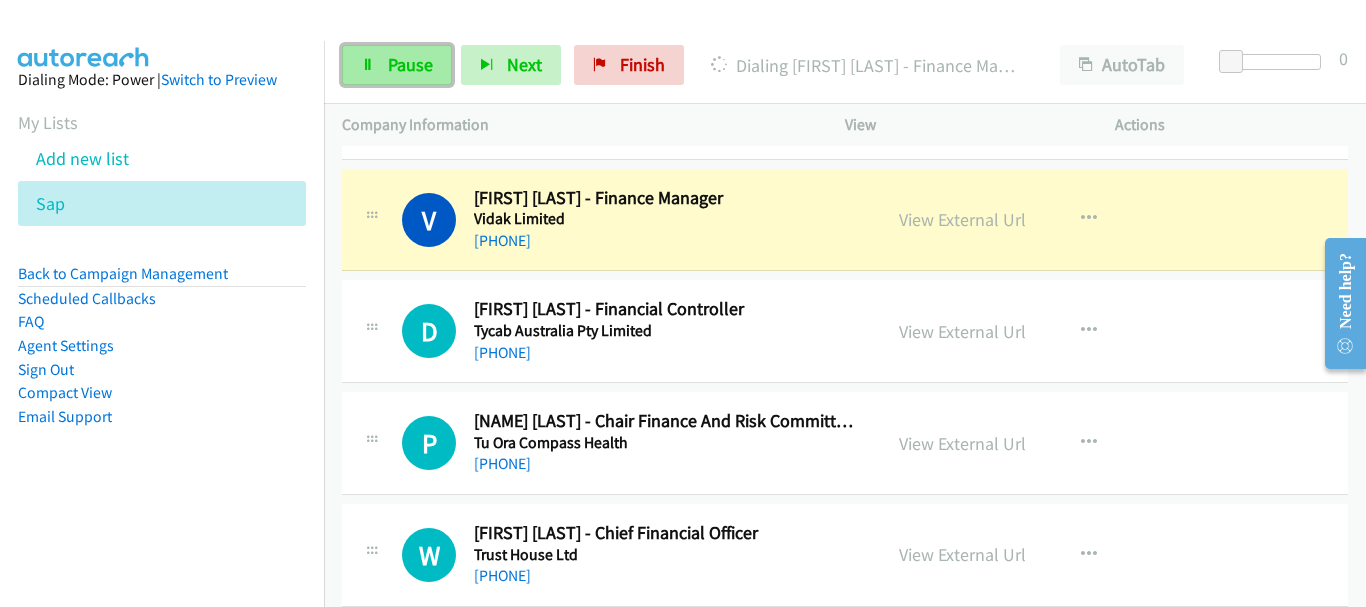 click on "Pause" at bounding box center [410, 64] 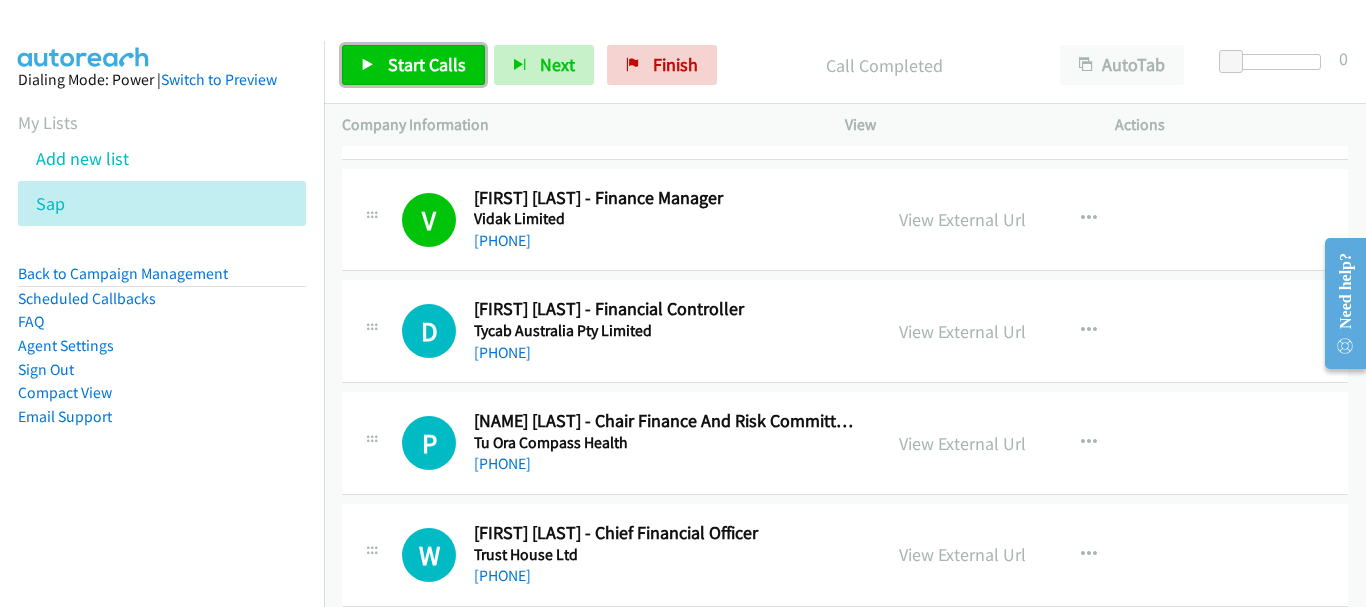 click on "Start Calls" at bounding box center [427, 64] 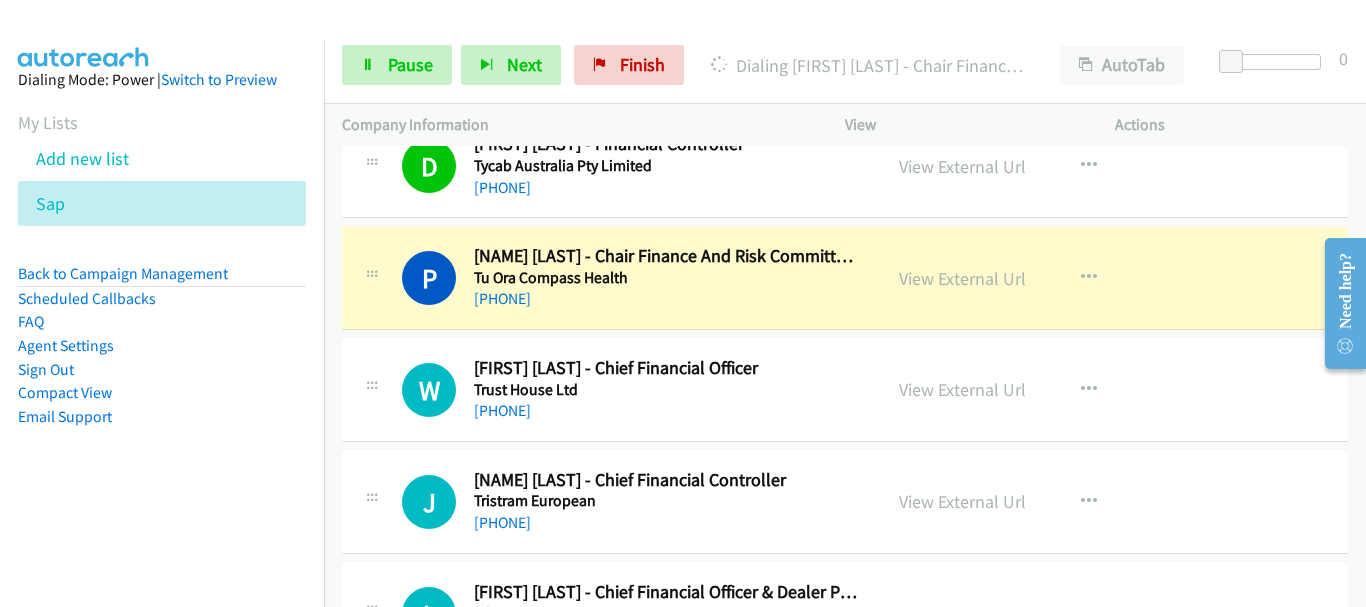scroll, scrollTop: 1300, scrollLeft: 0, axis: vertical 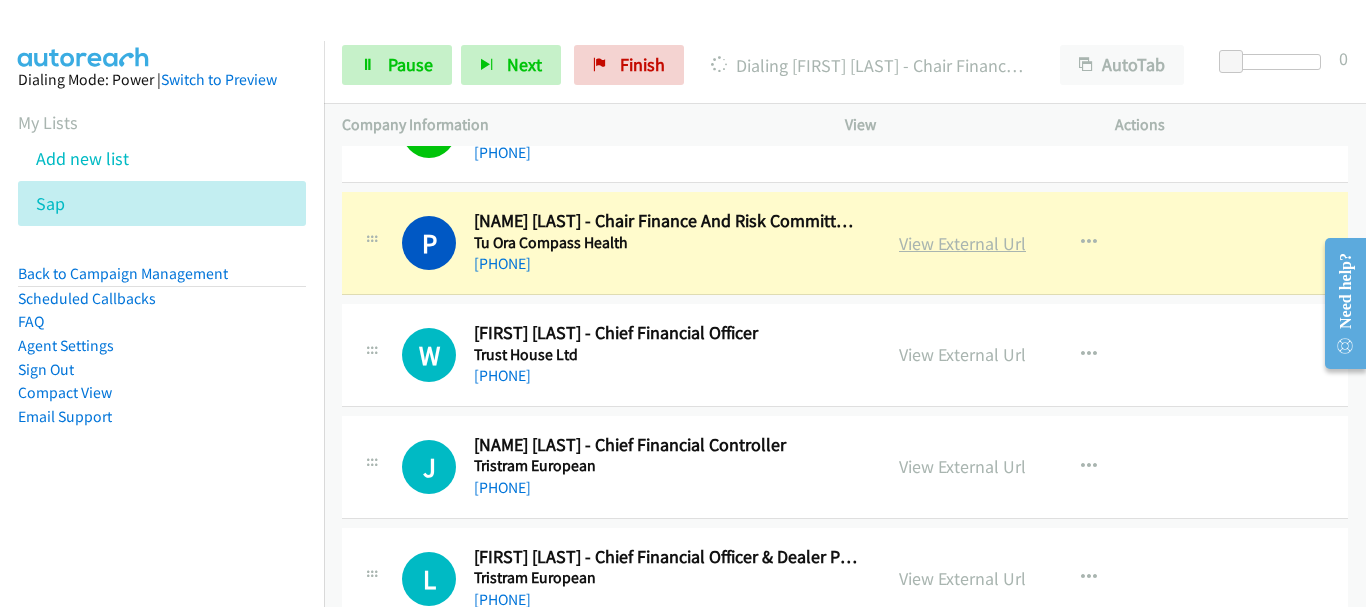 click on "View External Url" at bounding box center [962, 243] 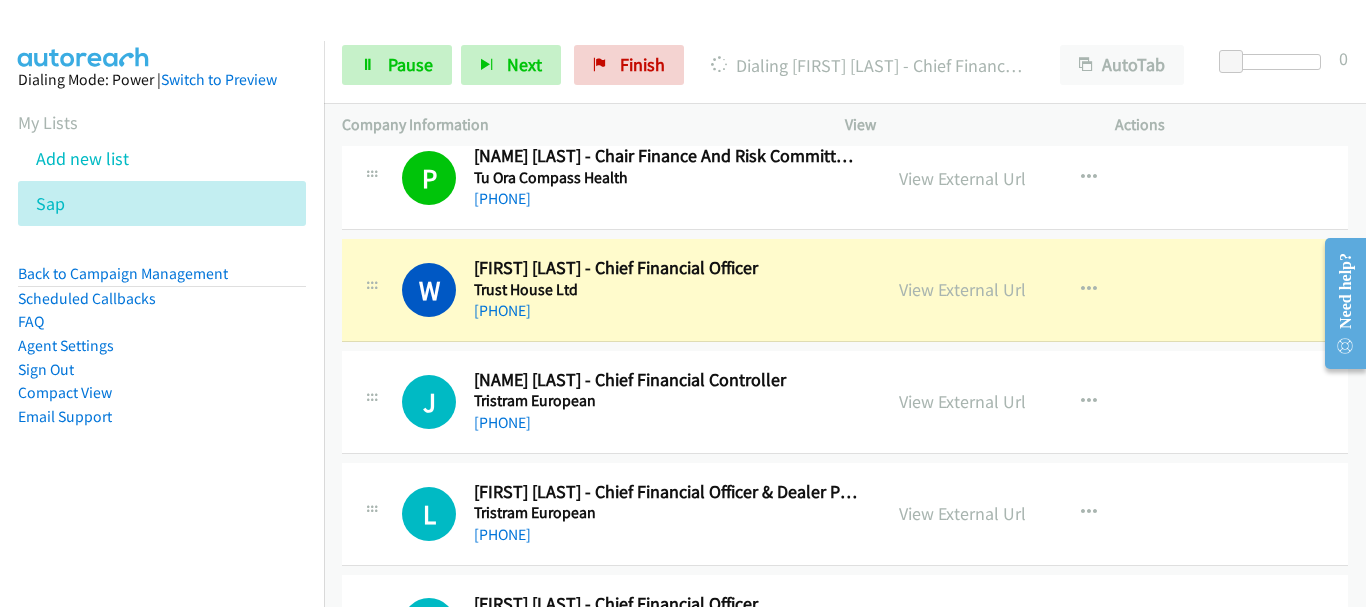 scroll, scrollTop: 1400, scrollLeft: 0, axis: vertical 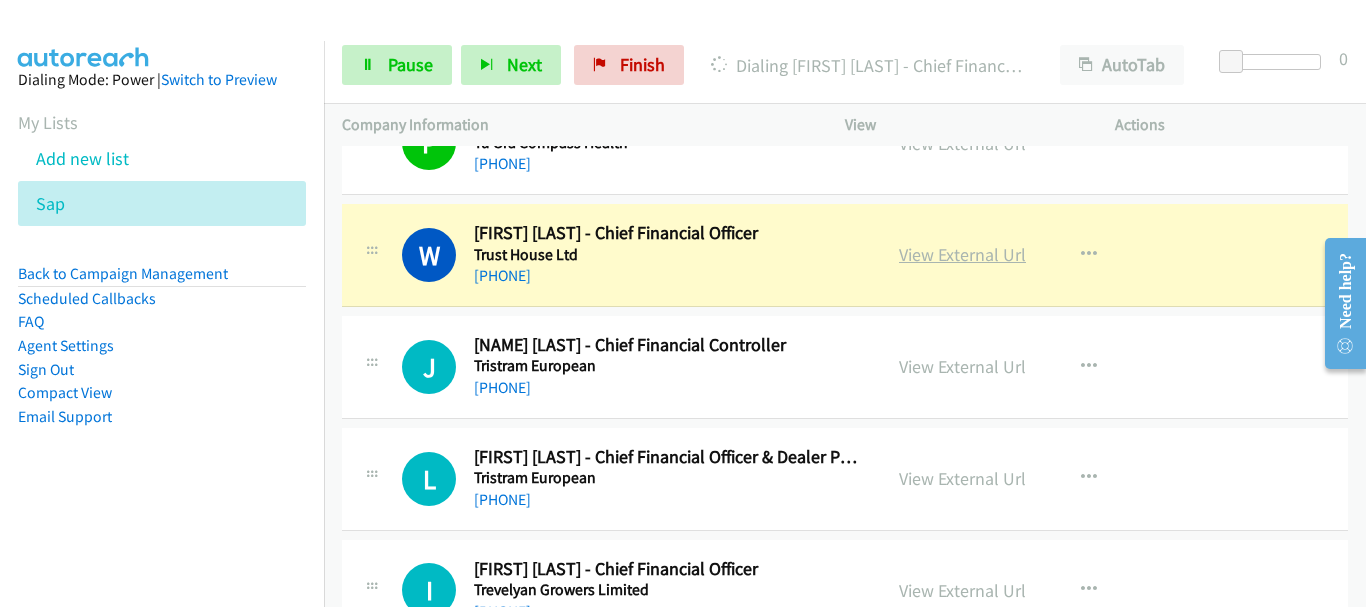 click on "View External Url" at bounding box center [962, 254] 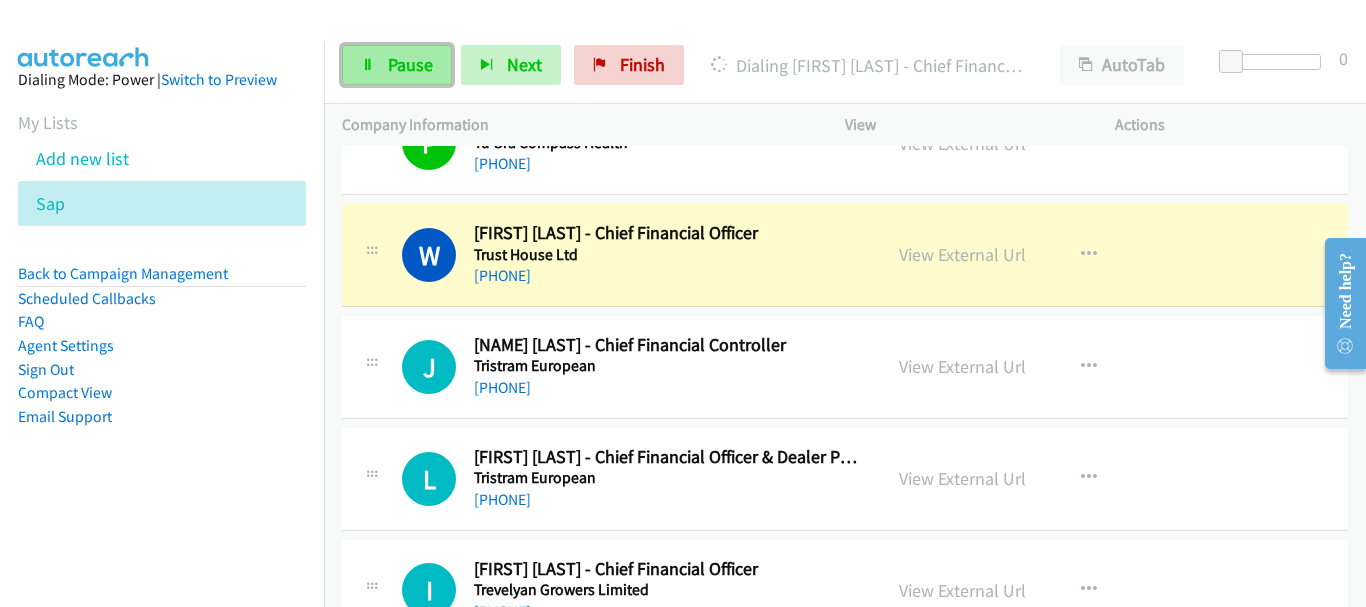 click on "Pause" at bounding box center (410, 64) 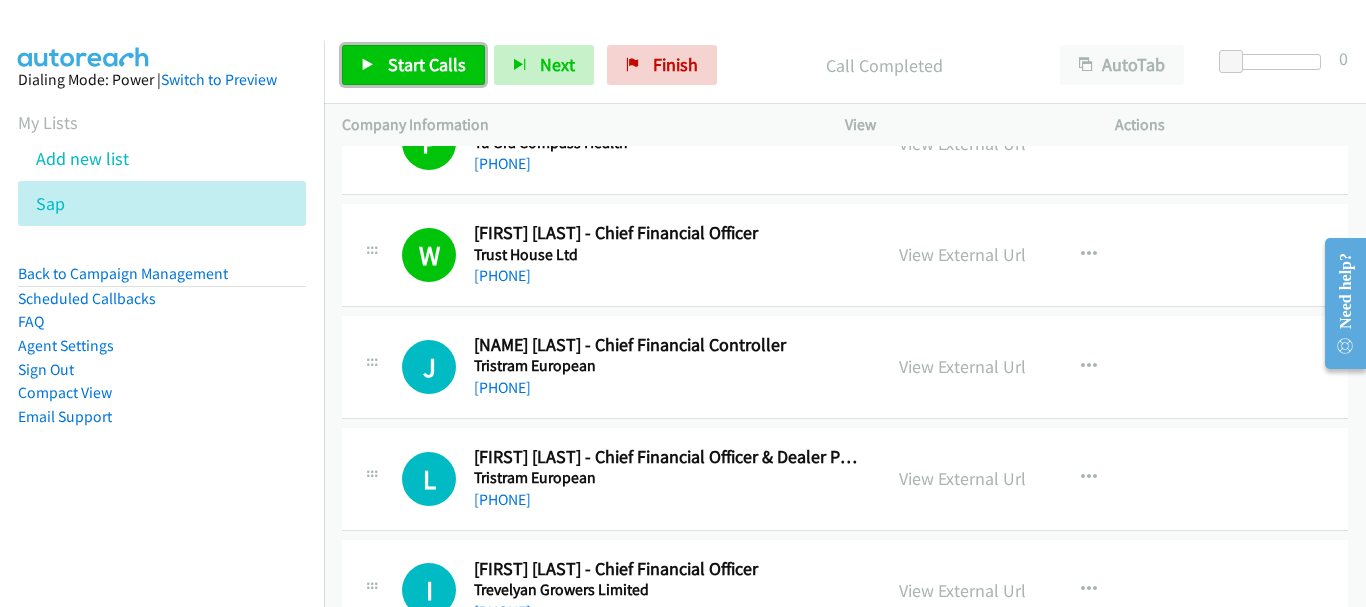 click on "Start Calls" at bounding box center [427, 64] 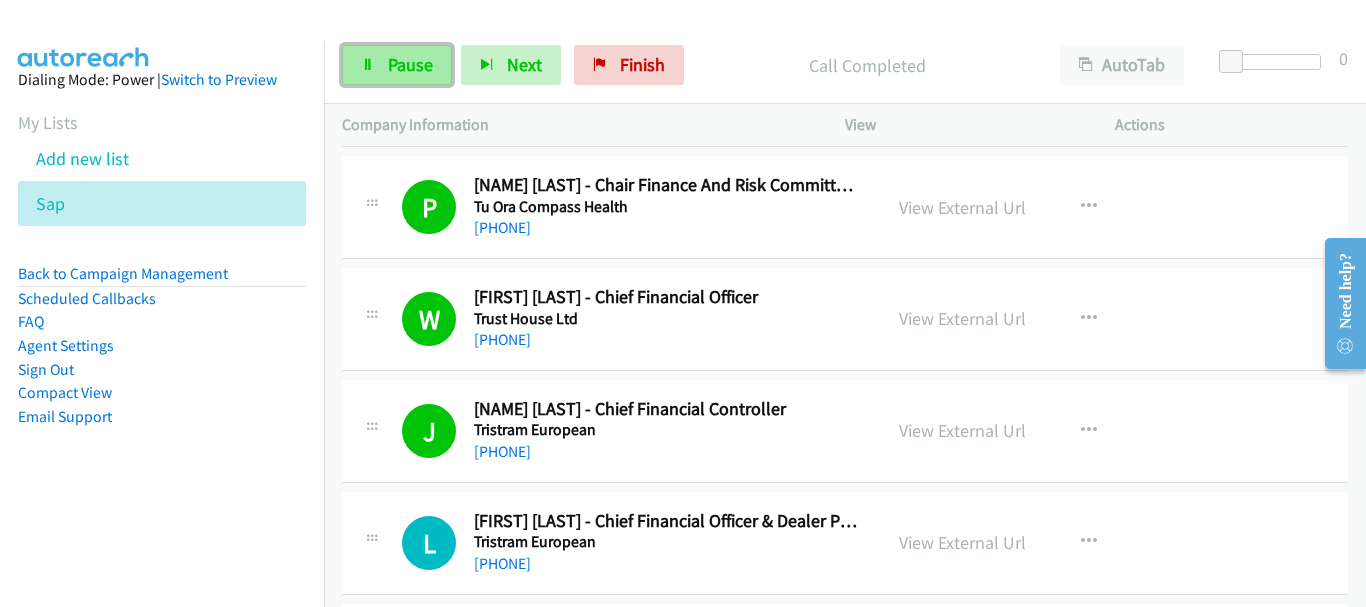 click on "Pause" at bounding box center (410, 64) 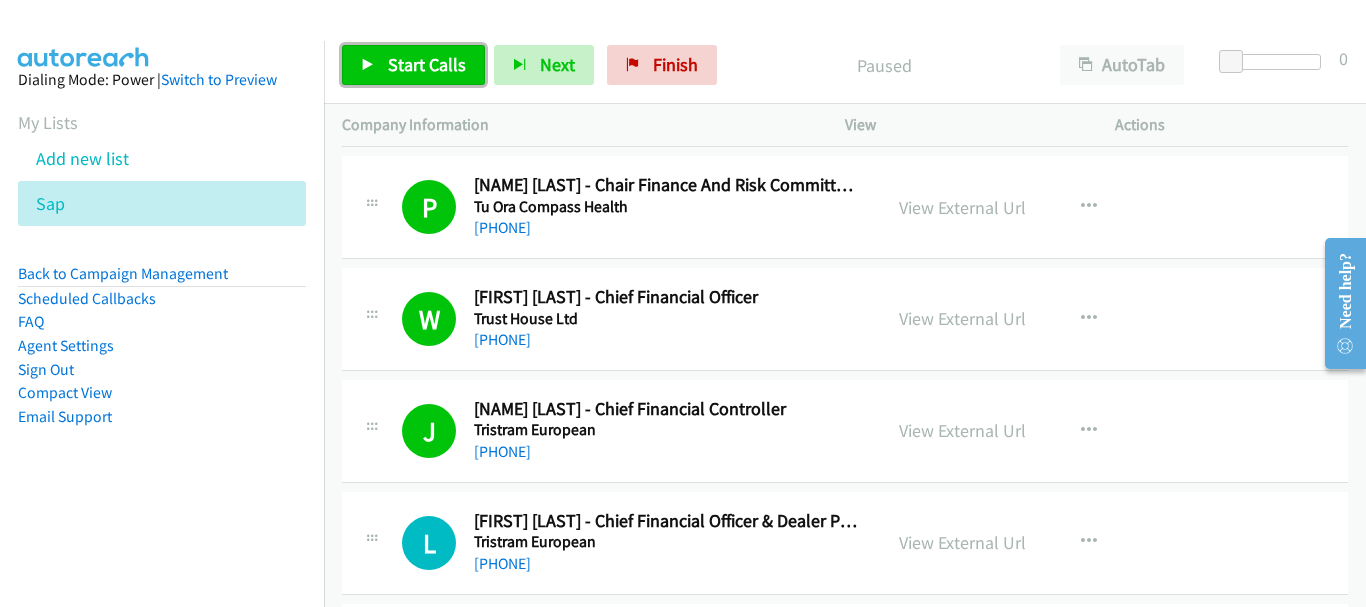click on "Start Calls" at bounding box center [427, 64] 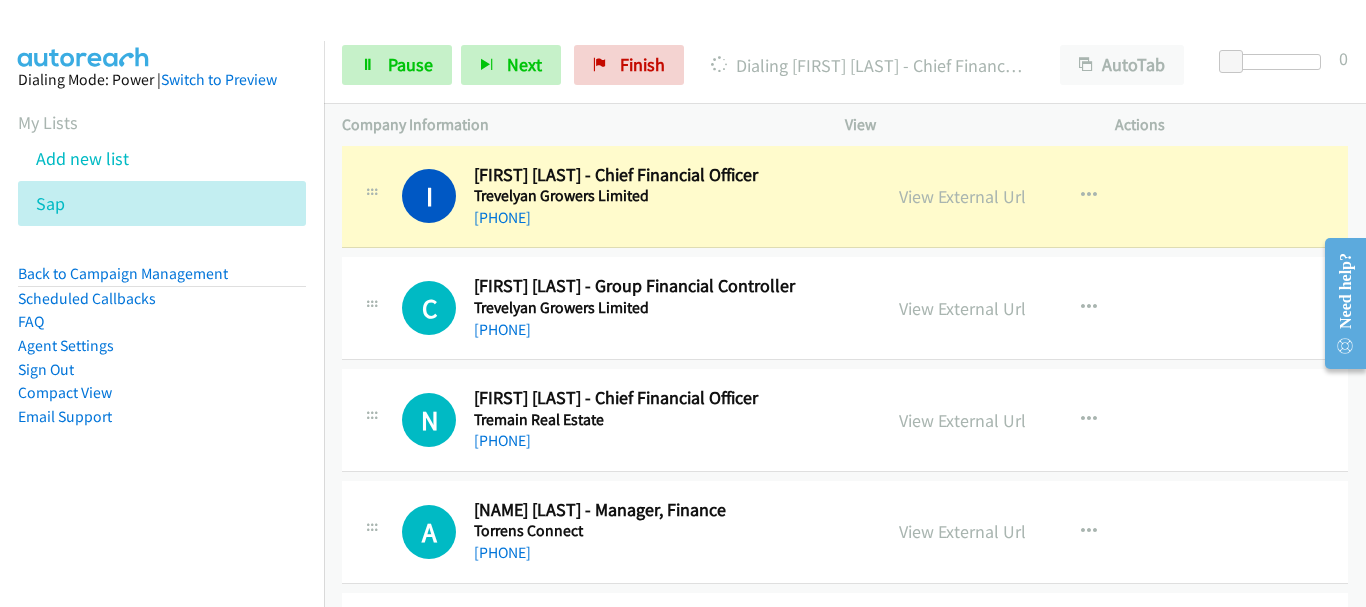 scroll, scrollTop: 1800, scrollLeft: 0, axis: vertical 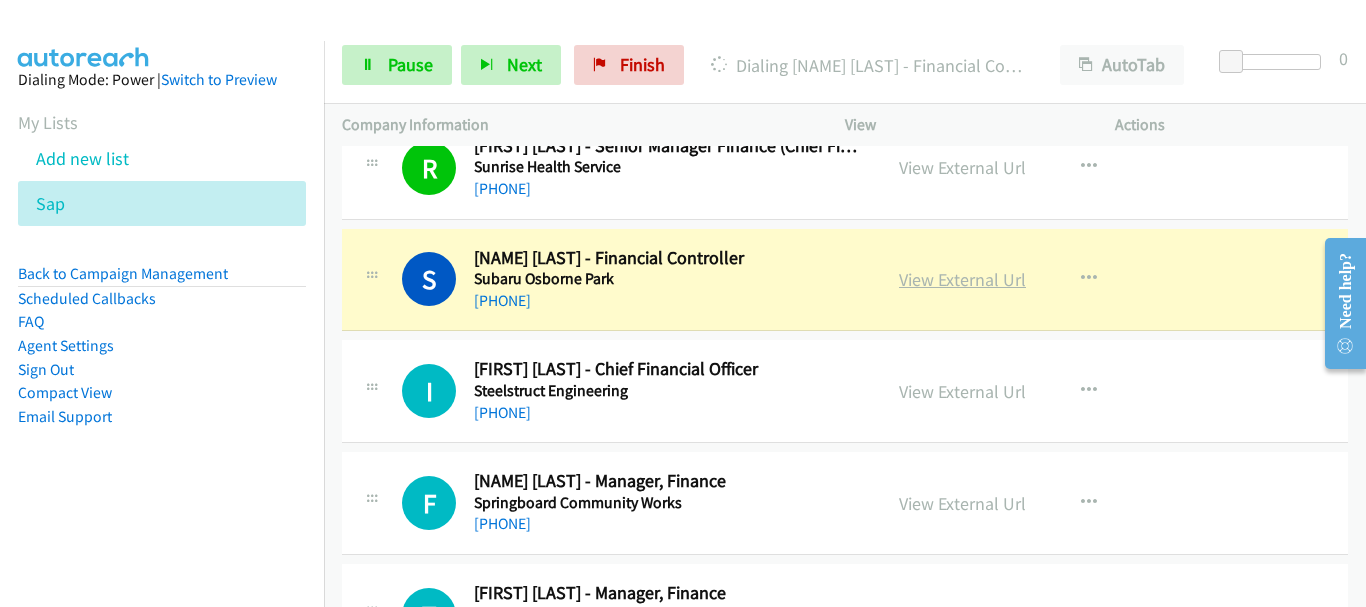 click on "View External Url" at bounding box center (962, 279) 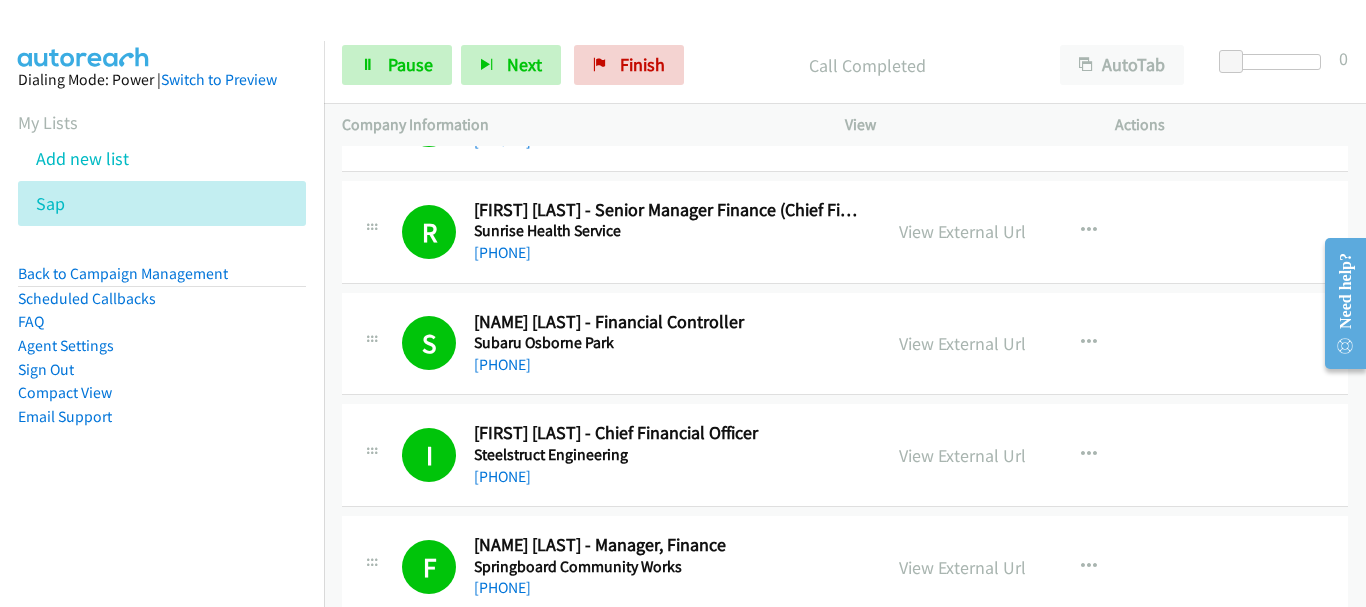 click on "Start Calls
Pause
Next
Finish
Call Completed
AutoTab
AutoTab
0" at bounding box center [845, 65] 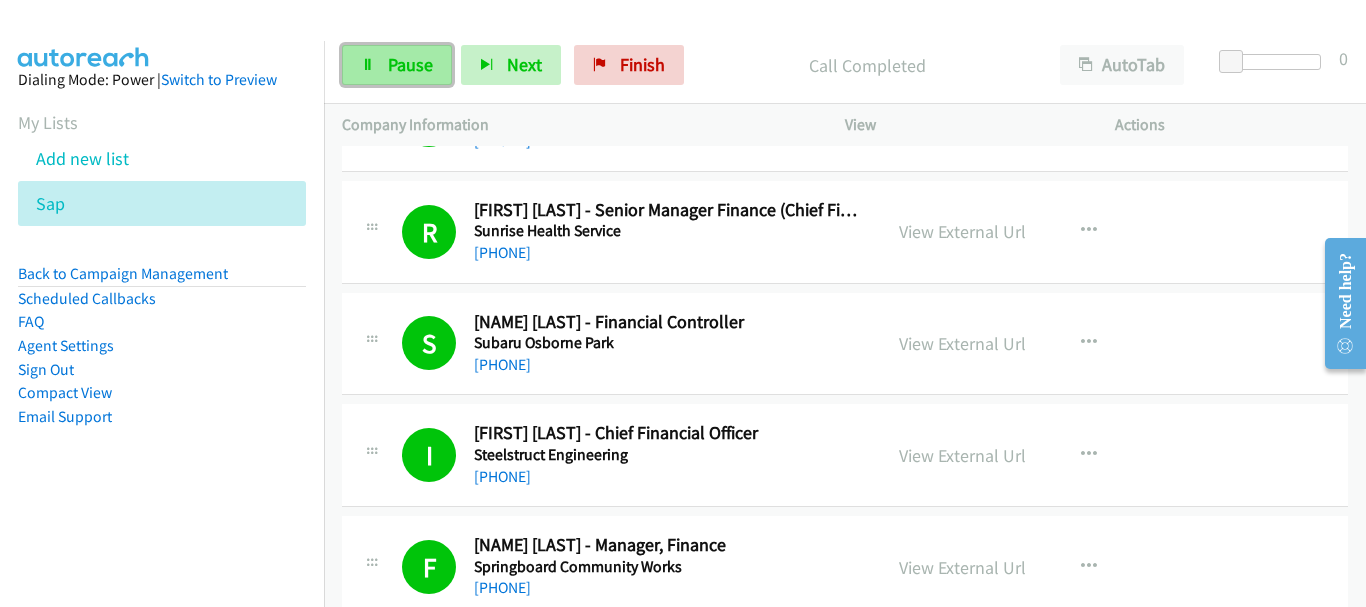 click on "Pause" at bounding box center (397, 65) 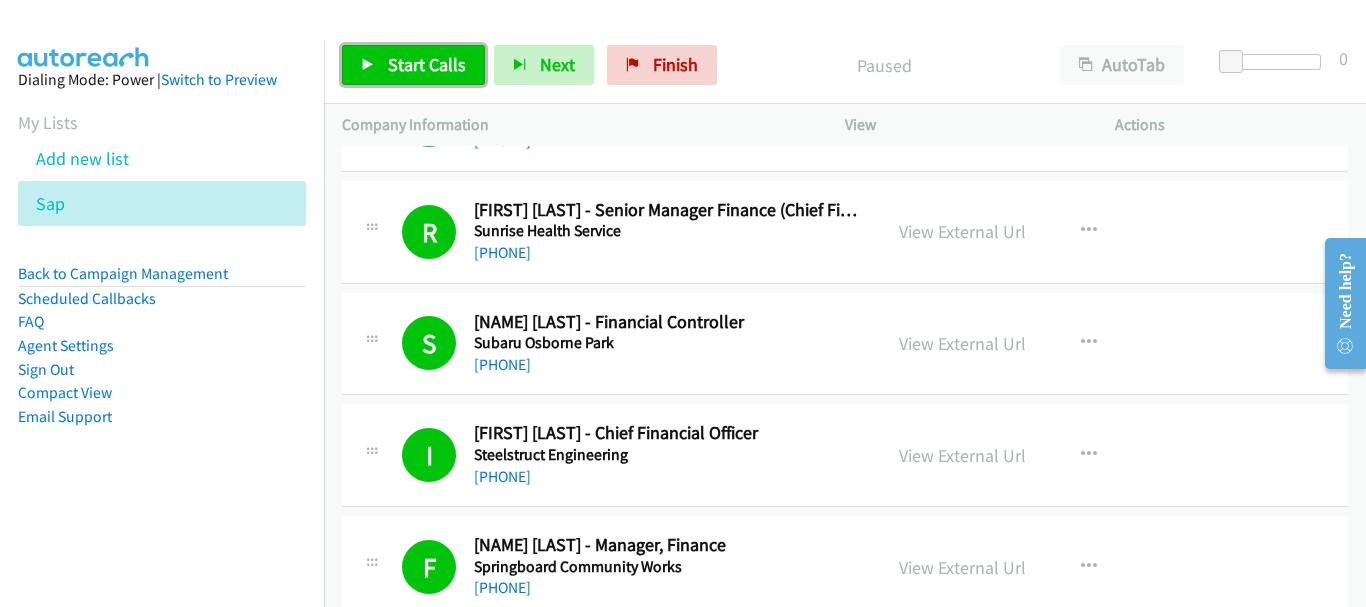 click on "Start Calls" at bounding box center [427, 64] 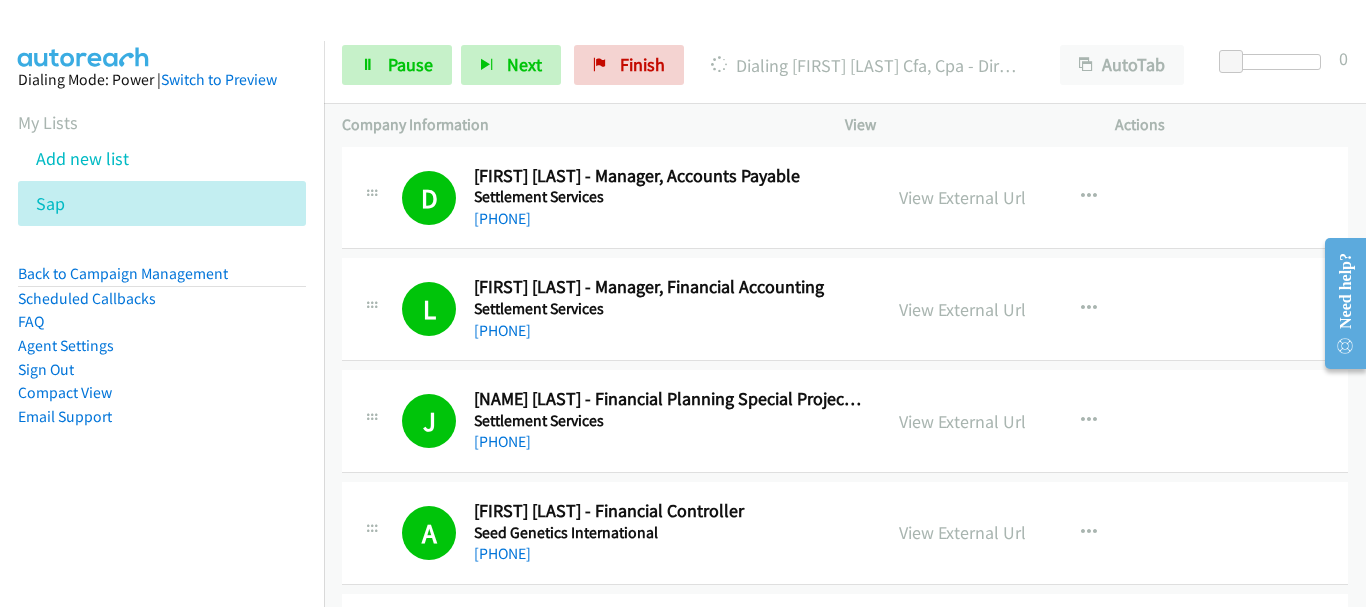 scroll, scrollTop: 5100, scrollLeft: 0, axis: vertical 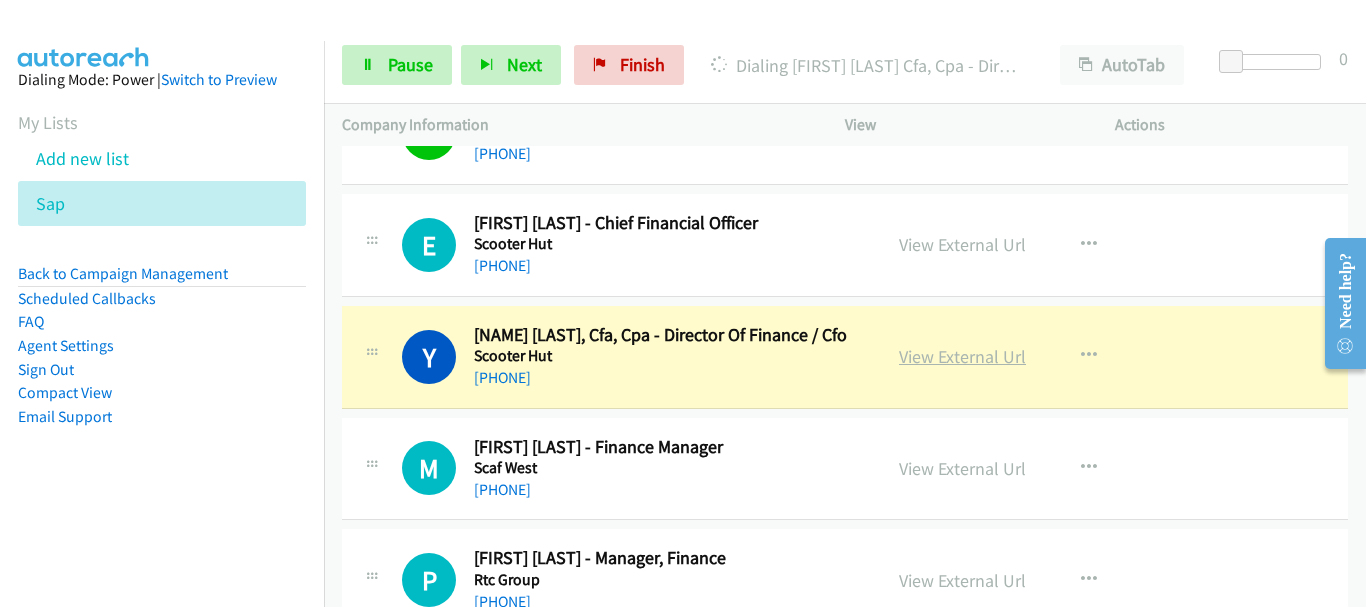 click on "View External Url" at bounding box center (962, 356) 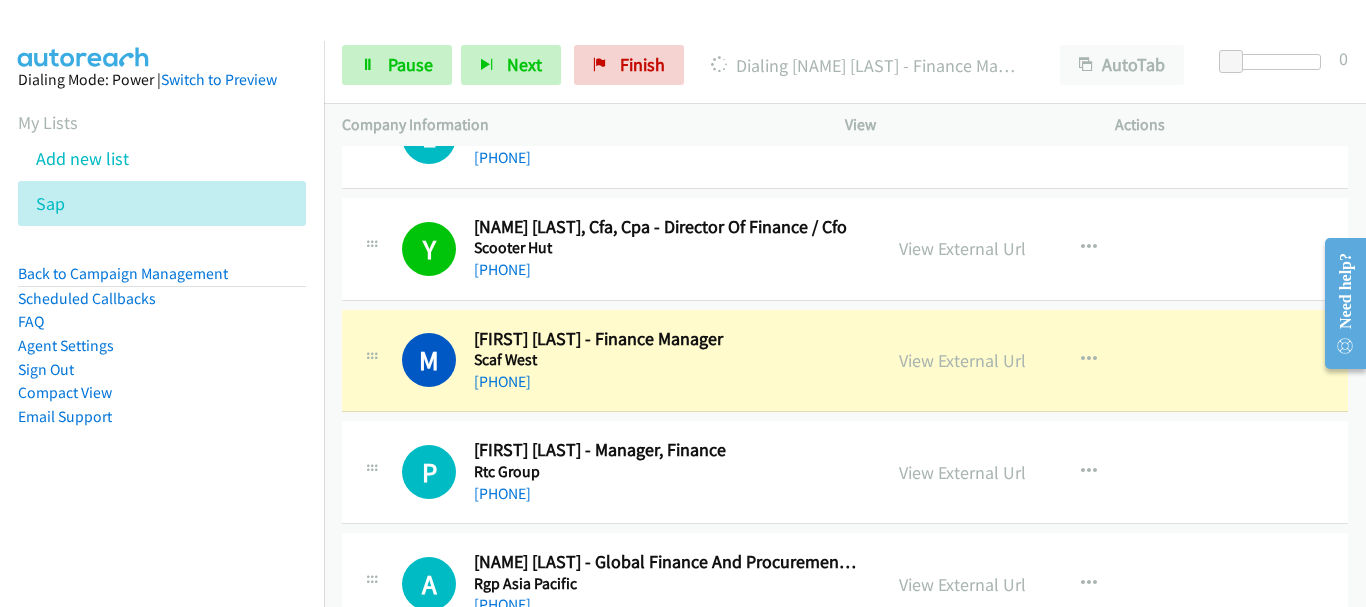 scroll, scrollTop: 5400, scrollLeft: 0, axis: vertical 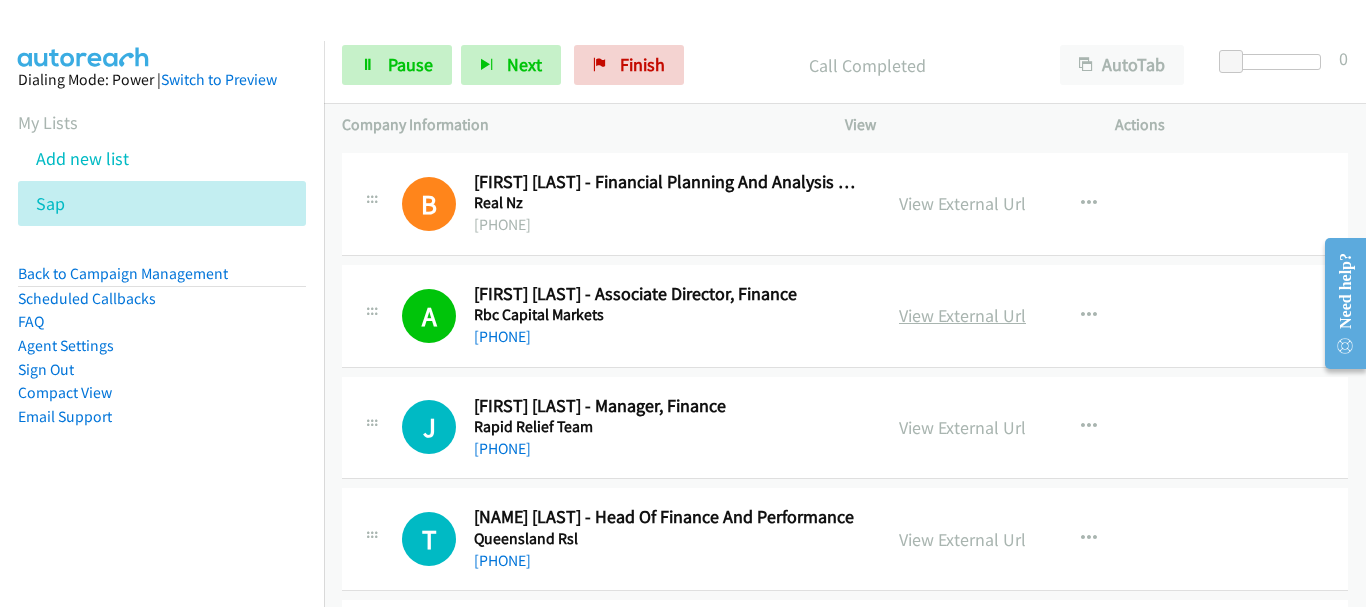 click on "View External Url" at bounding box center [962, 315] 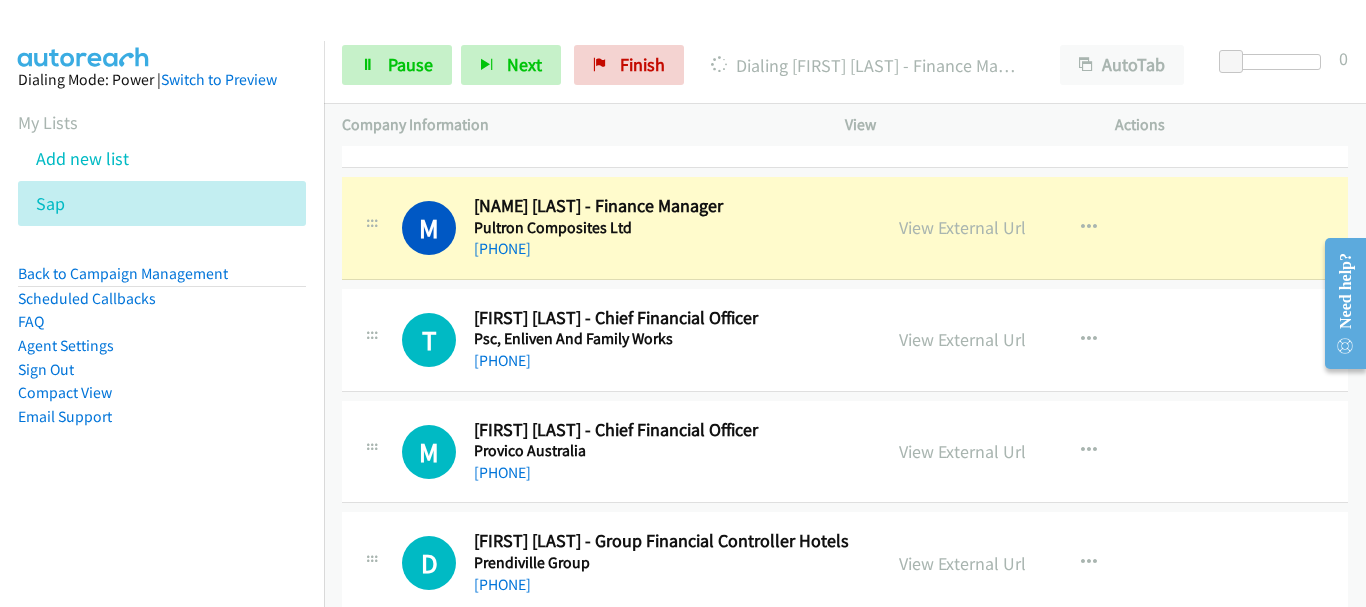 scroll, scrollTop: 6200, scrollLeft: 0, axis: vertical 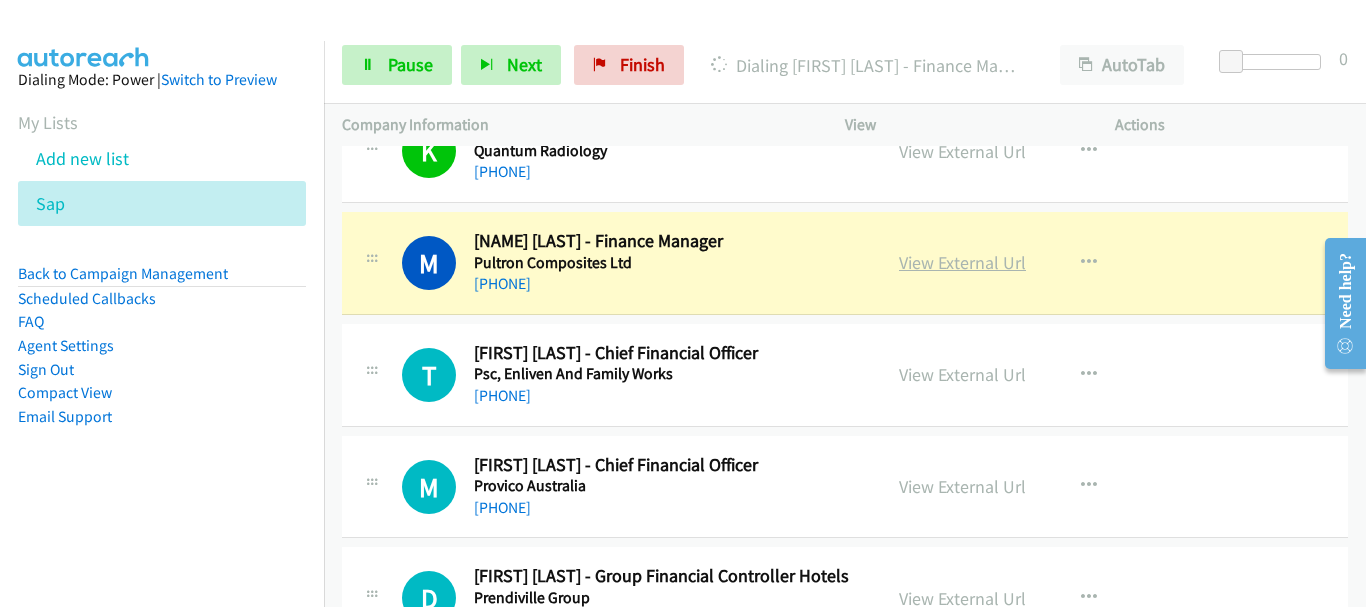 click on "View External Url" at bounding box center (962, 262) 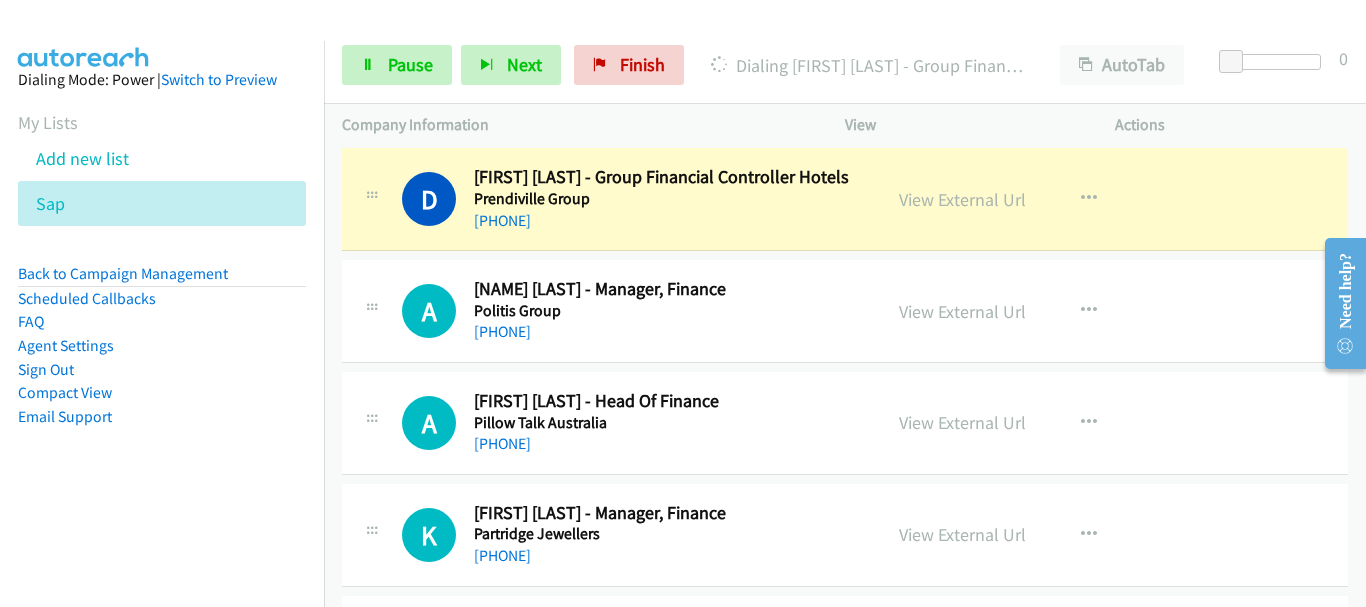 scroll, scrollTop: 6600, scrollLeft: 0, axis: vertical 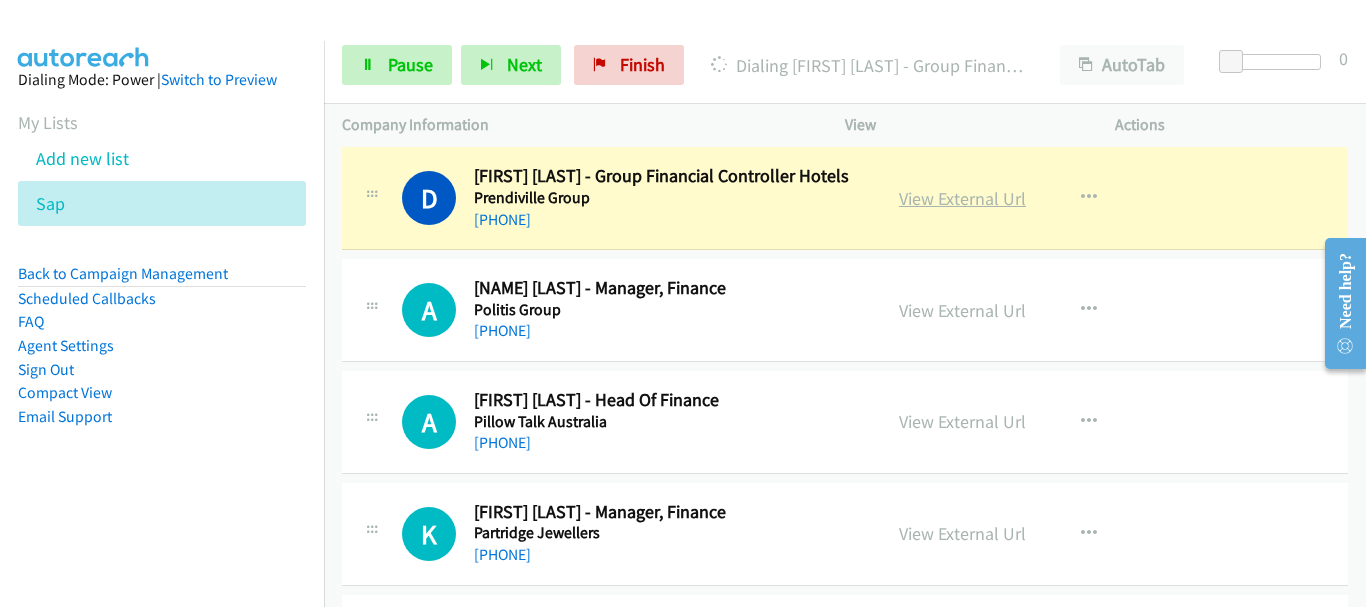click on "View External Url" at bounding box center [962, 198] 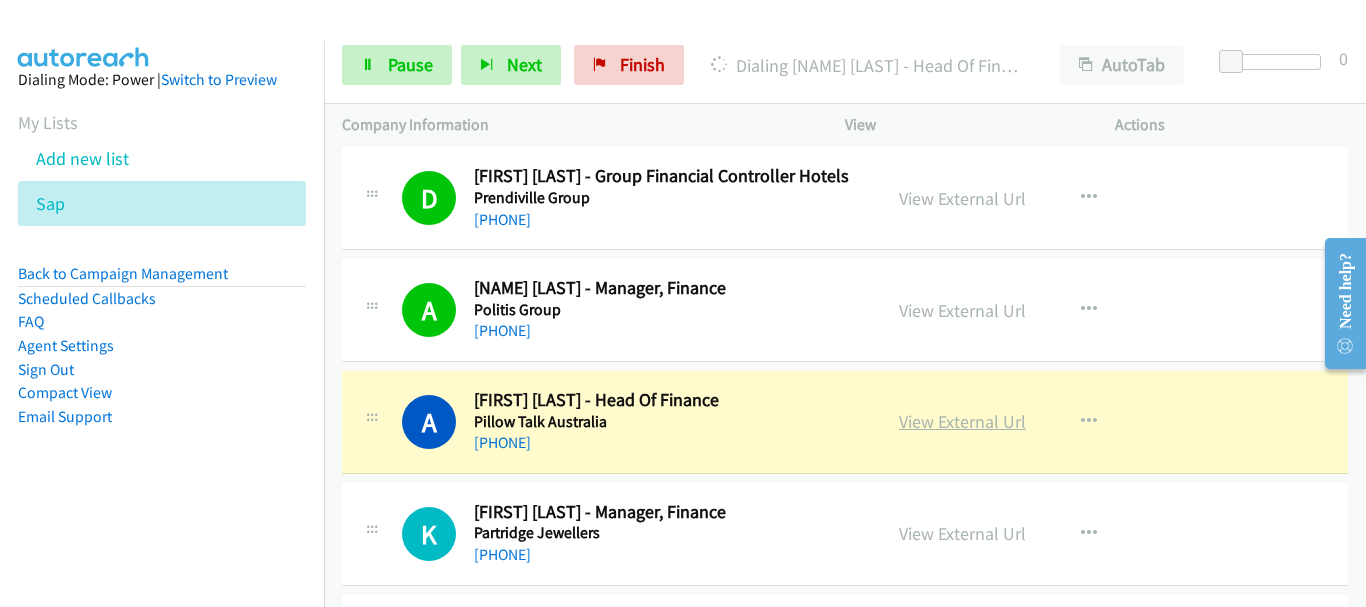 click on "View External Url" at bounding box center [962, 421] 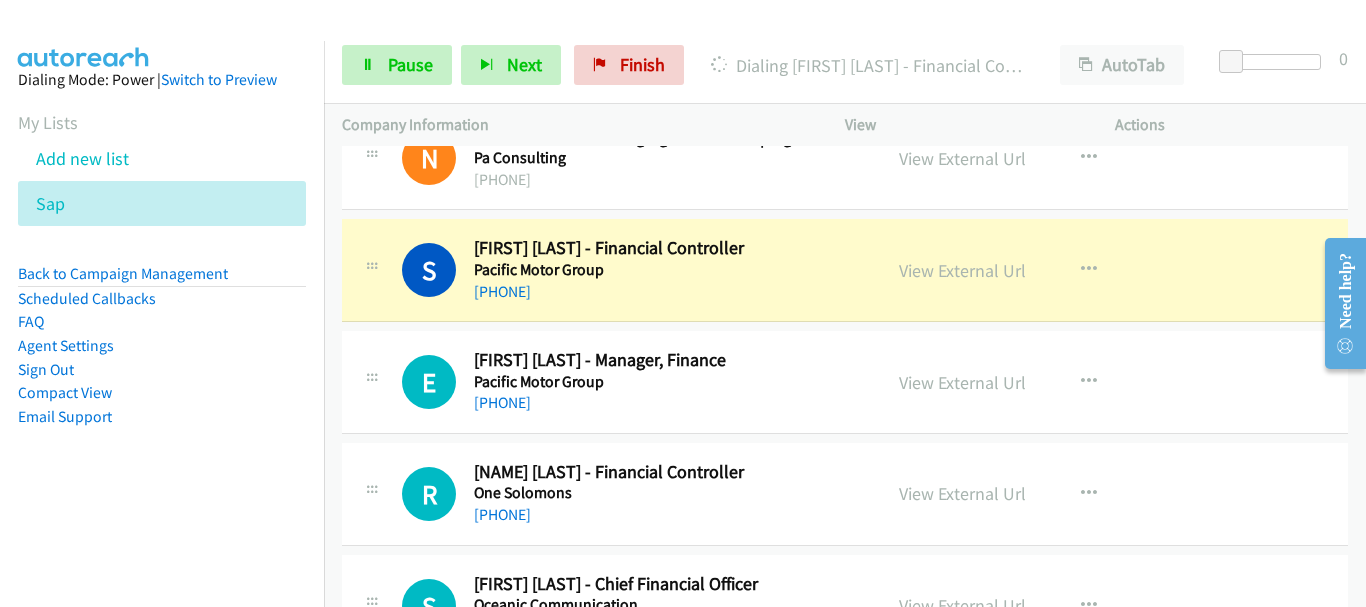 scroll, scrollTop: 7200, scrollLeft: 0, axis: vertical 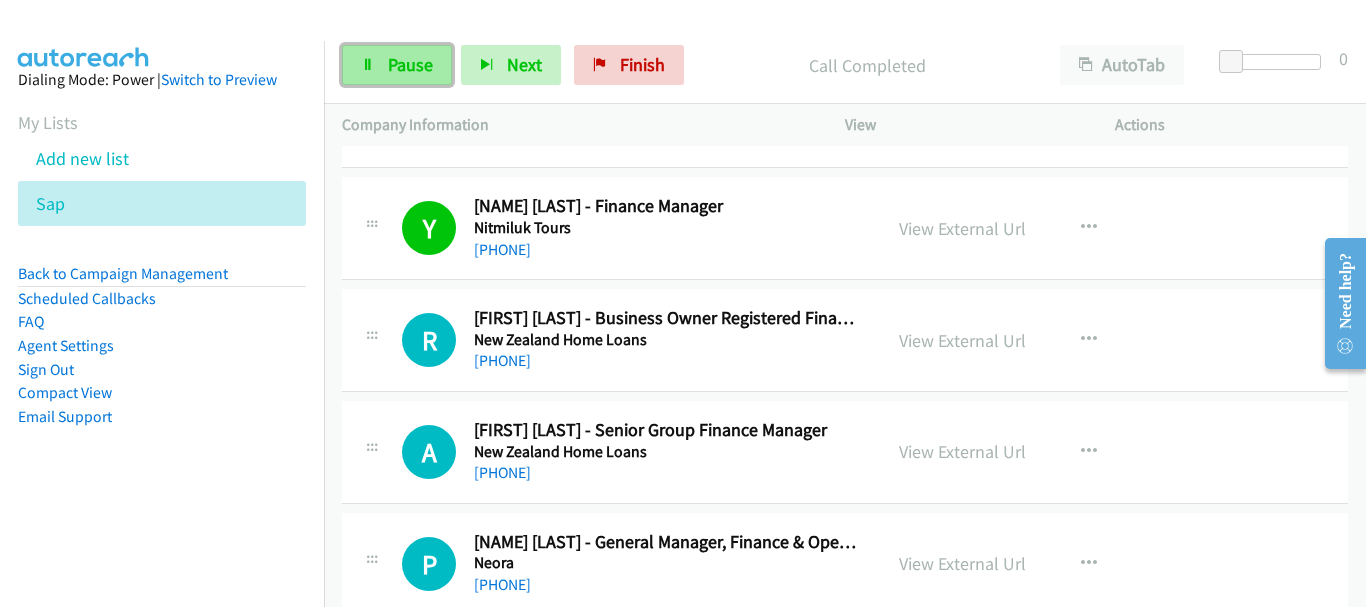 click on "Pause" at bounding box center (397, 65) 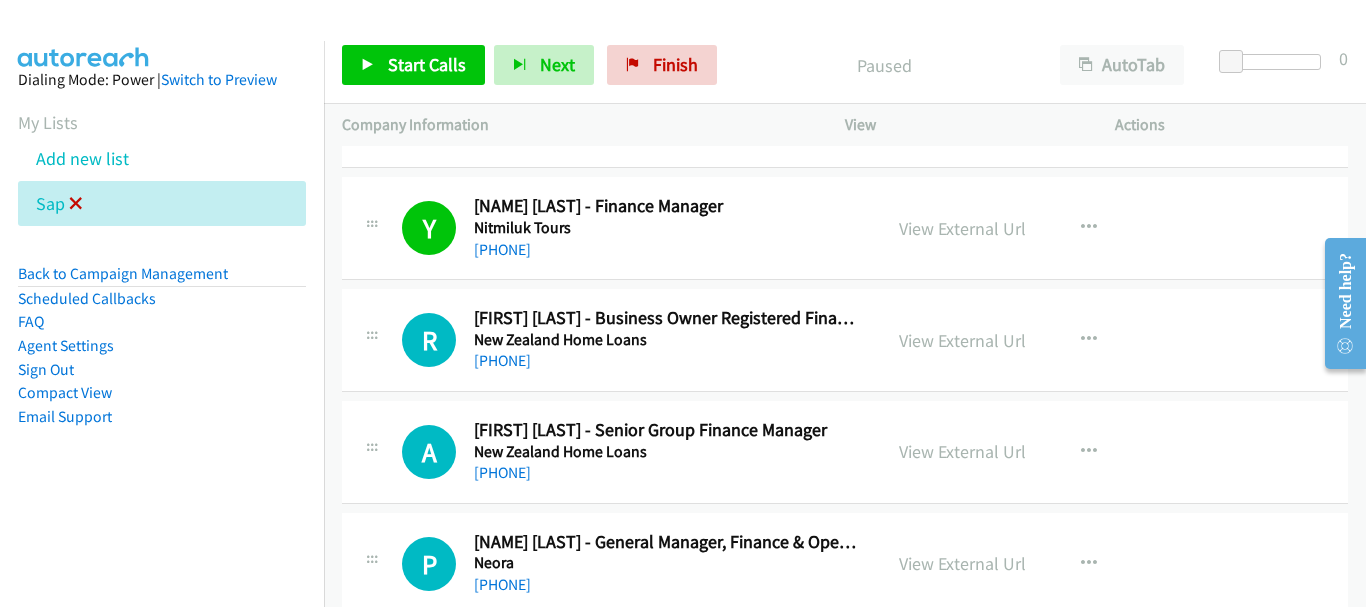 click at bounding box center [76, 205] 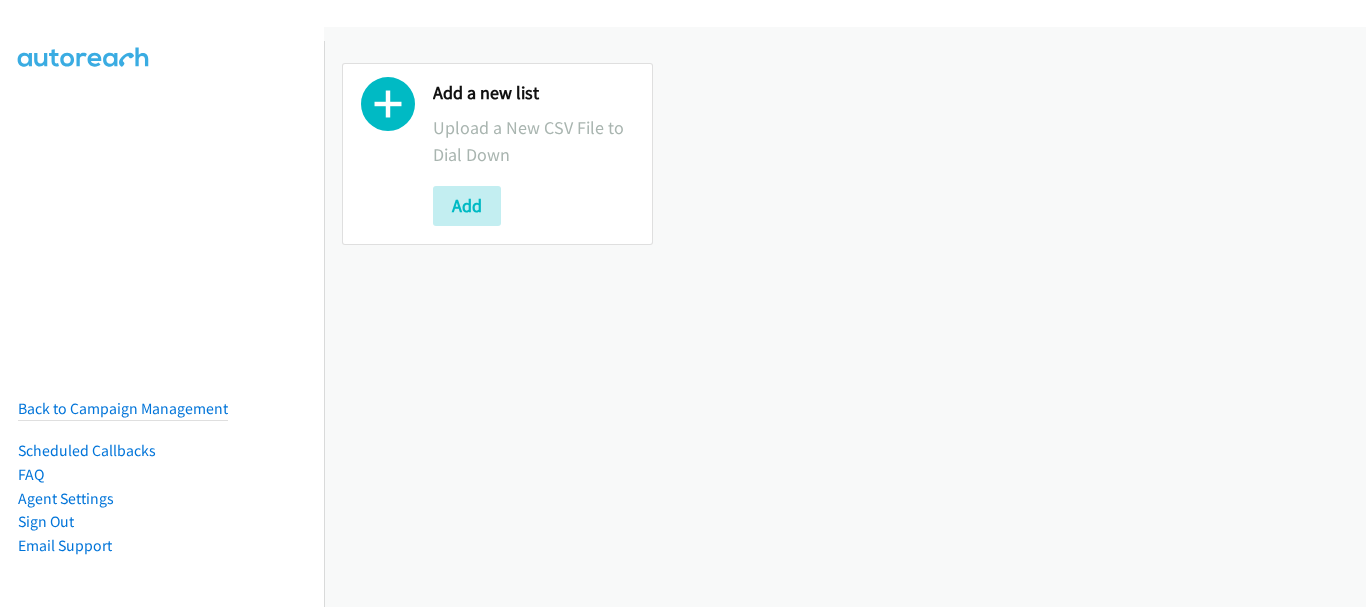 scroll, scrollTop: 0, scrollLeft: 0, axis: both 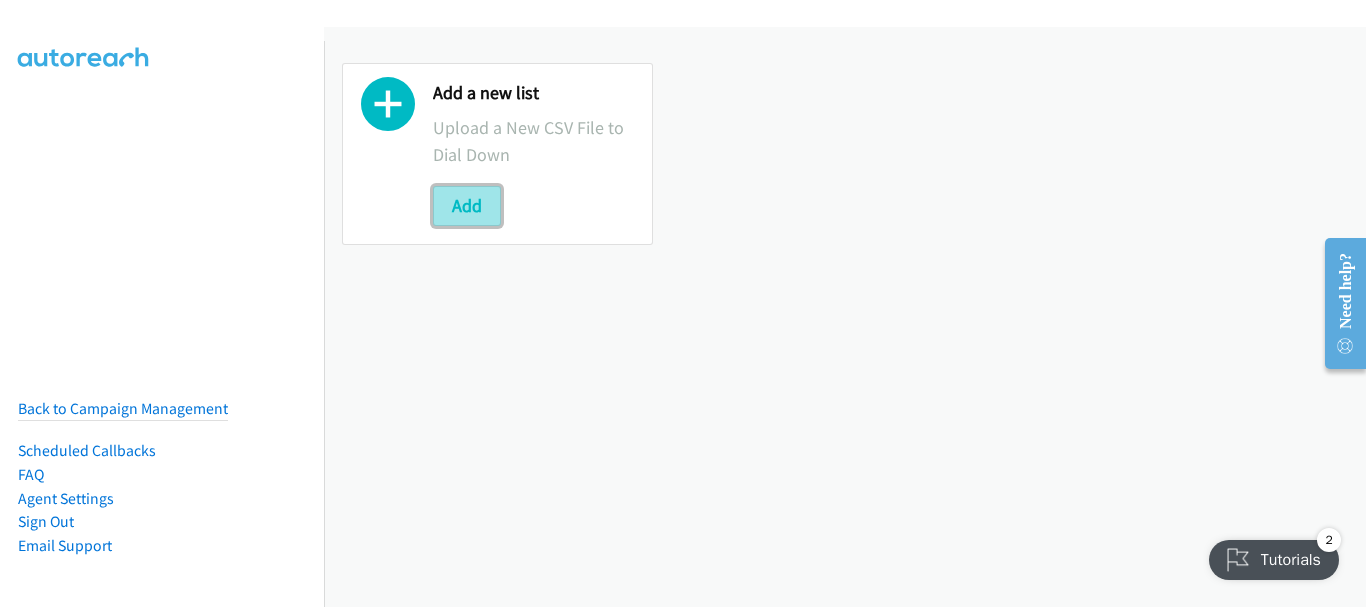 click on "Add" at bounding box center [467, 206] 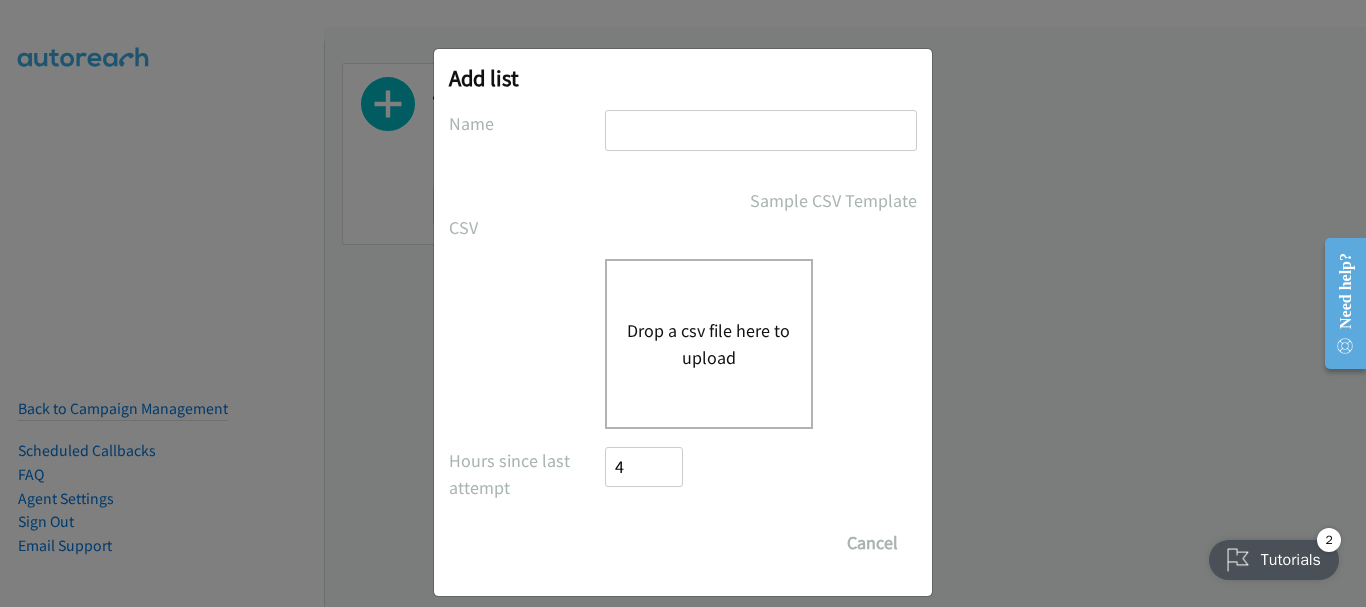 click at bounding box center [761, 130] 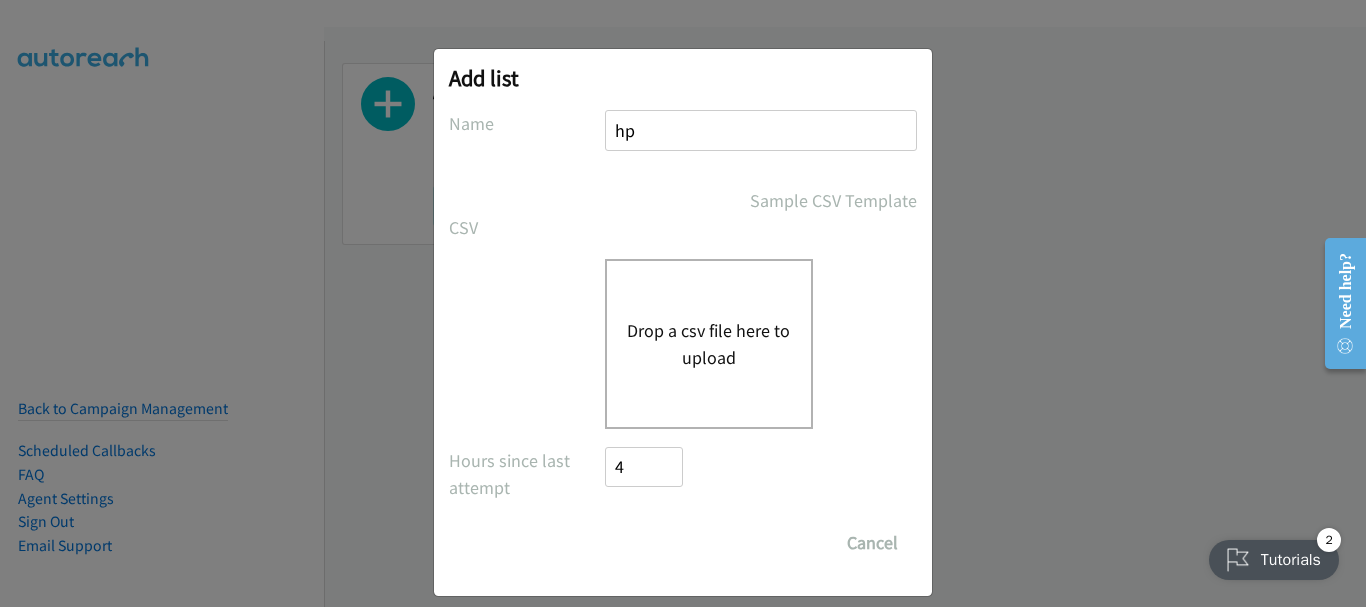 click on "Drop a csv file here to upload" at bounding box center (709, 344) 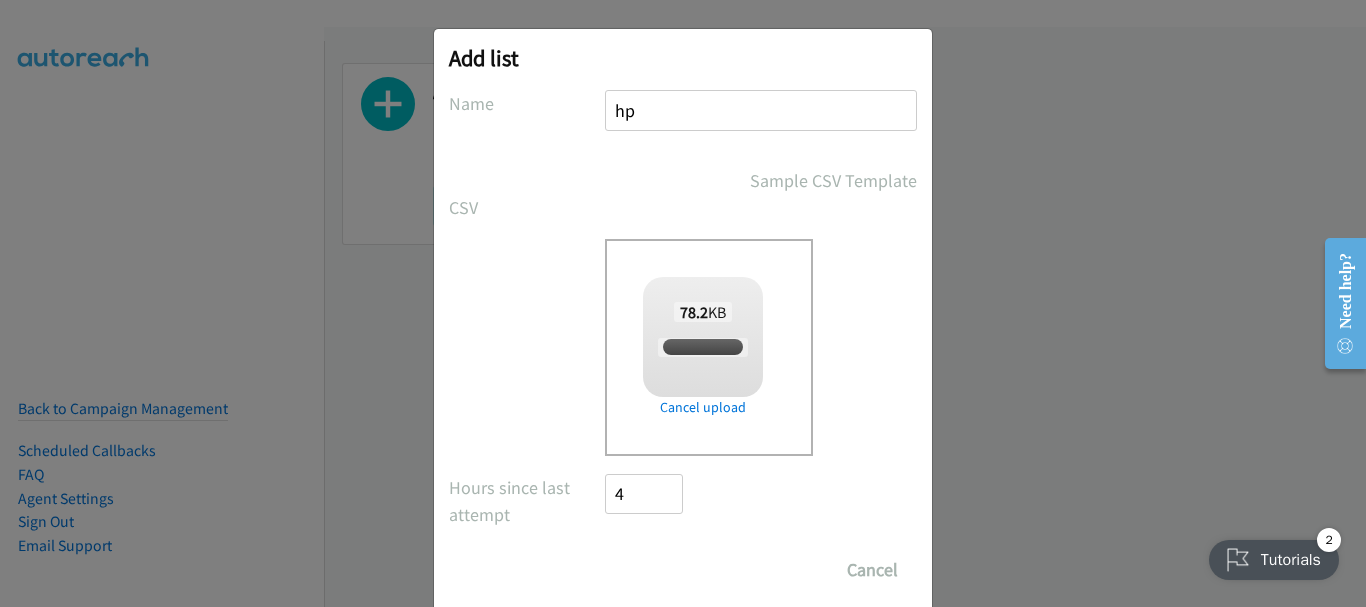 checkbox on "true" 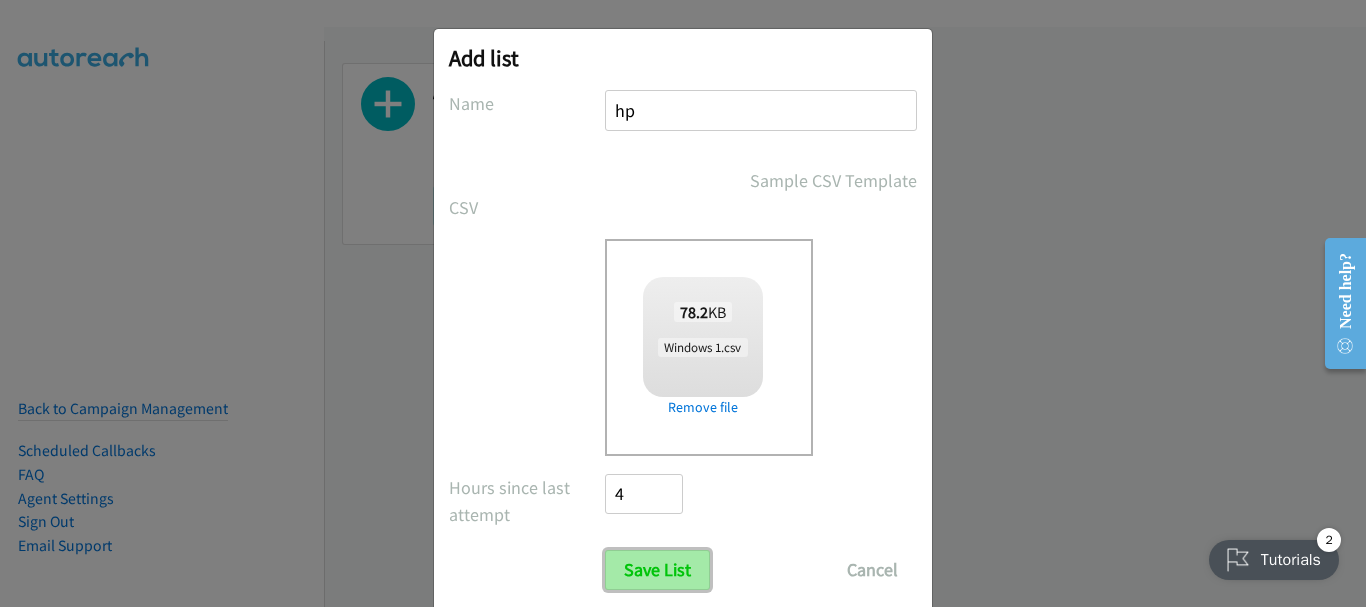 click on "Save List" at bounding box center (657, 570) 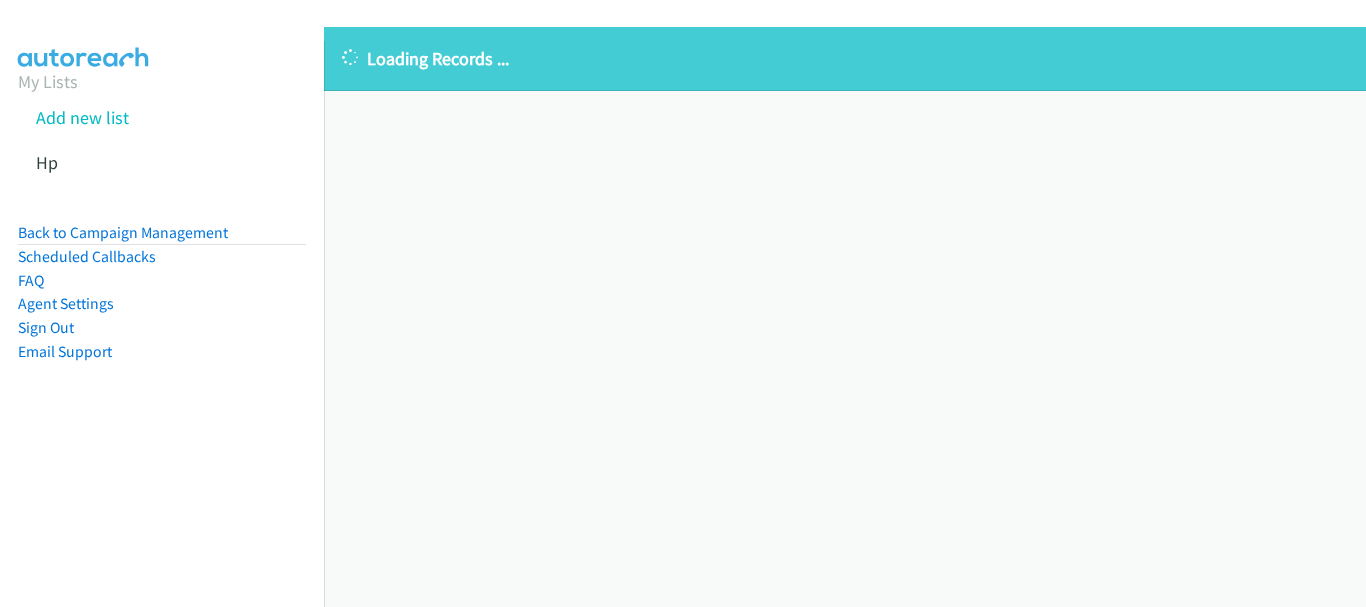 scroll, scrollTop: 0, scrollLeft: 0, axis: both 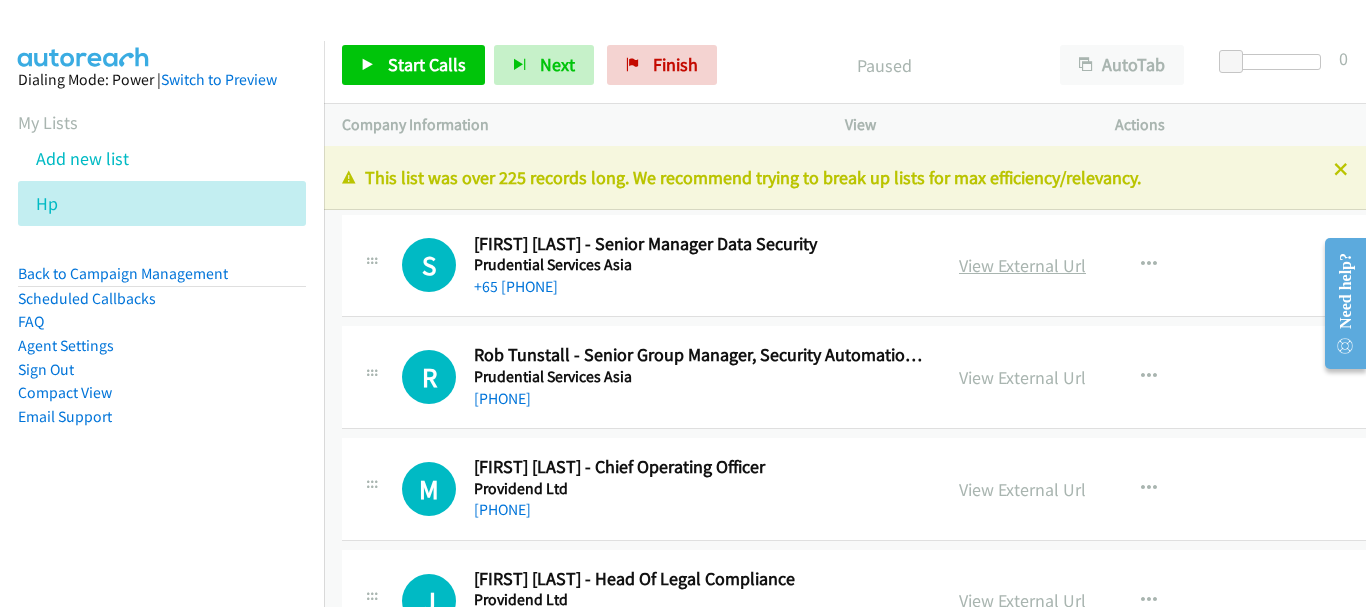 click on "View External Url" at bounding box center [1022, 265] 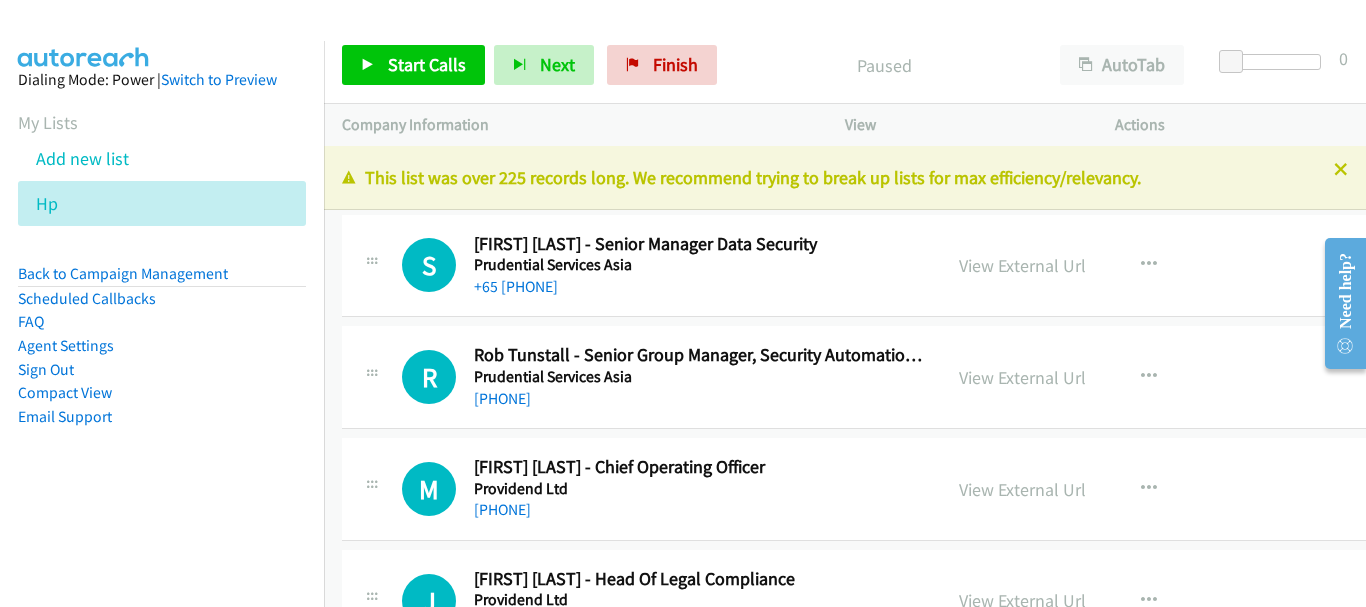 drag, startPoint x: 421, startPoint y: 44, endPoint x: 444, endPoint y: 79, distance: 41.880783 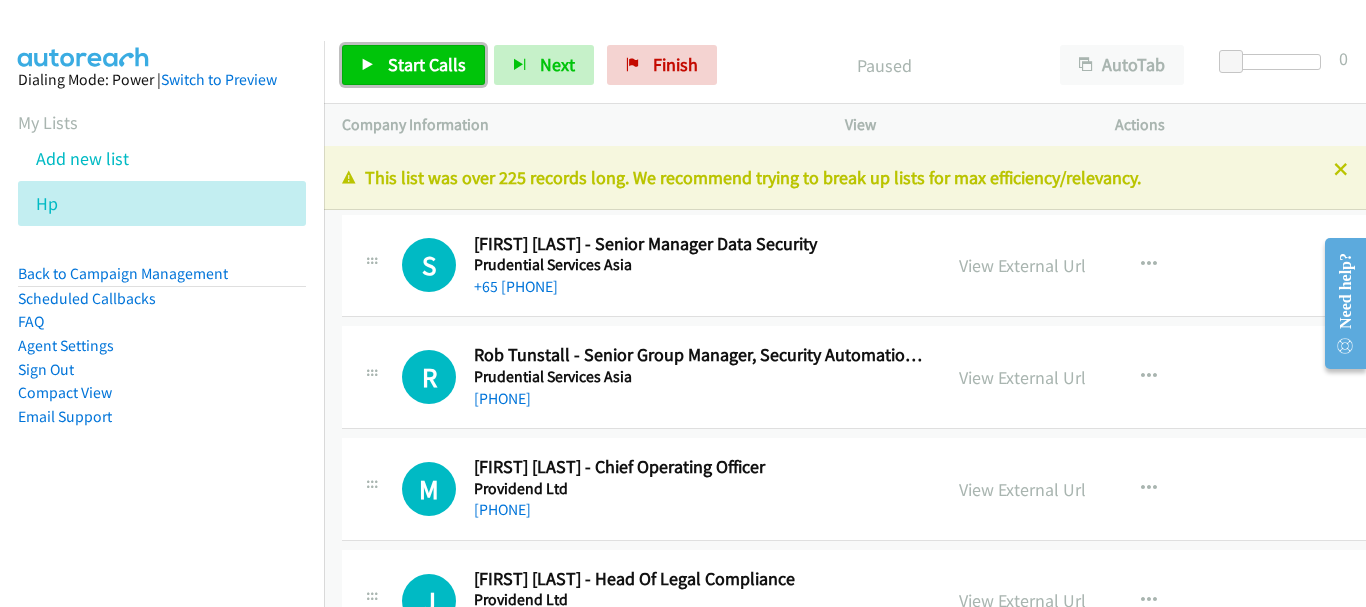 click on "Start Calls" at bounding box center (413, 65) 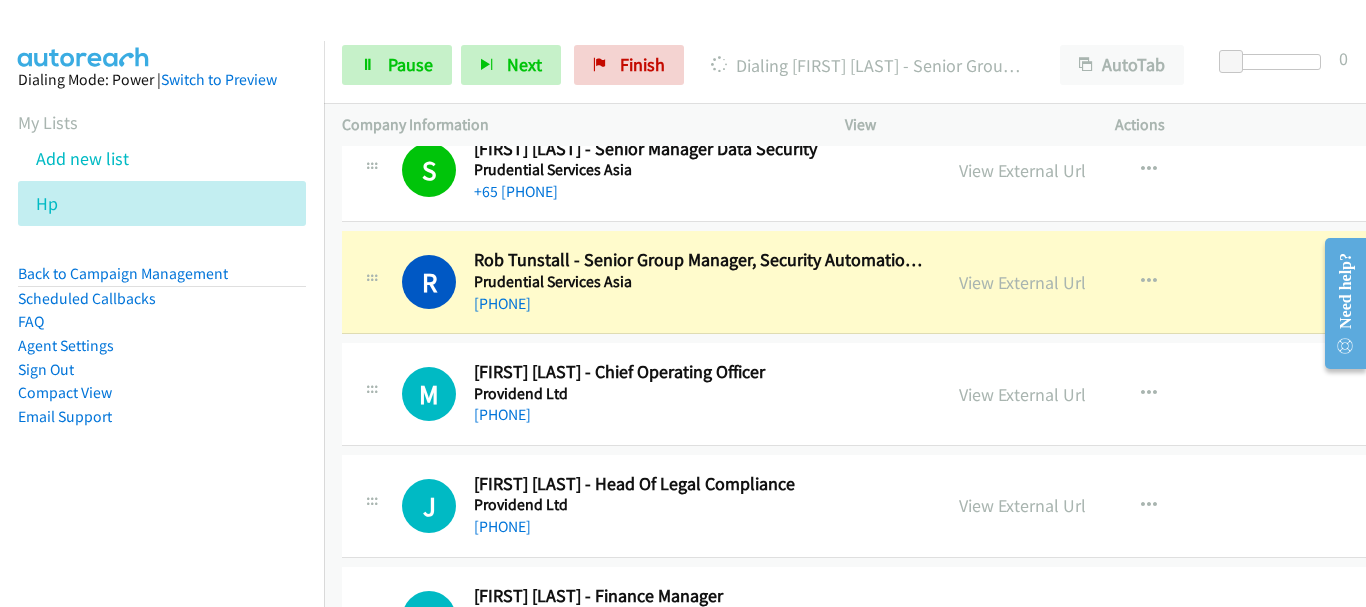 scroll, scrollTop: 100, scrollLeft: 0, axis: vertical 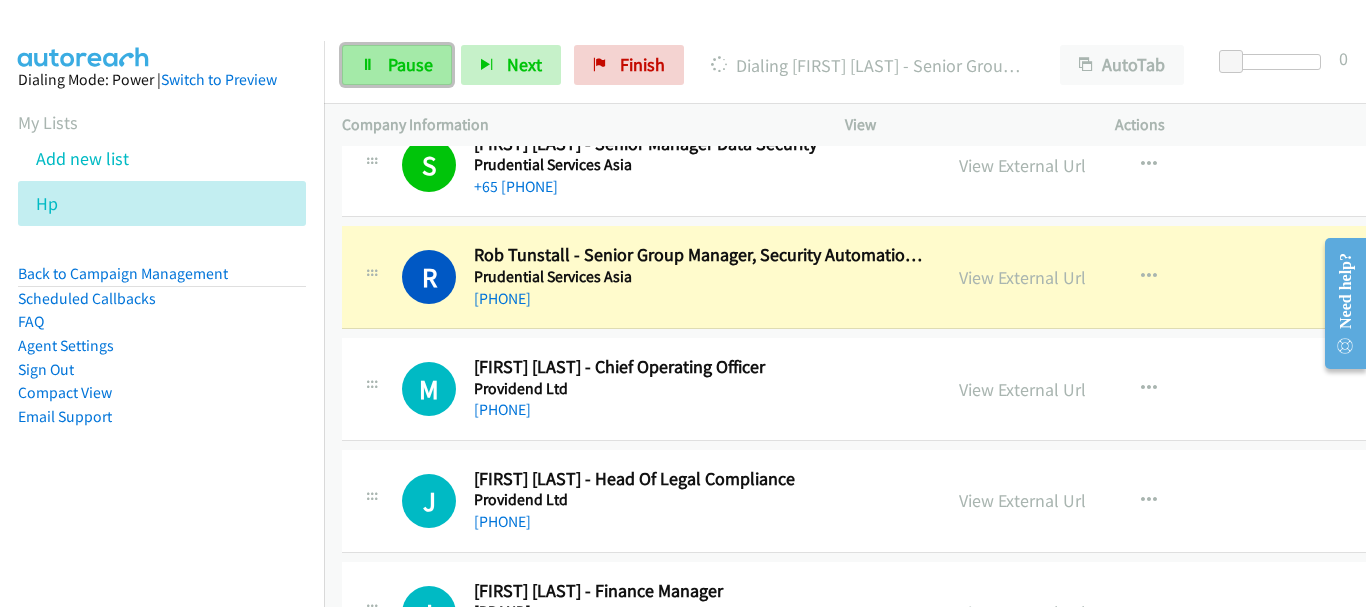 click on "Pause" at bounding box center [410, 64] 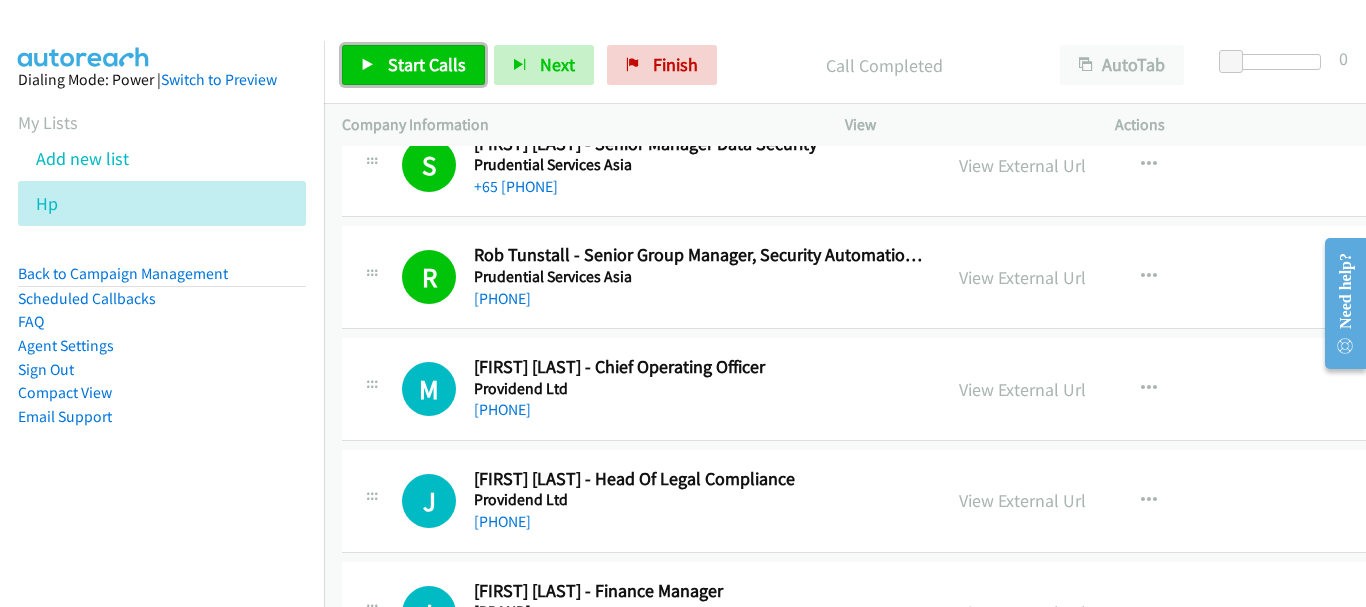 click on "Start Calls" at bounding box center (427, 64) 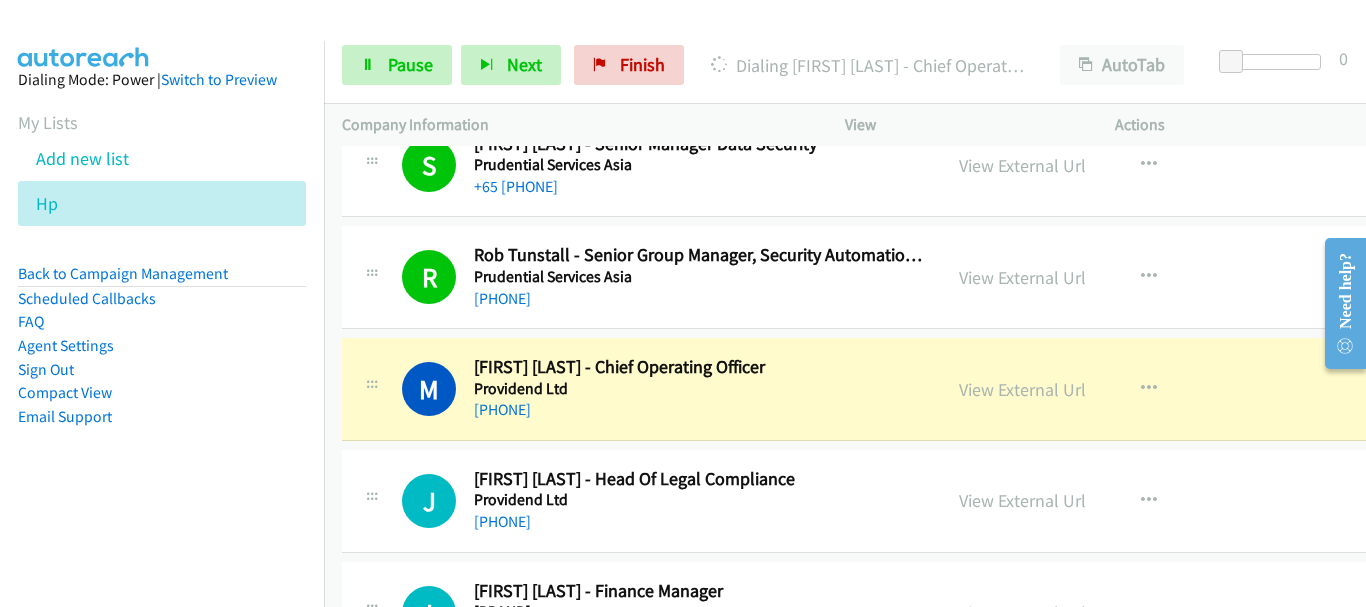 scroll, scrollTop: 200, scrollLeft: 0, axis: vertical 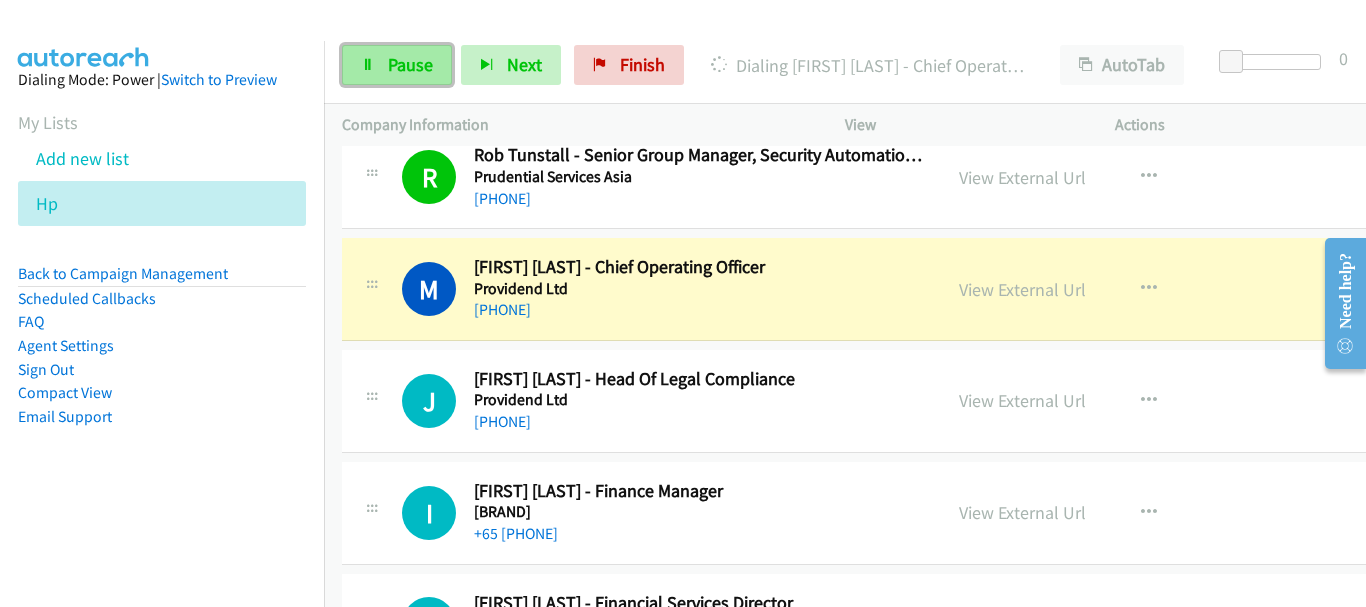click on "Pause" at bounding box center [410, 64] 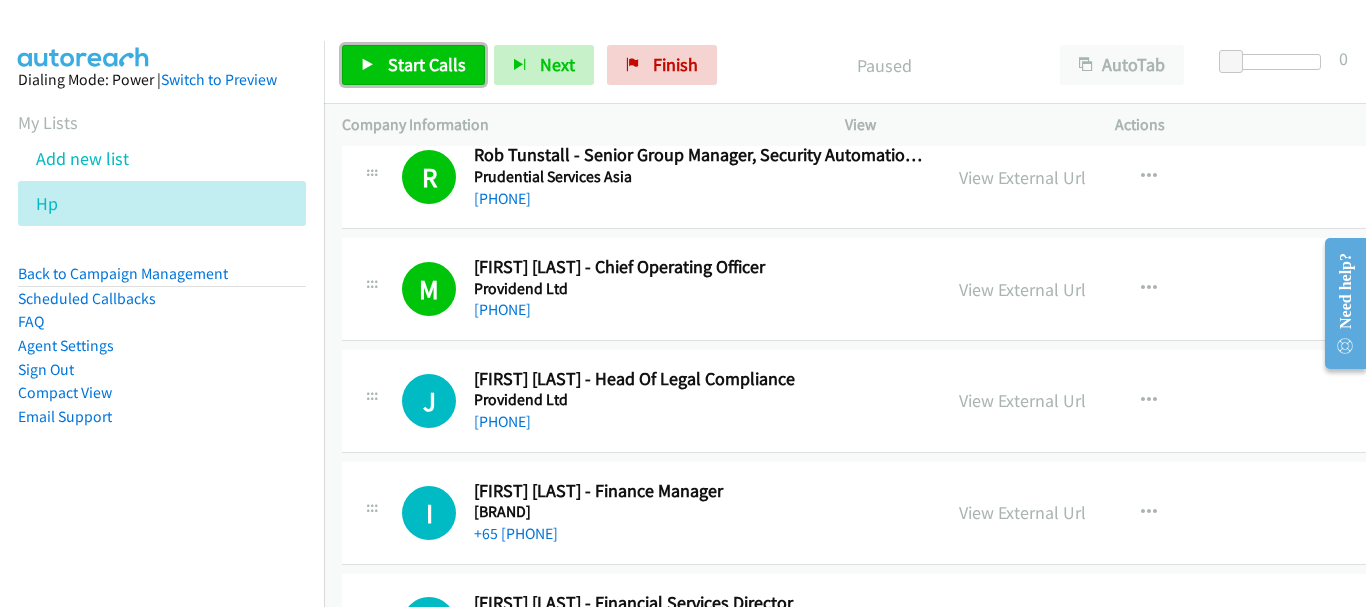 click on "Start Calls" at bounding box center (427, 64) 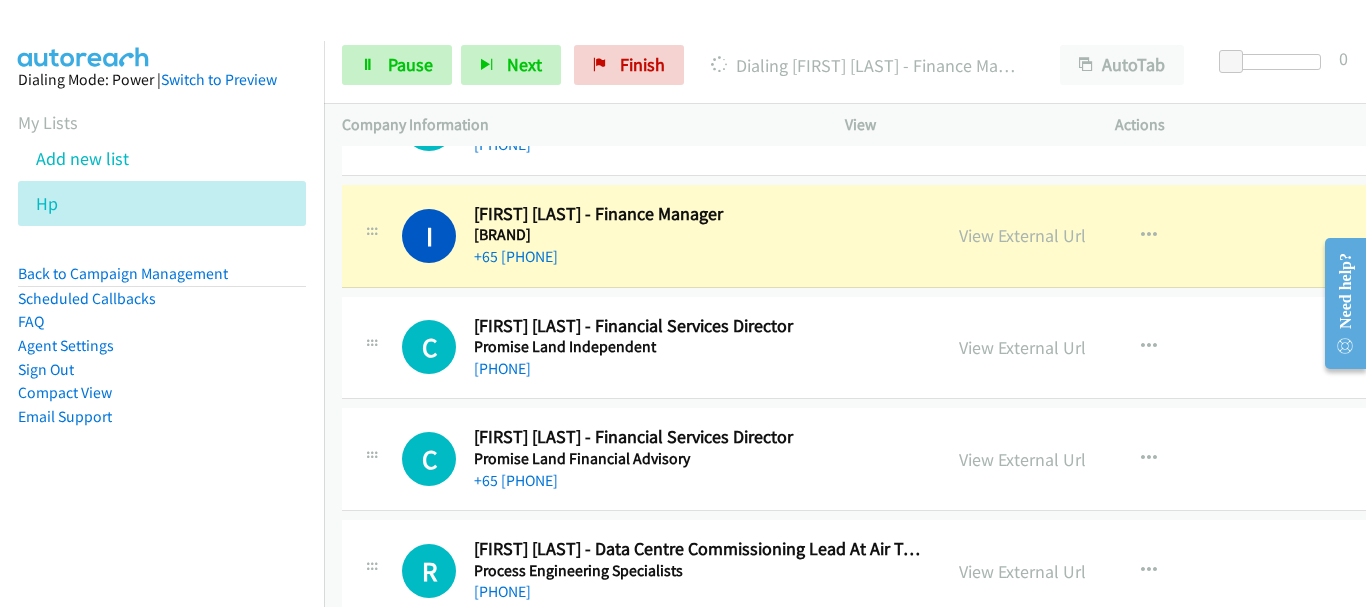 scroll, scrollTop: 500, scrollLeft: 0, axis: vertical 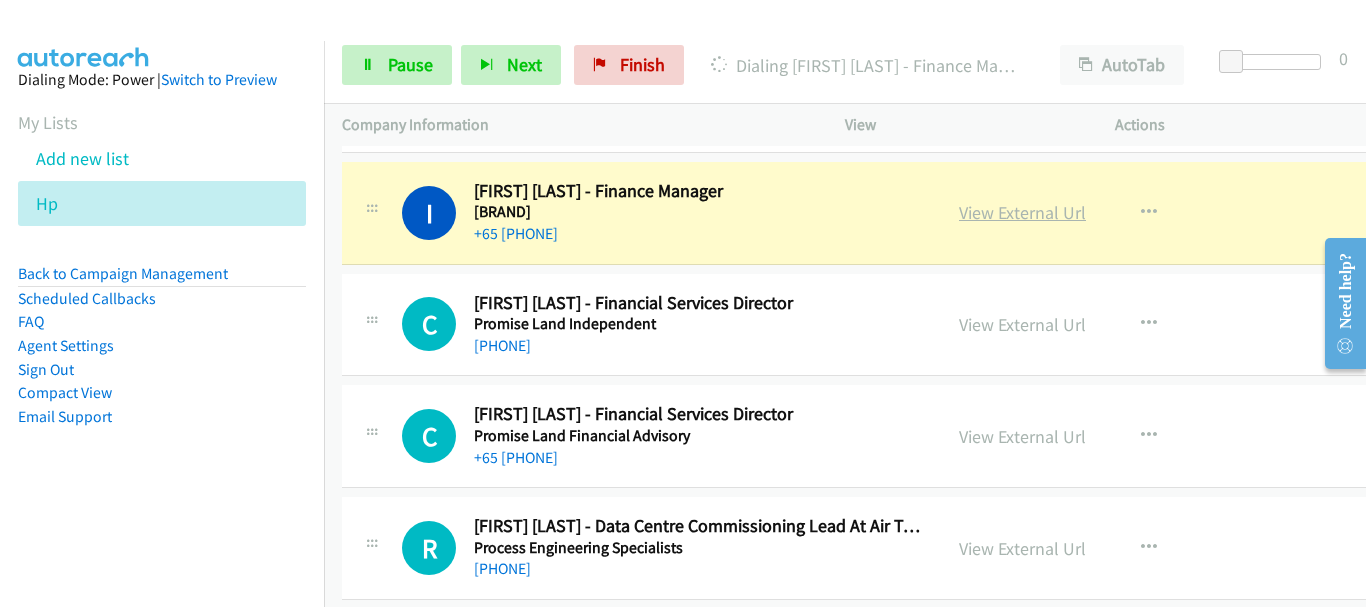 click on "View External Url" at bounding box center [1022, 212] 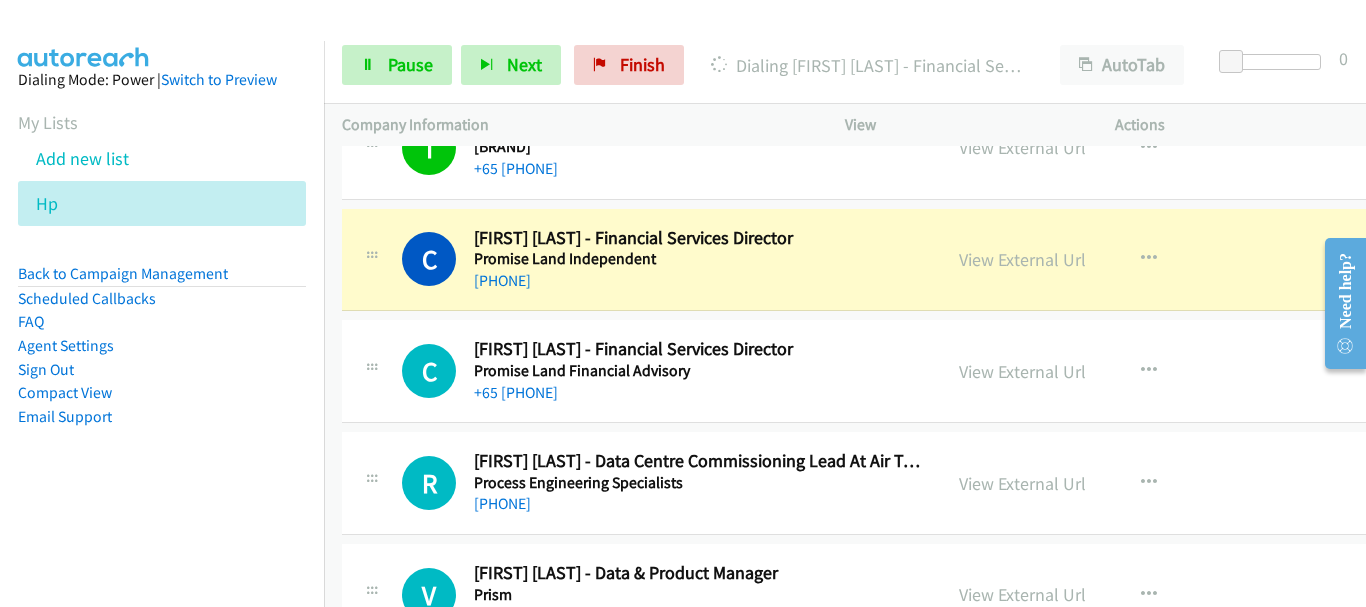 scroll, scrollTop: 600, scrollLeft: 0, axis: vertical 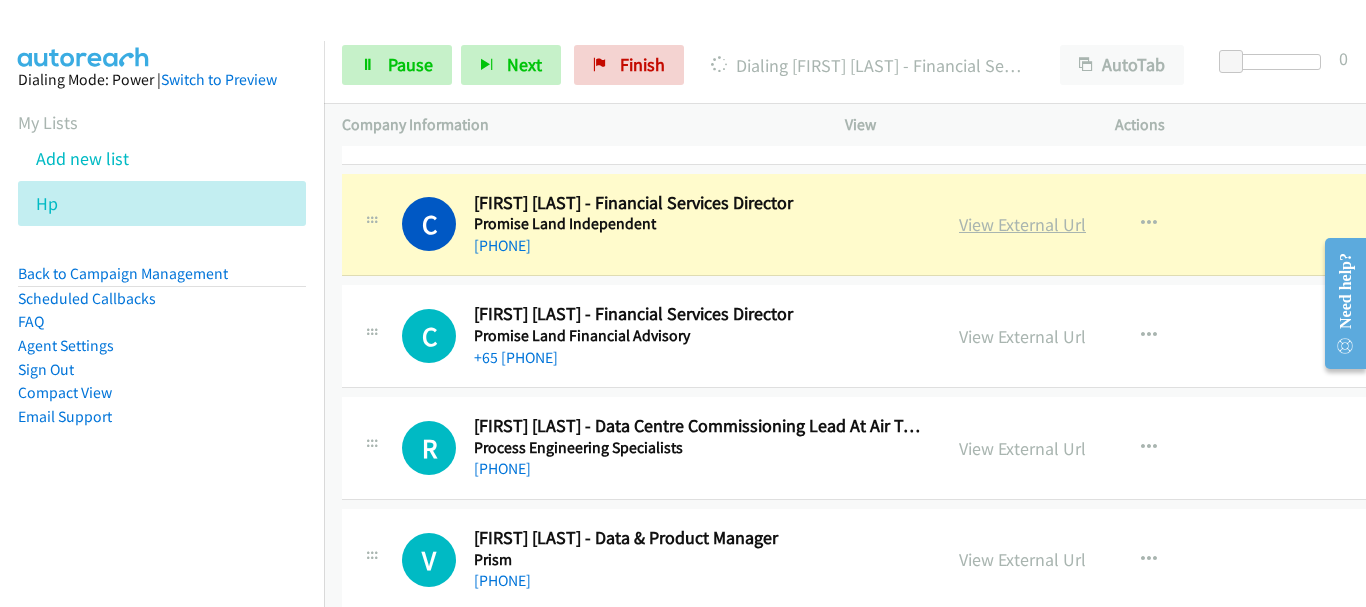click on "View External Url" at bounding box center [1022, 224] 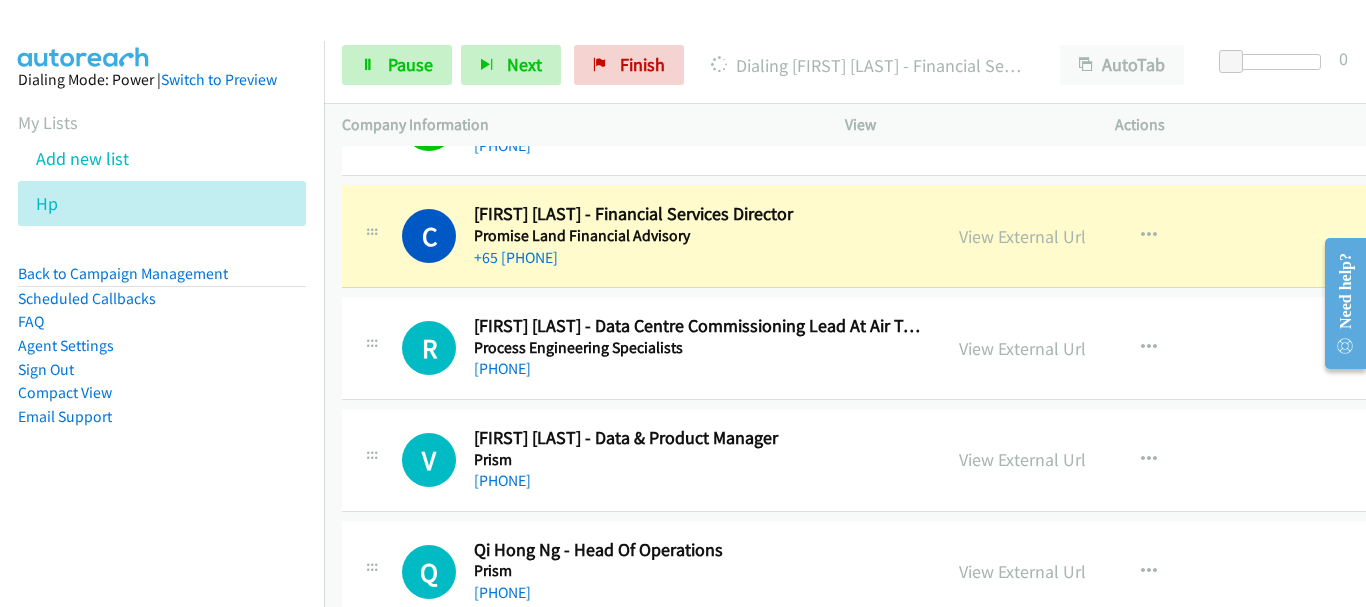 scroll, scrollTop: 600, scrollLeft: 0, axis: vertical 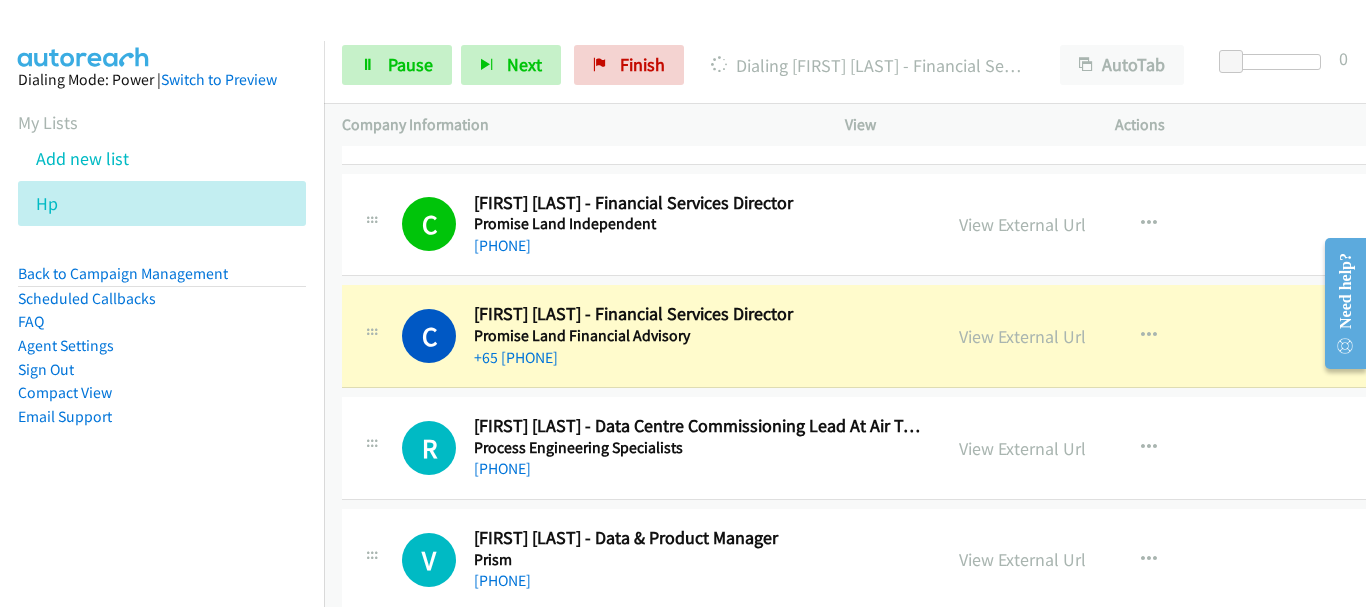 drag, startPoint x: 1000, startPoint y: 345, endPoint x: 717, endPoint y: 419, distance: 292.51495 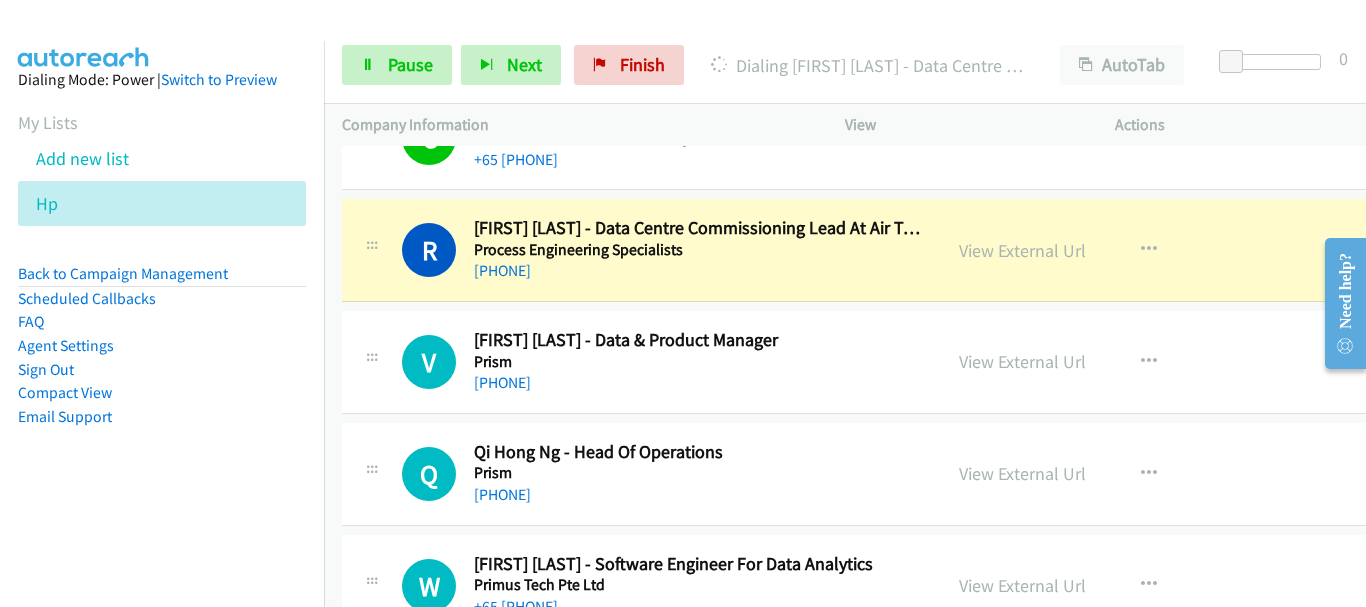 scroll, scrollTop: 800, scrollLeft: 0, axis: vertical 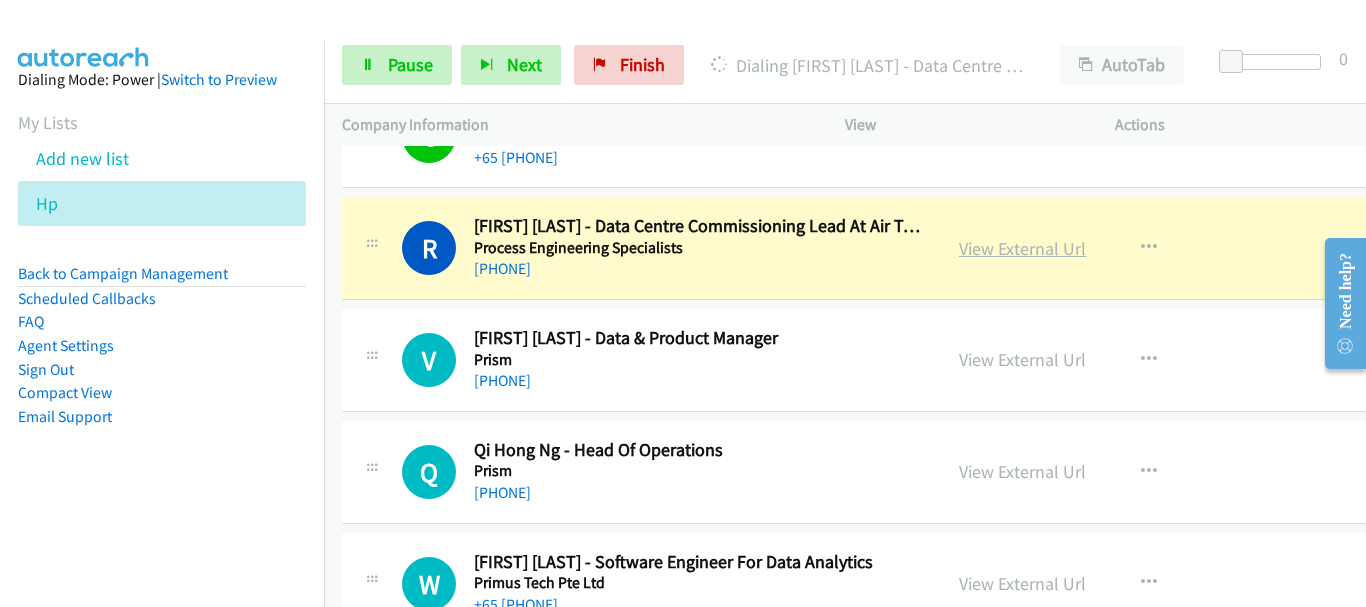 click on "View External Url" at bounding box center [1022, 248] 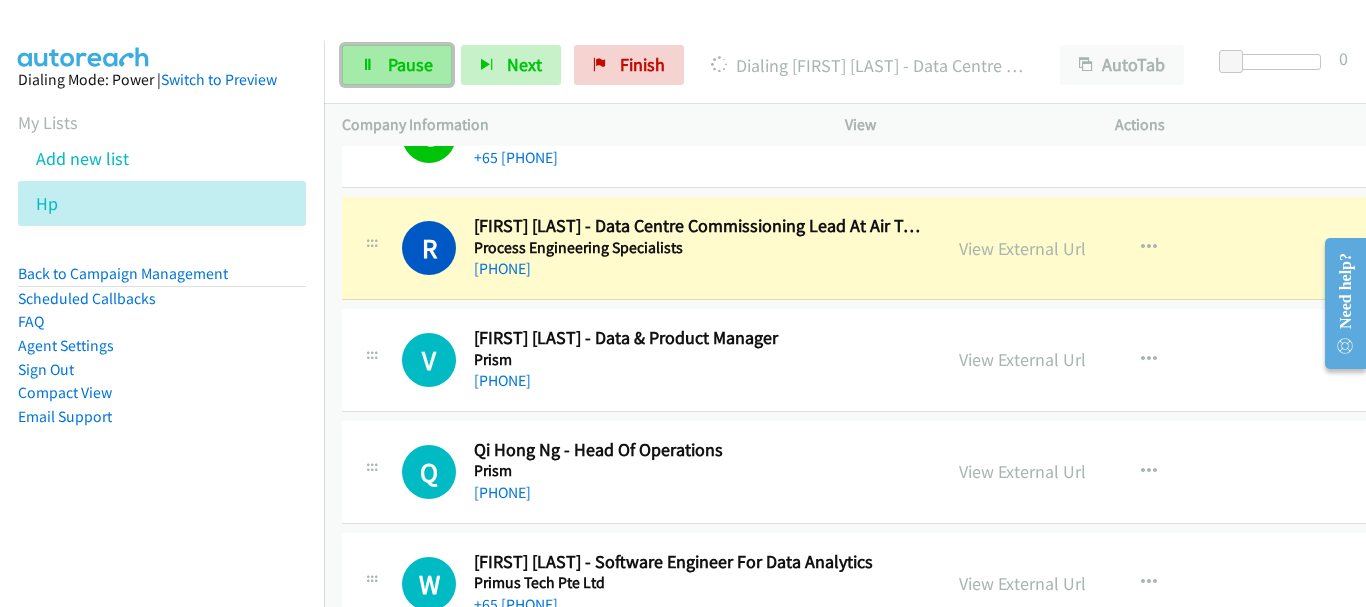 click on "Pause" at bounding box center (397, 65) 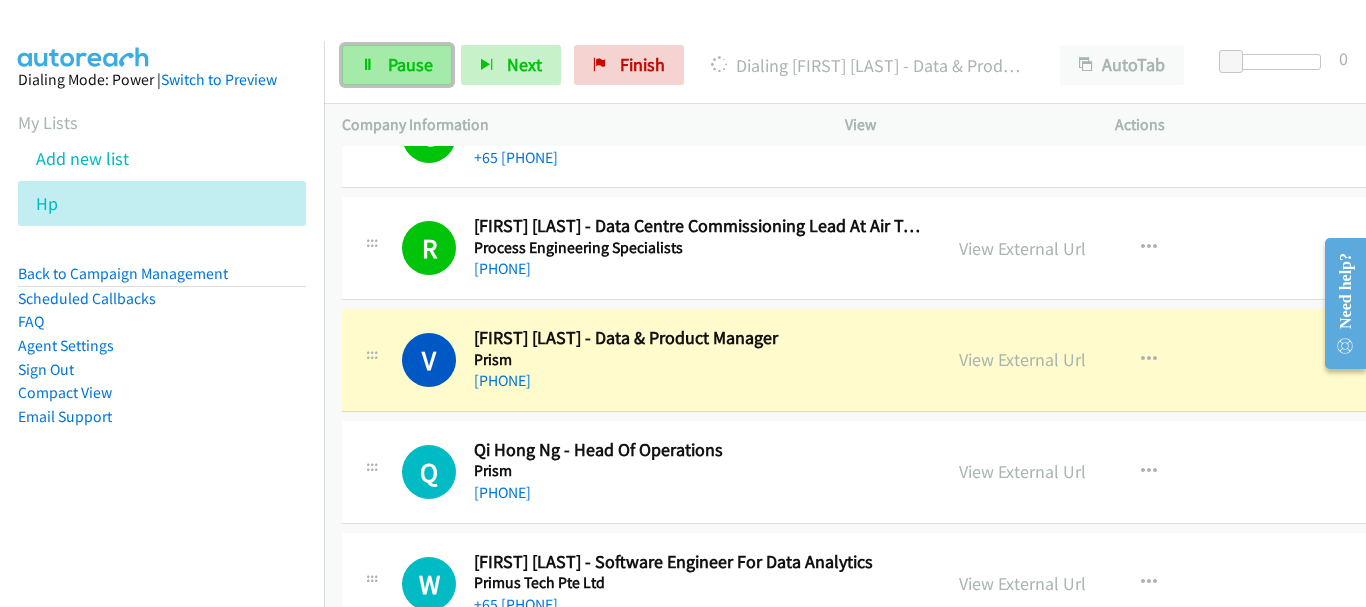 click on "Pause" at bounding box center (397, 65) 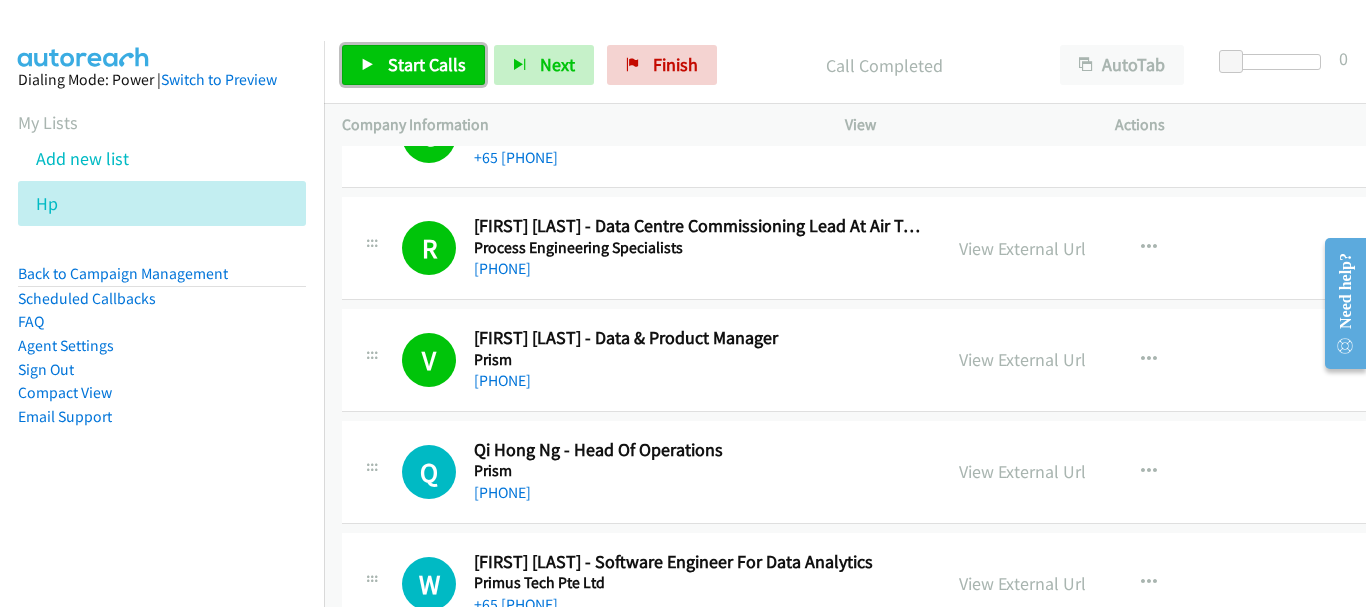 click on "Start Calls" at bounding box center [427, 64] 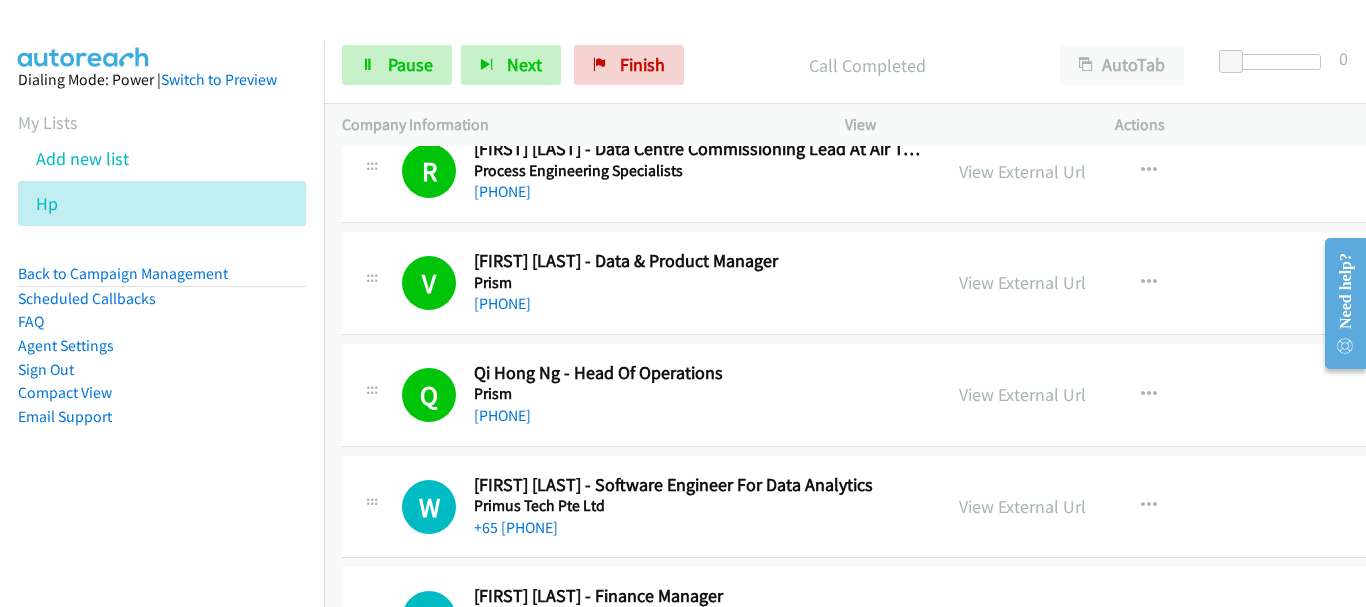 scroll, scrollTop: 1100, scrollLeft: 0, axis: vertical 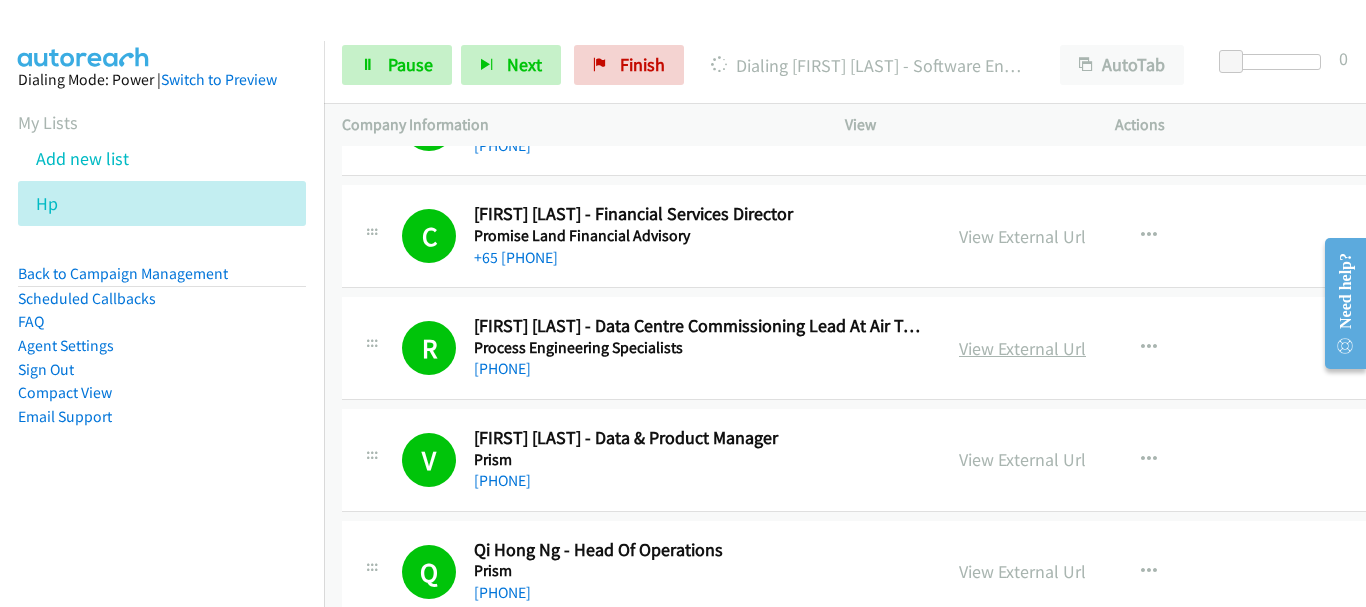 click on "View External Url" at bounding box center (1022, 348) 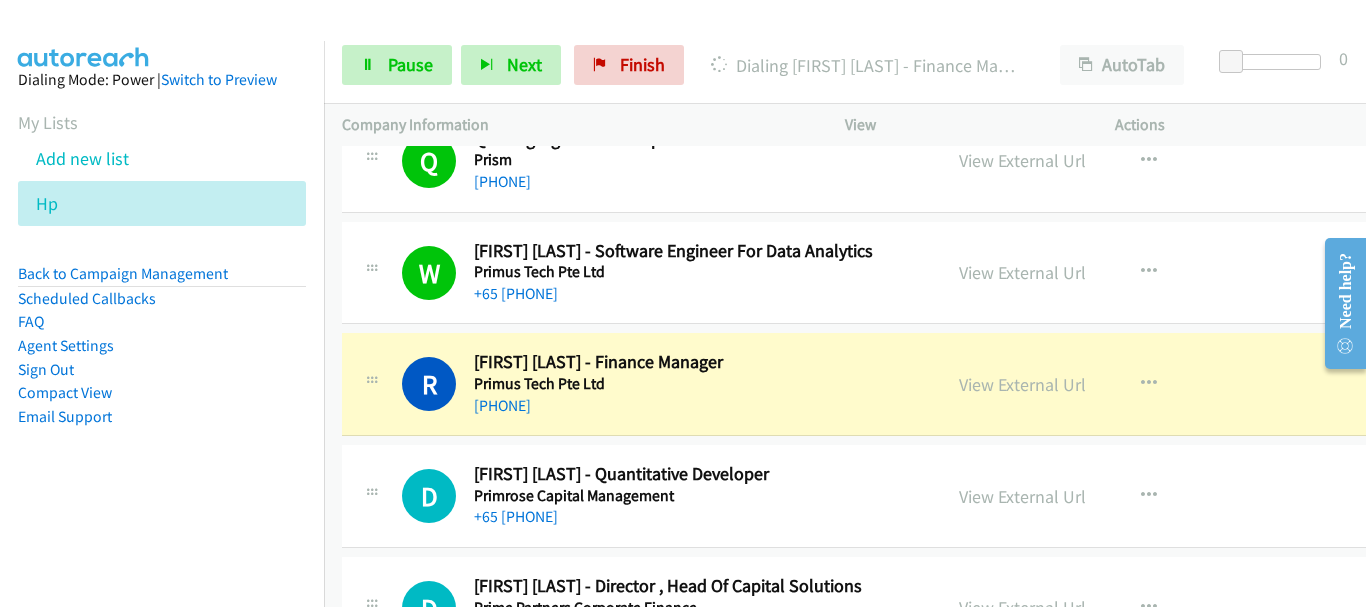 scroll, scrollTop: 1200, scrollLeft: 0, axis: vertical 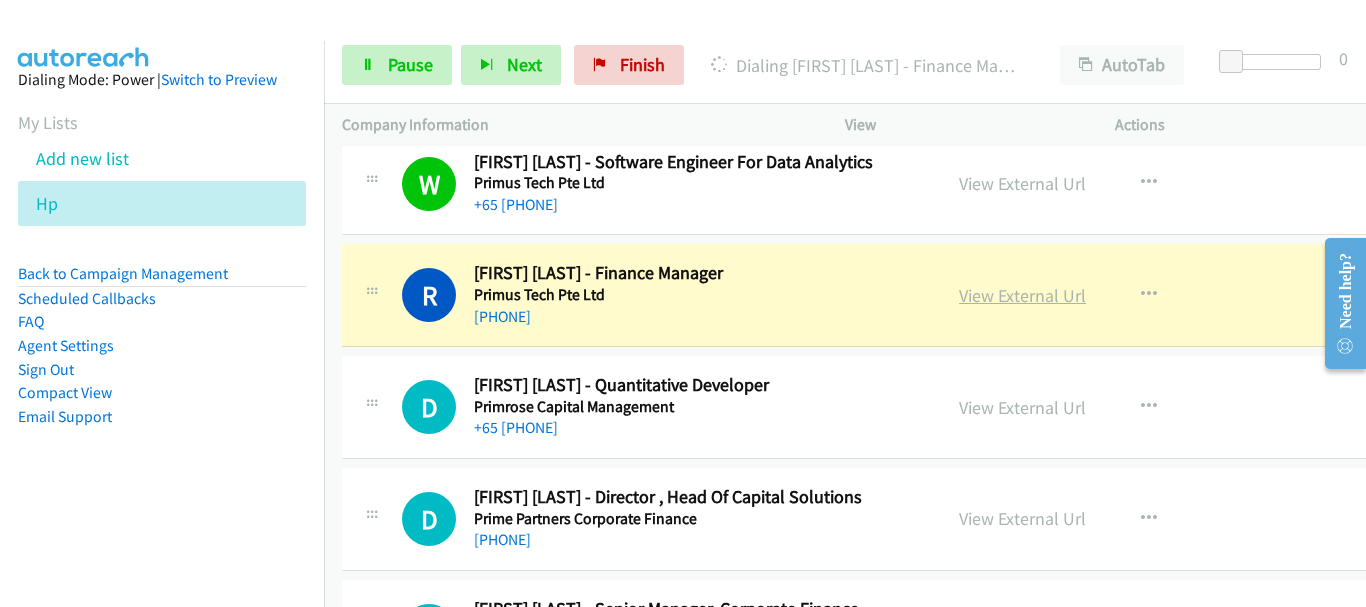 click on "View External Url" at bounding box center [1022, 295] 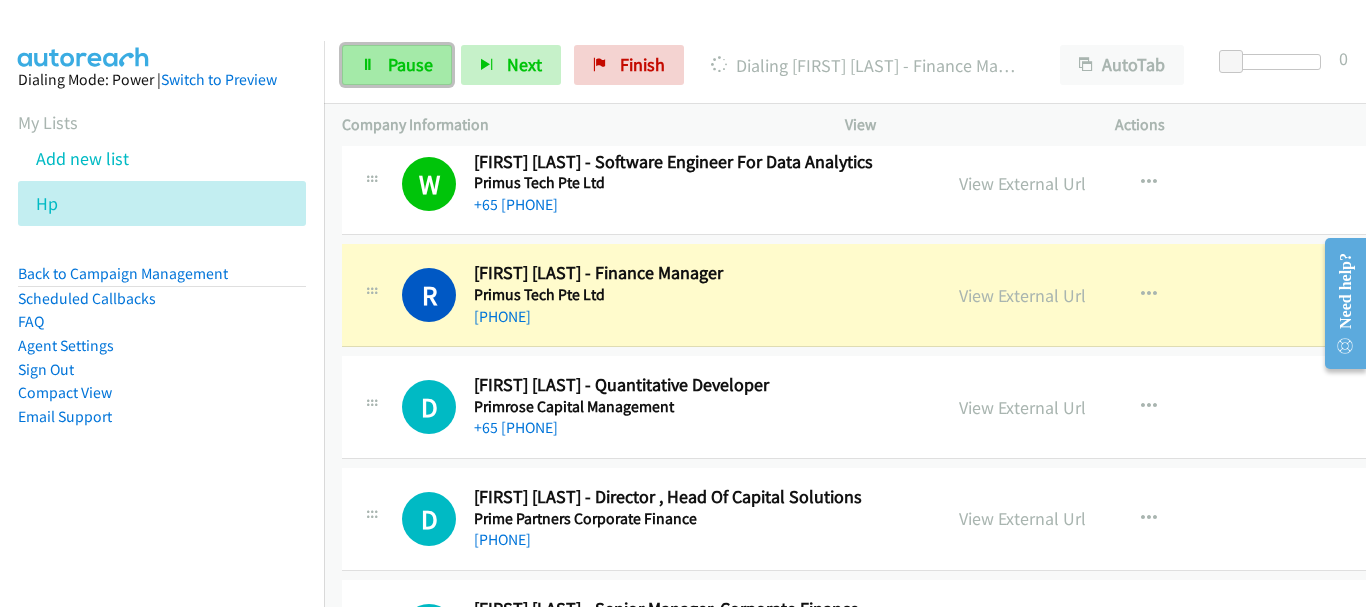 click on "Pause" at bounding box center [410, 64] 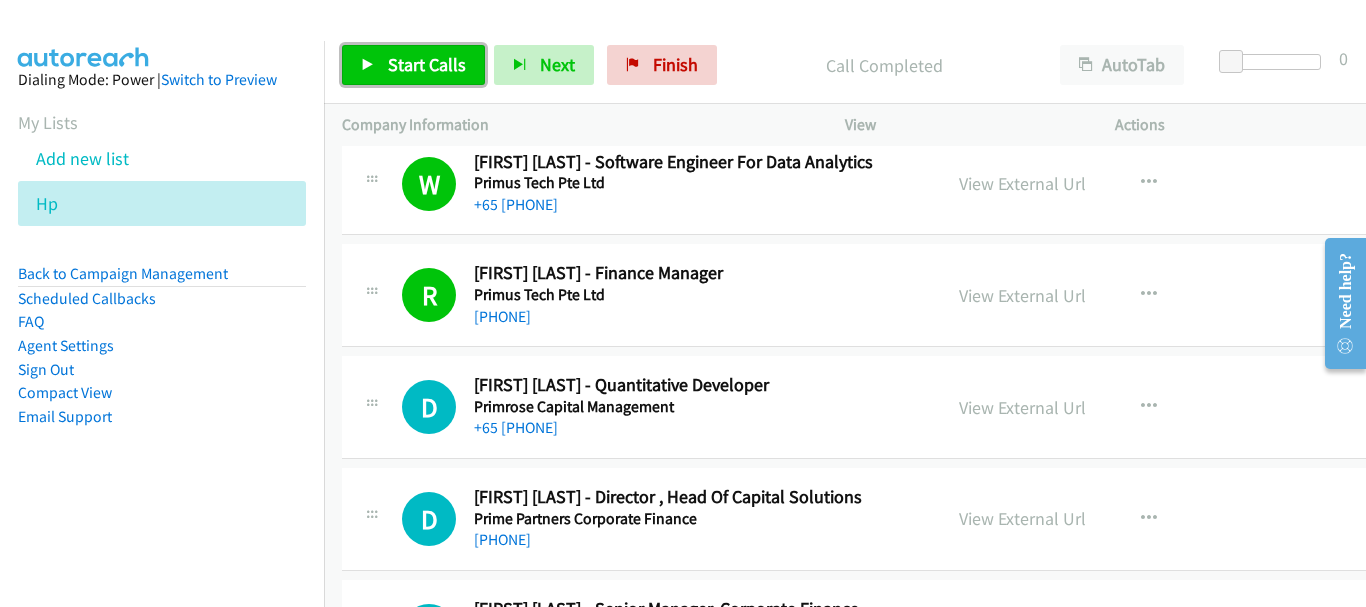 drag, startPoint x: 395, startPoint y: 68, endPoint x: 420, endPoint y: 88, distance: 32.01562 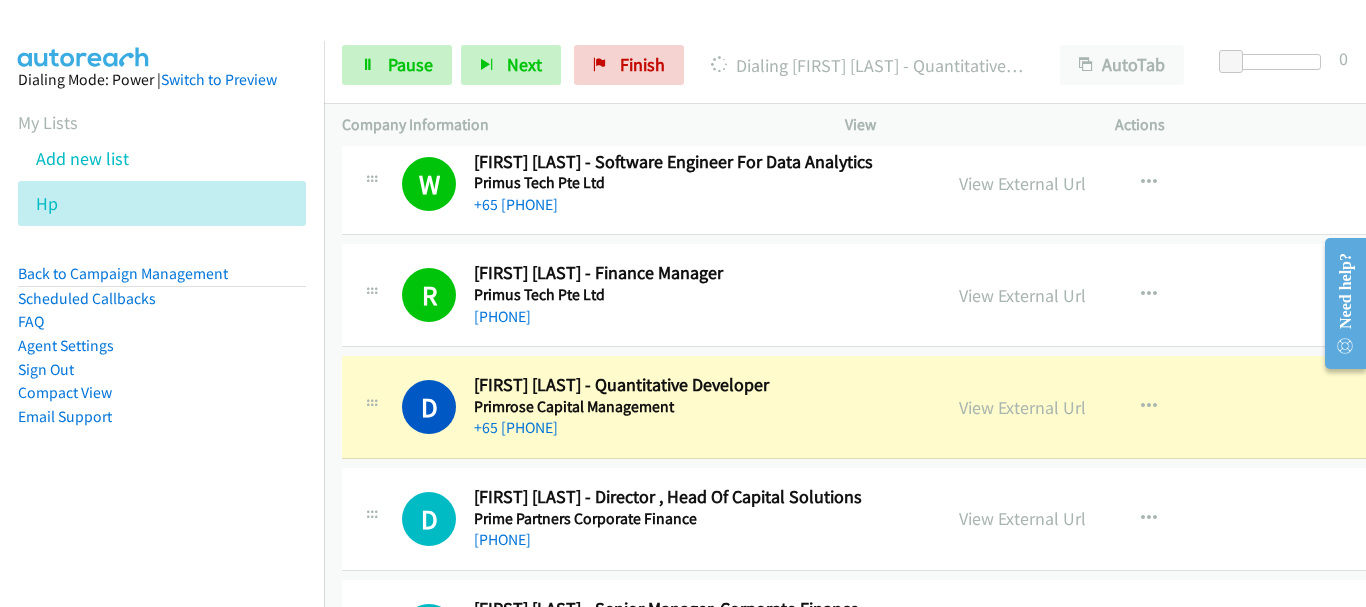 scroll, scrollTop: 1400, scrollLeft: 0, axis: vertical 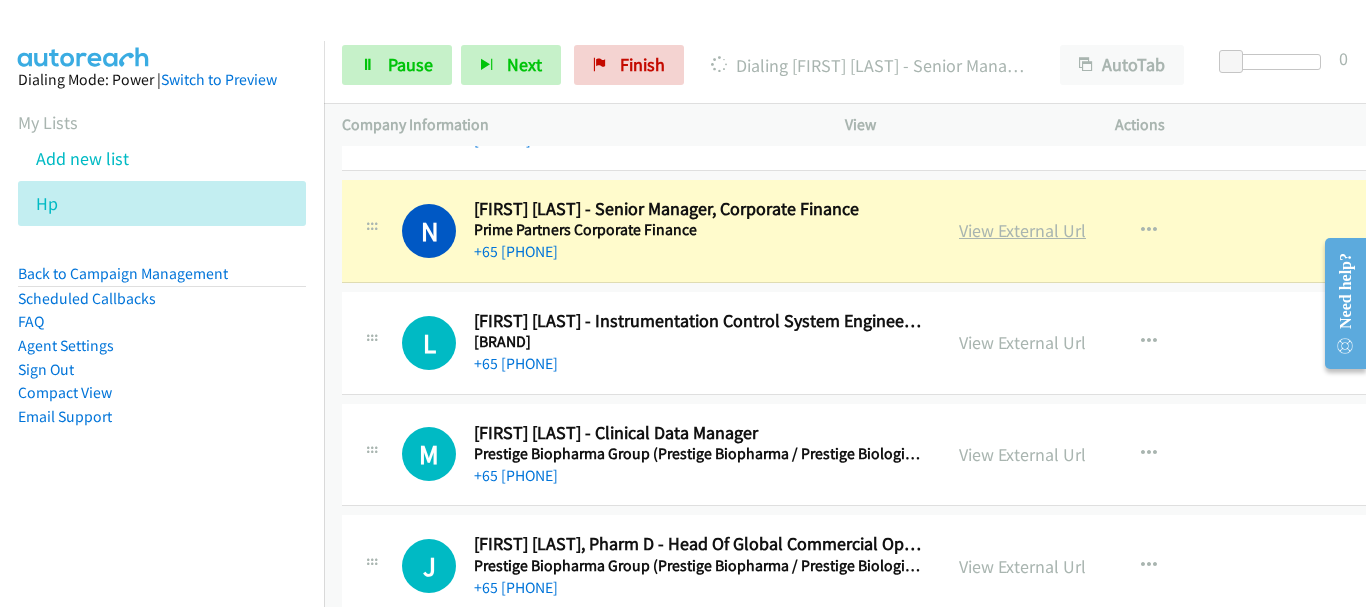 click on "View External Url" at bounding box center (1022, 230) 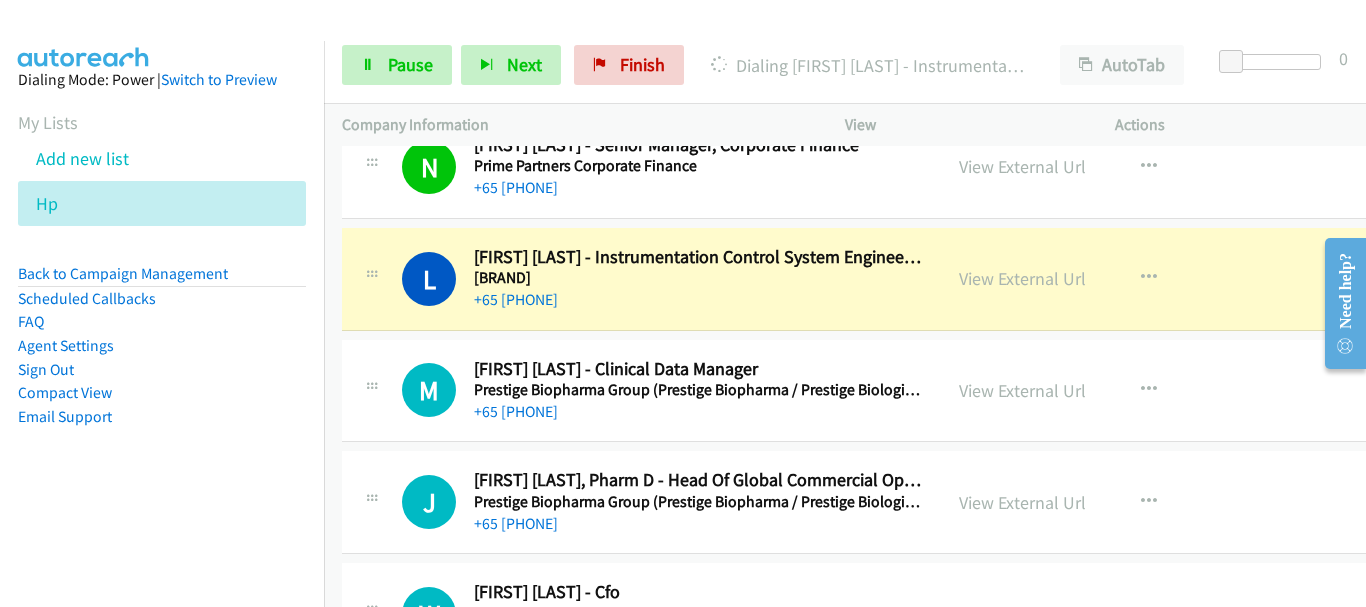 scroll, scrollTop: 1700, scrollLeft: 0, axis: vertical 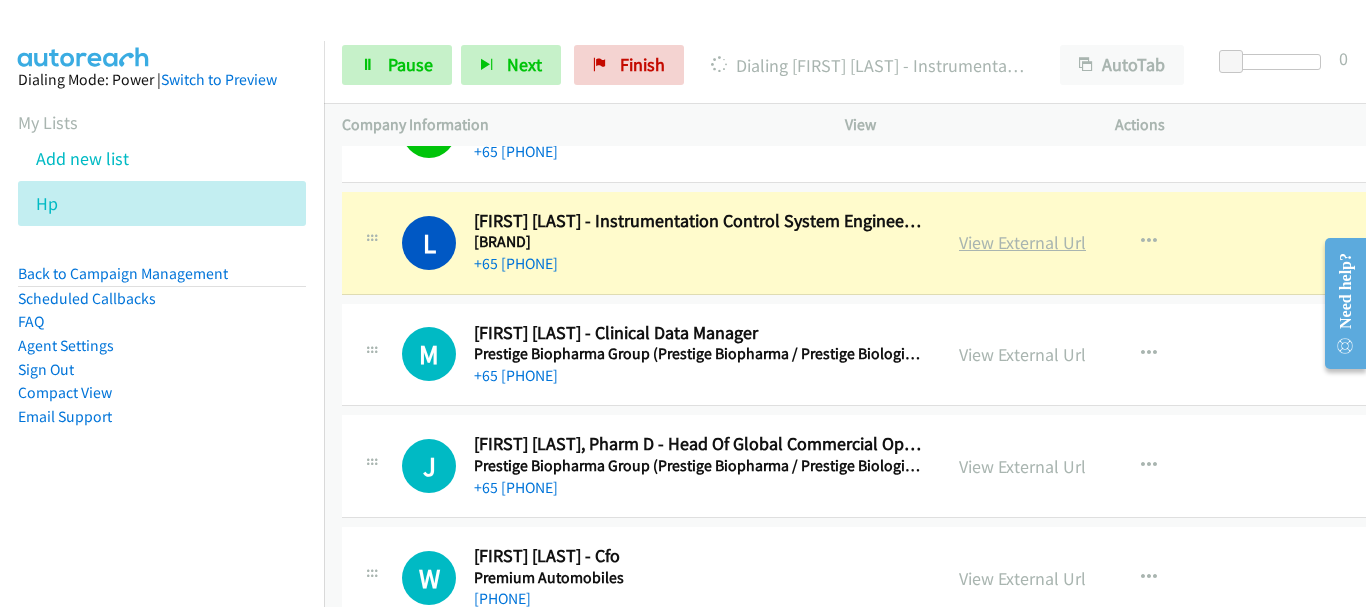 click on "View External Url" at bounding box center (1022, 242) 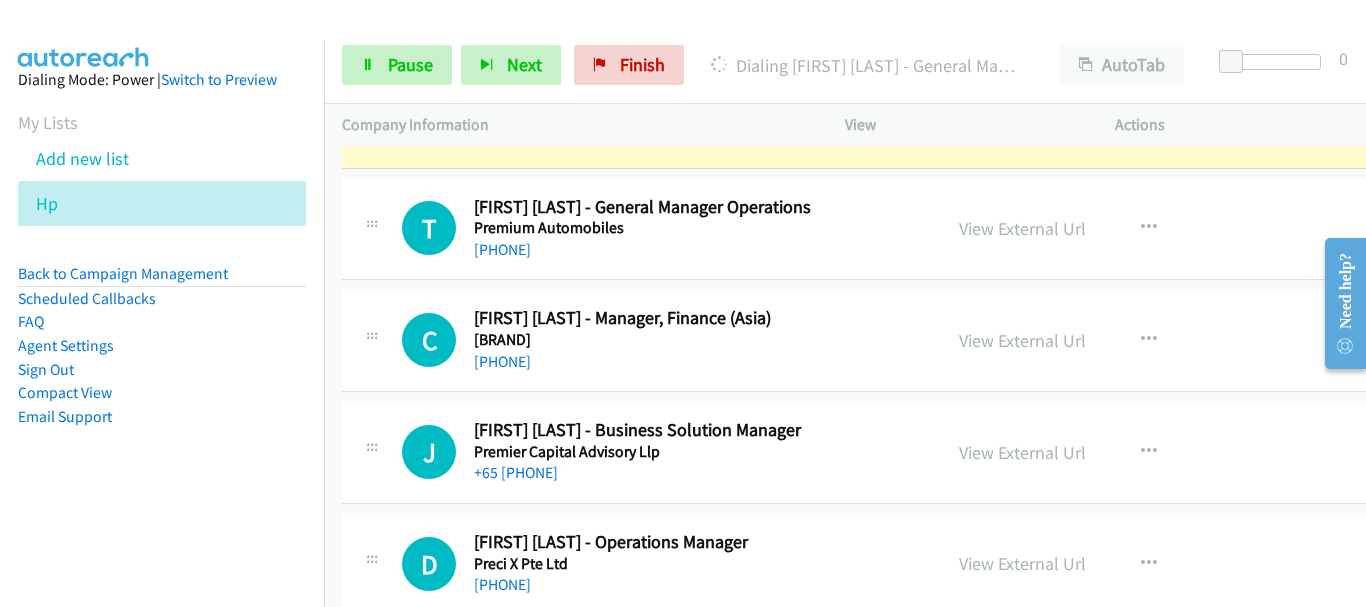 scroll, scrollTop: 2300, scrollLeft: 0, axis: vertical 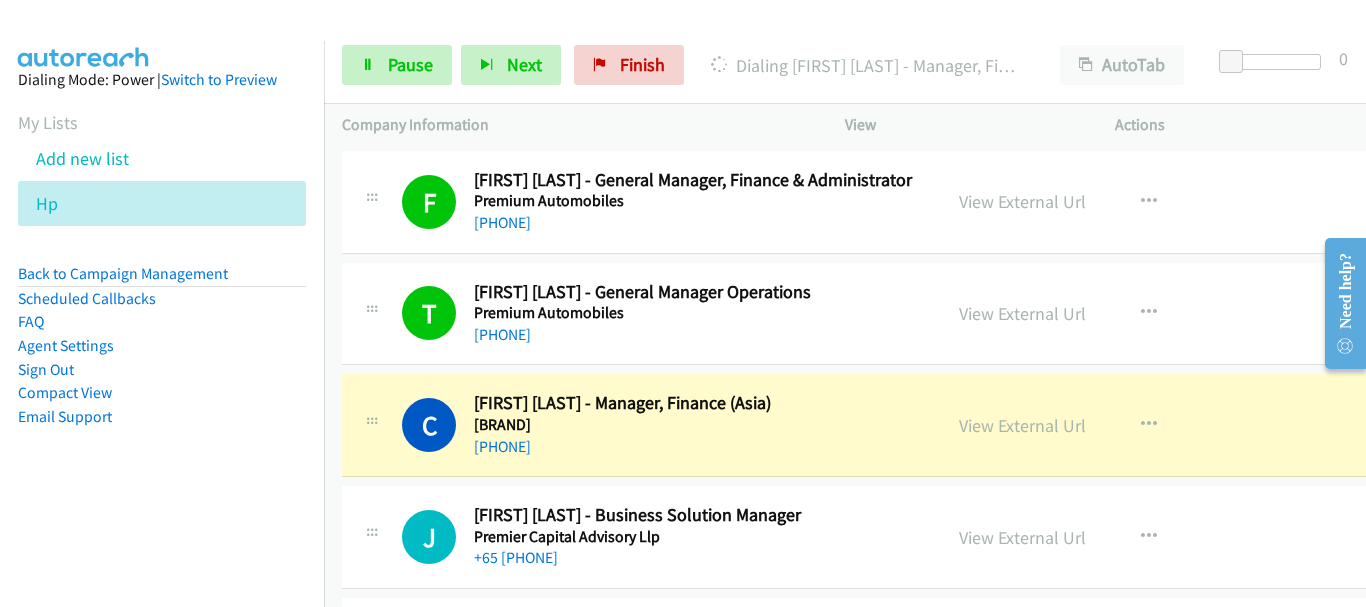 drag, startPoint x: 1235, startPoint y: 425, endPoint x: 1041, endPoint y: 457, distance: 196.62146 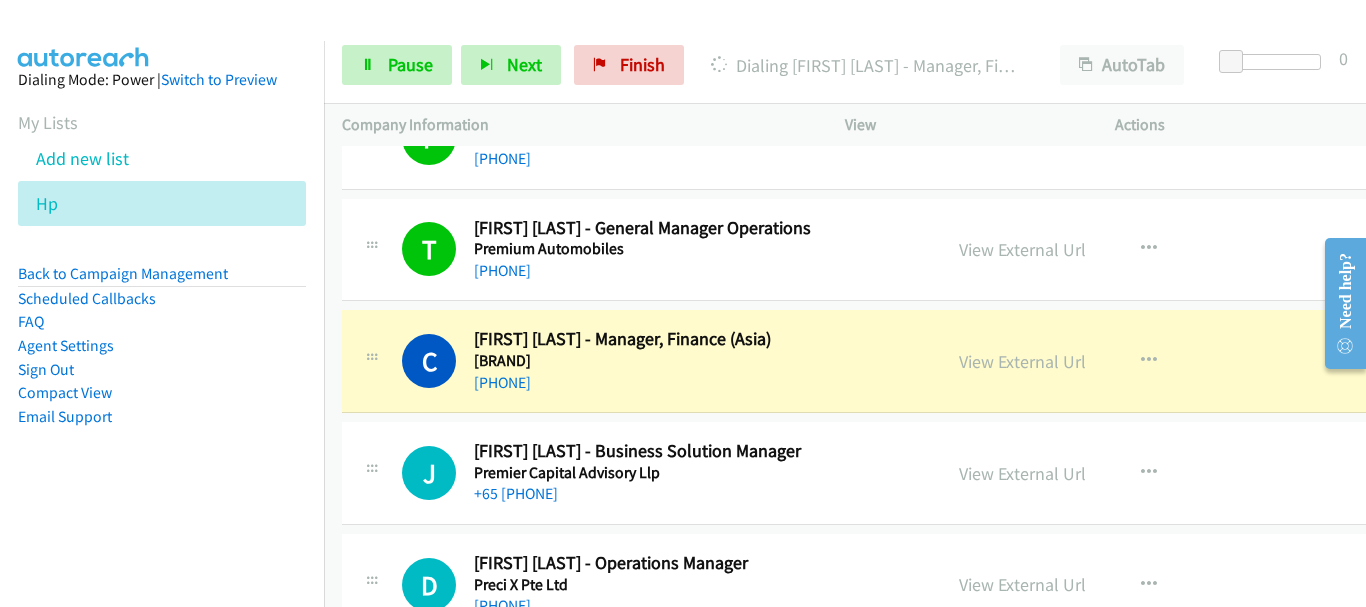 scroll, scrollTop: 2400, scrollLeft: 0, axis: vertical 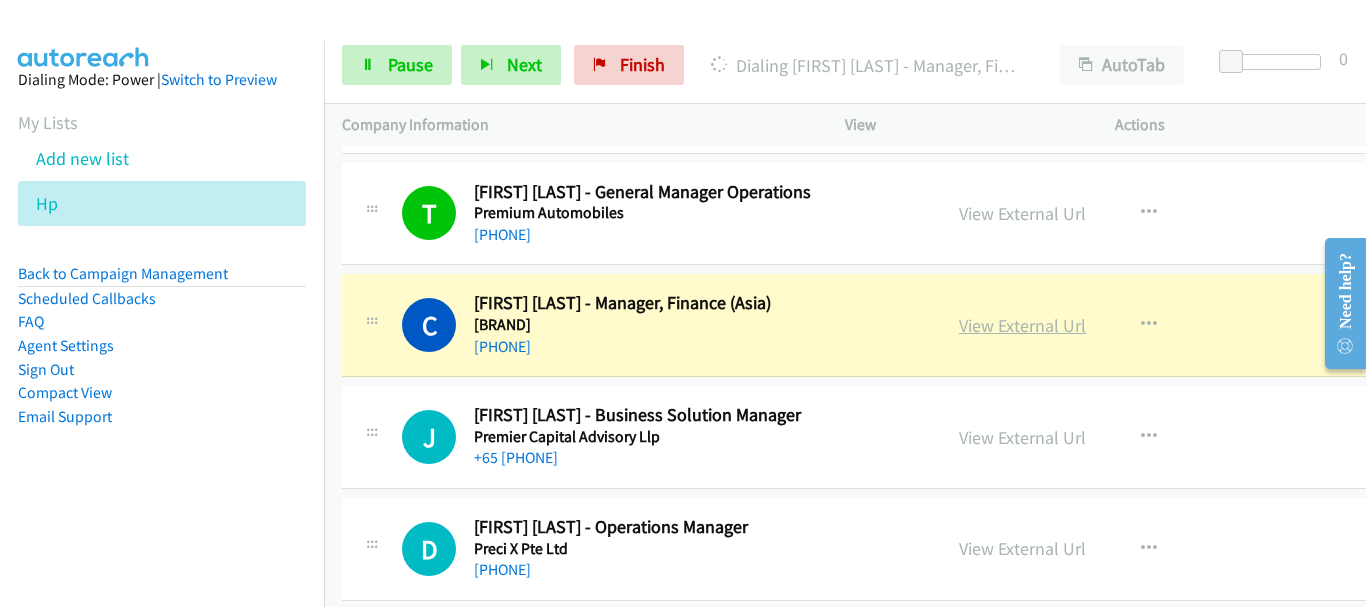 click on "View External Url" at bounding box center [1022, 325] 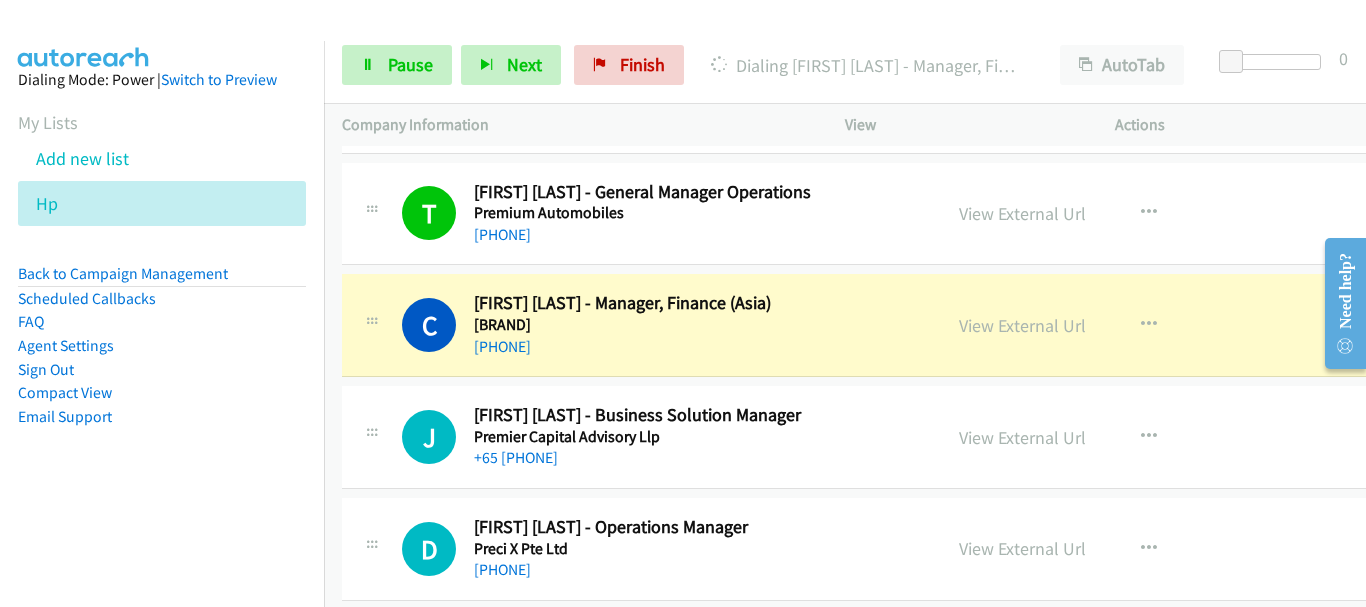 scroll, scrollTop: 2500, scrollLeft: 0, axis: vertical 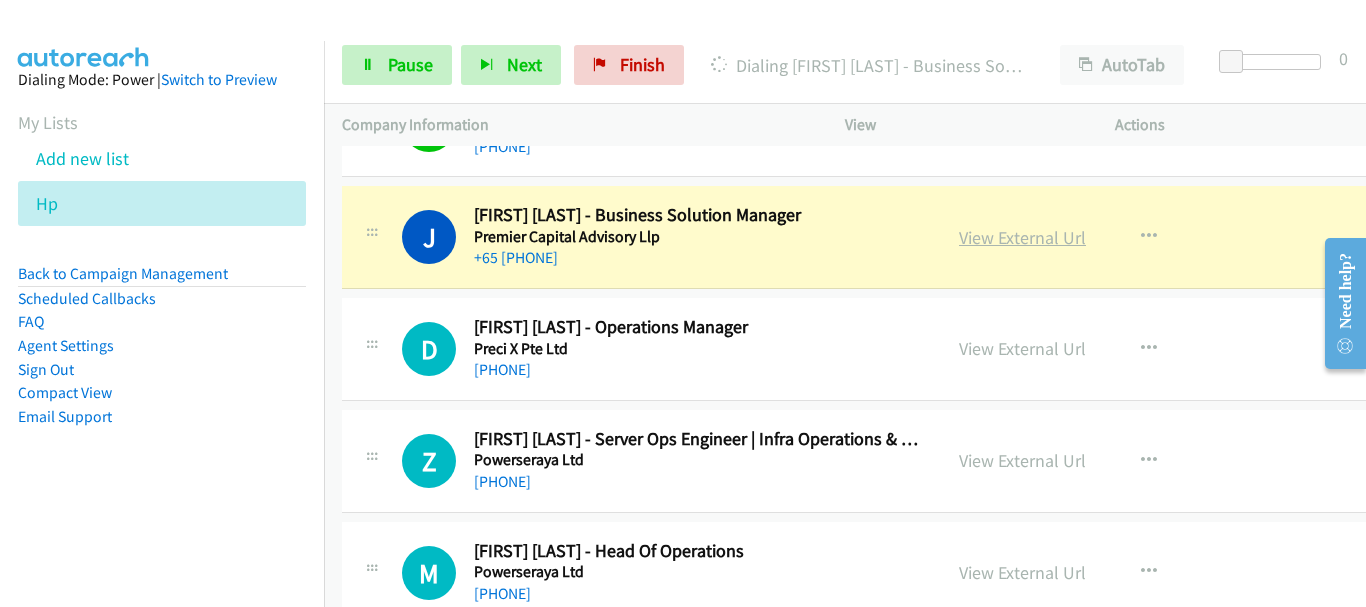 click on "View External Url" at bounding box center (1022, 237) 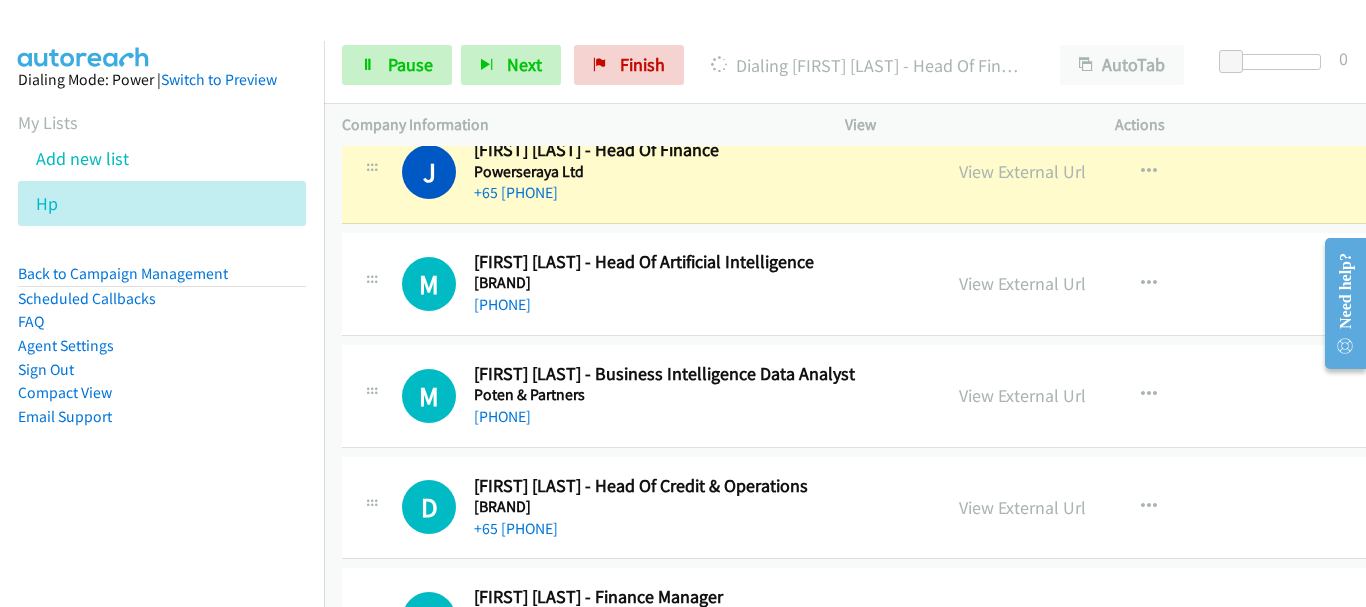 scroll, scrollTop: 3300, scrollLeft: 0, axis: vertical 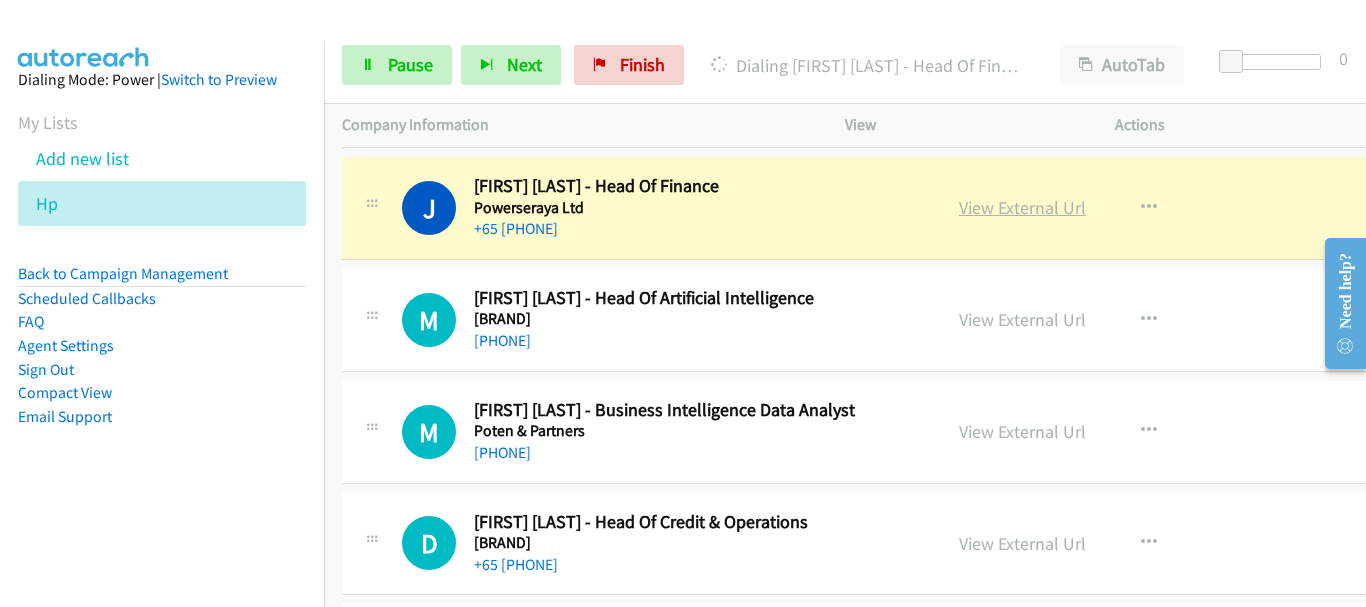 click on "View External Url" at bounding box center [1022, 207] 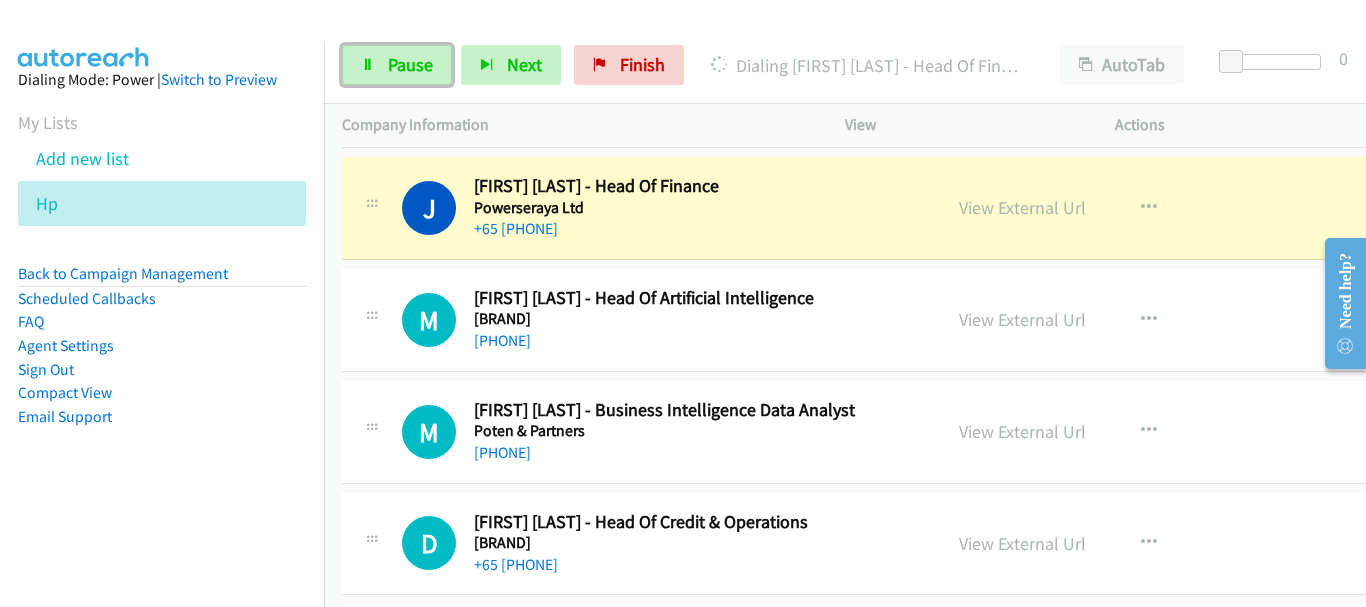click on "Pause" at bounding box center (410, 64) 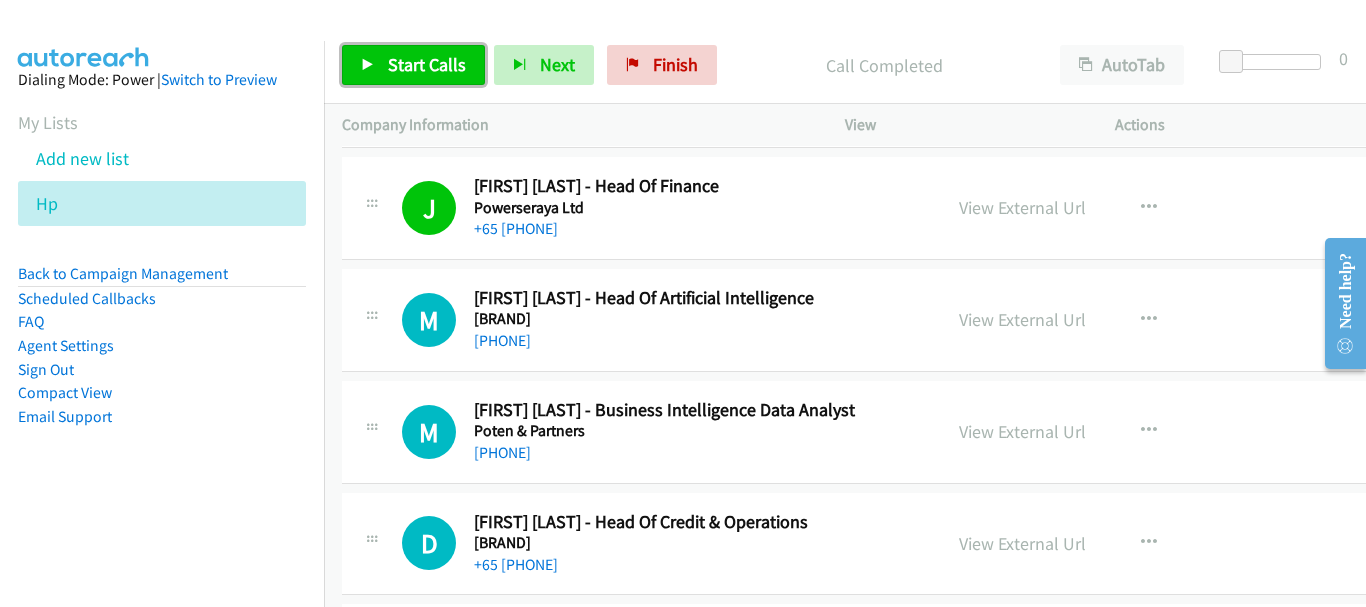 click at bounding box center [368, 66] 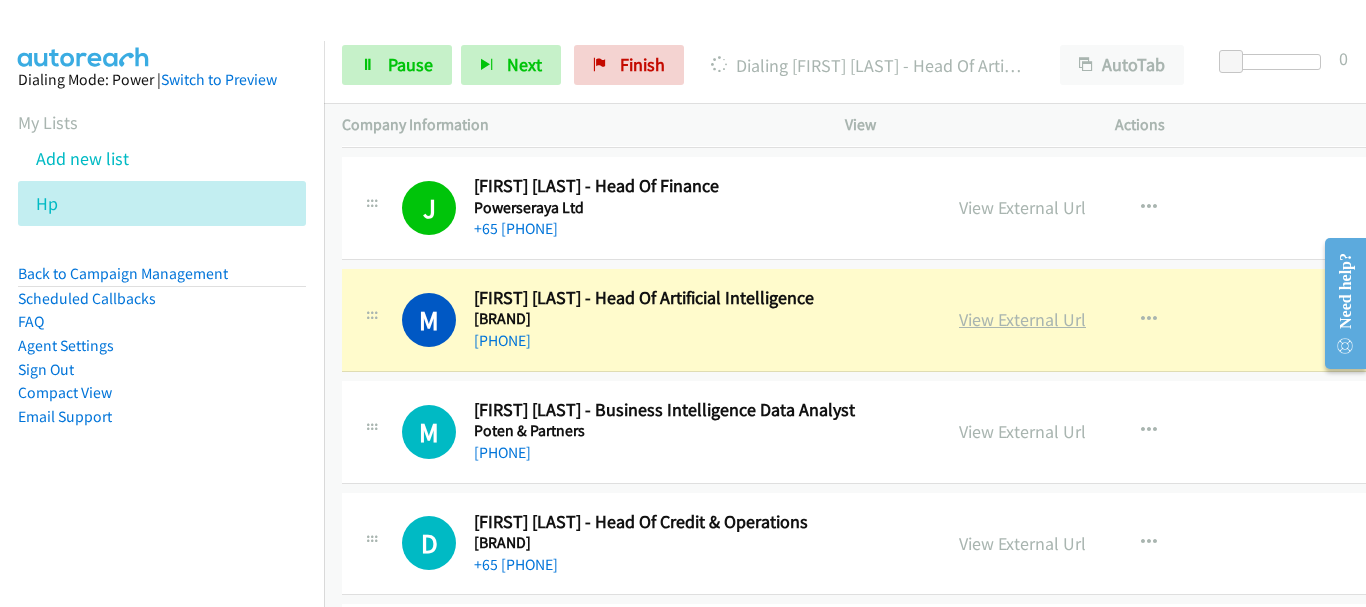 click on "View External Url" at bounding box center (1022, 319) 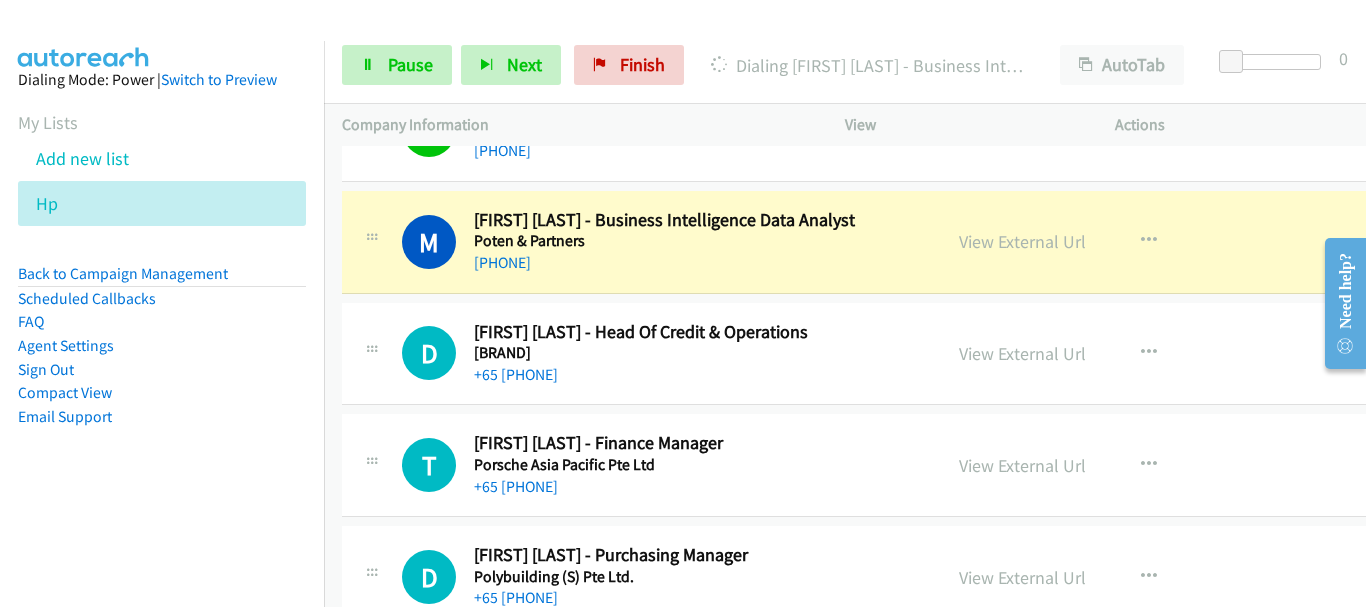 scroll, scrollTop: 3500, scrollLeft: 0, axis: vertical 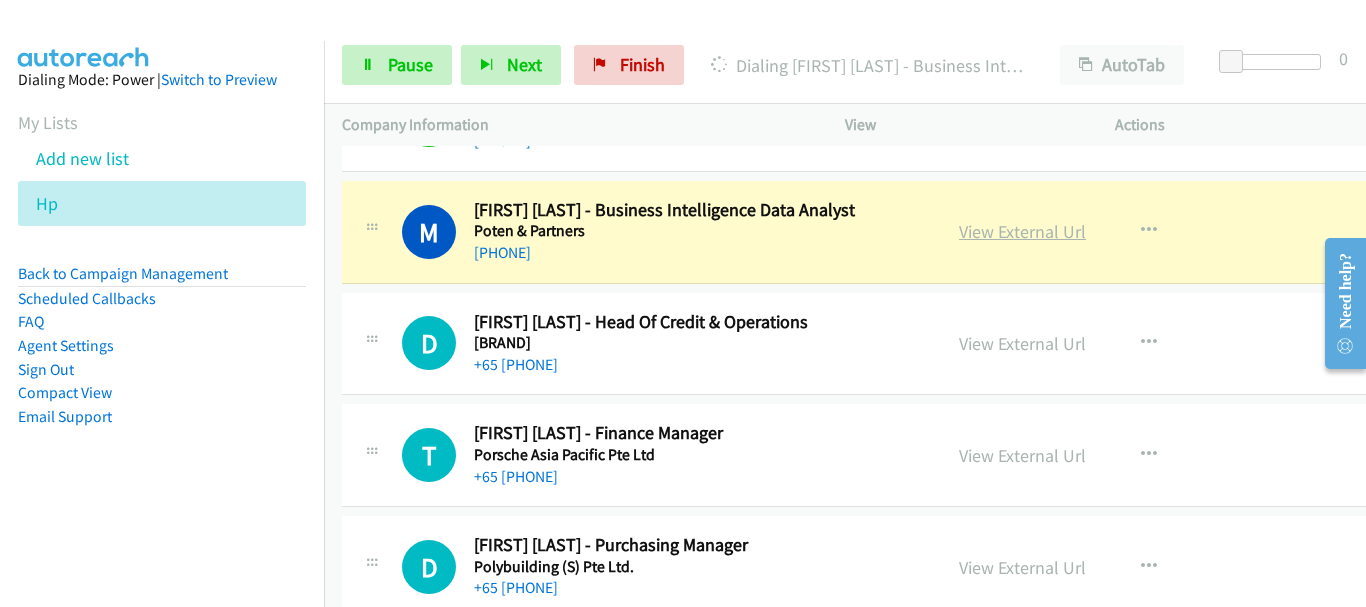 click on "View External Url" at bounding box center (1022, 231) 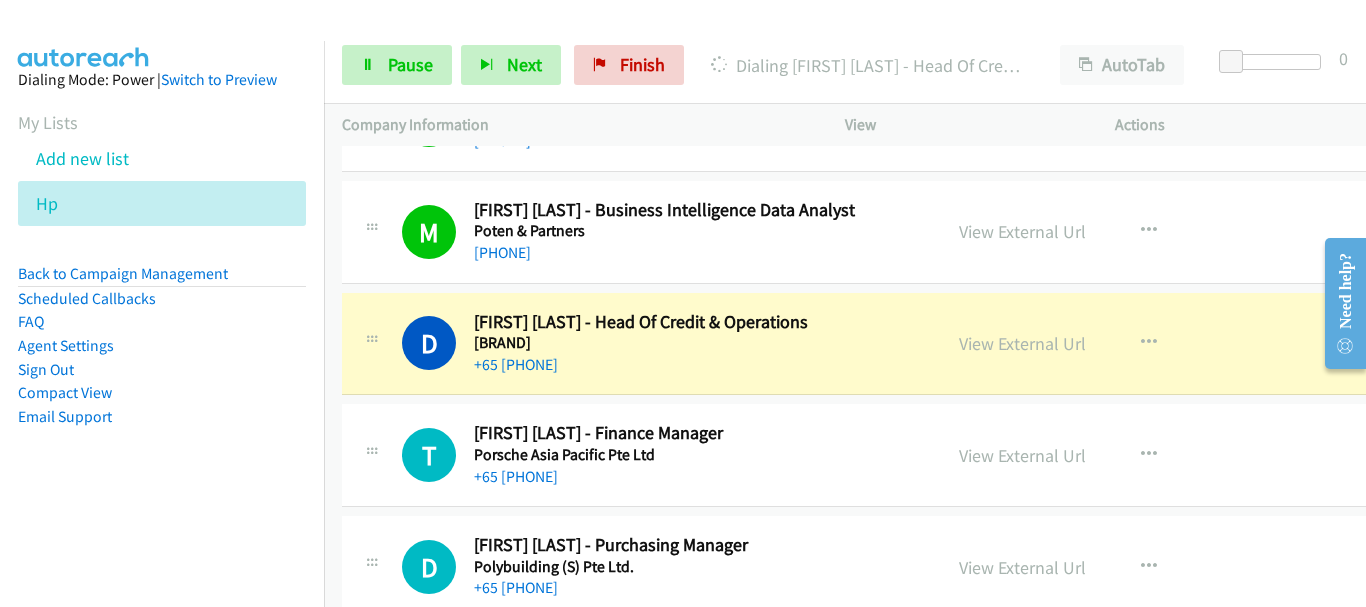 scroll, scrollTop: 3600, scrollLeft: 0, axis: vertical 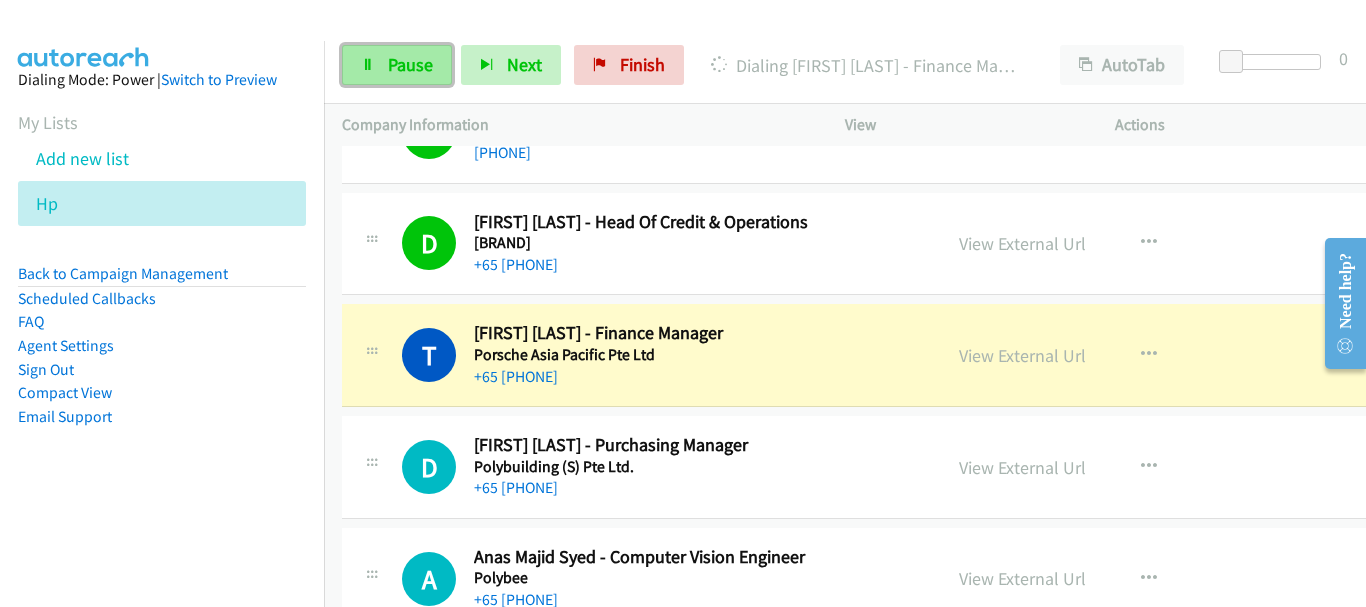 click on "Pause" at bounding box center [397, 65] 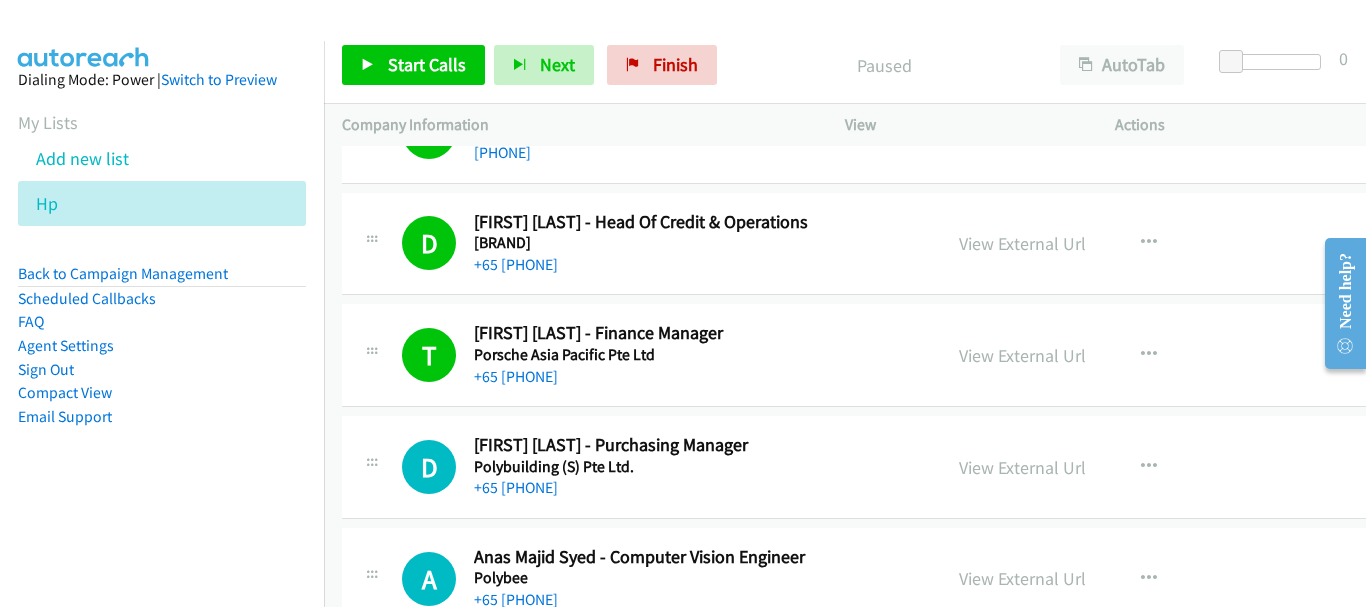 click on "Start Calls
Pause
Next
Finish
Paused
AutoTab
AutoTab
0" at bounding box center [845, 65] 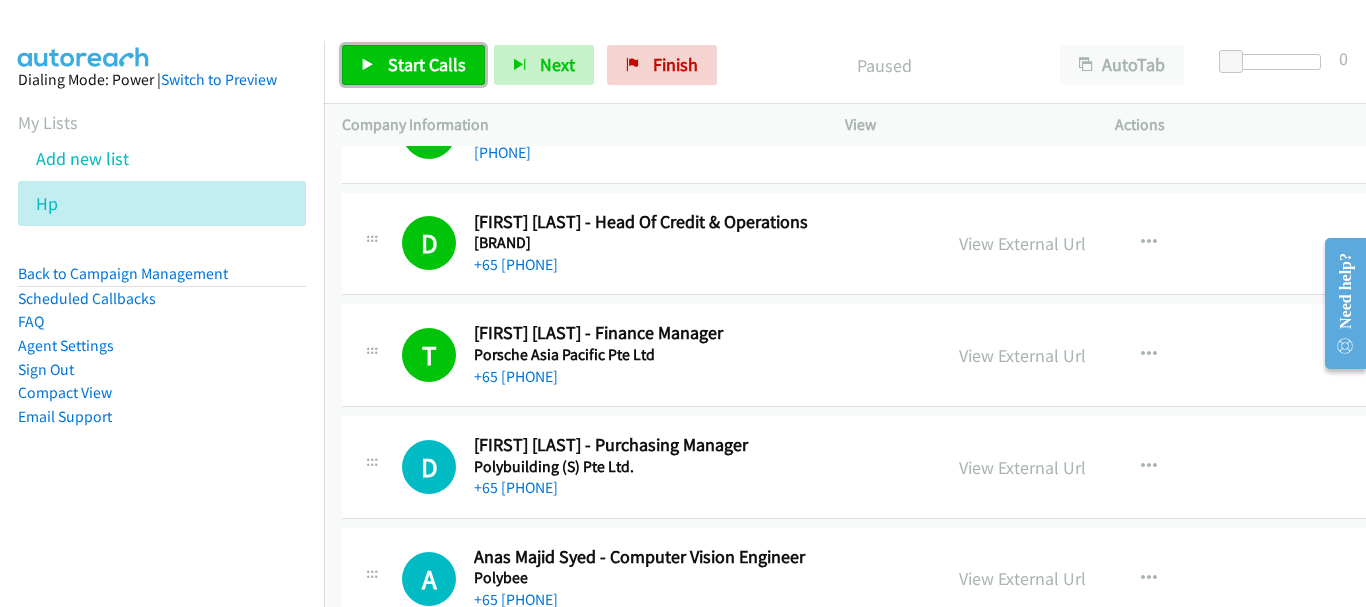click on "Start Calls" at bounding box center (427, 64) 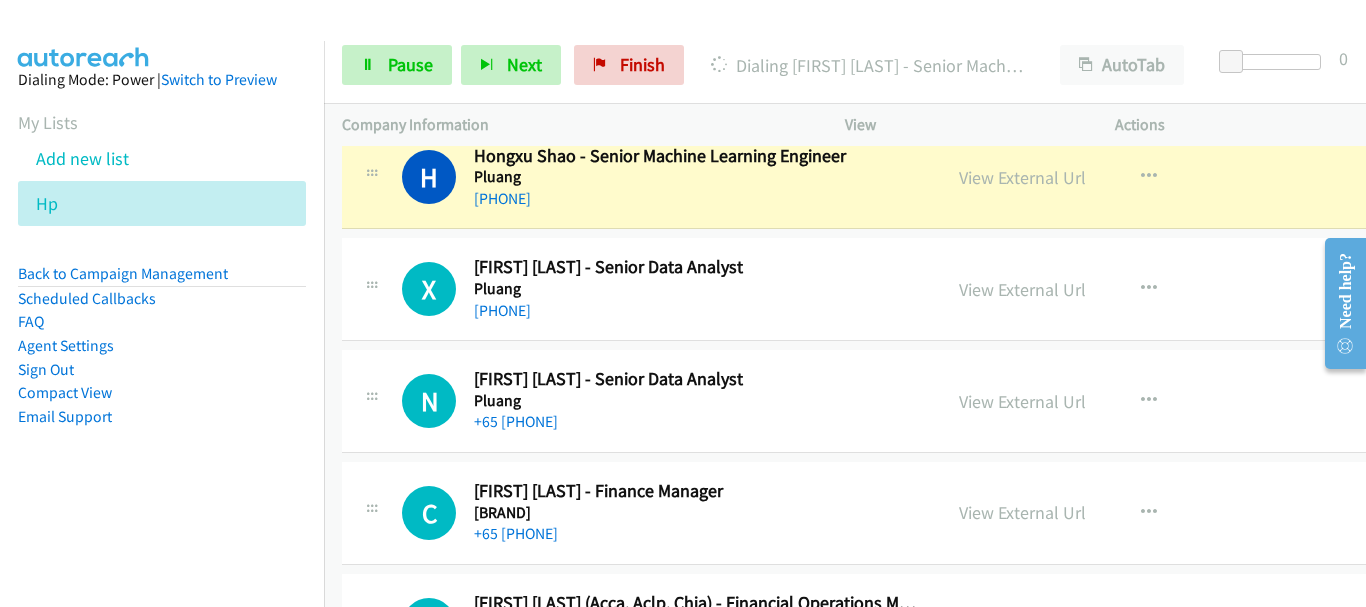scroll, scrollTop: 4300, scrollLeft: 0, axis: vertical 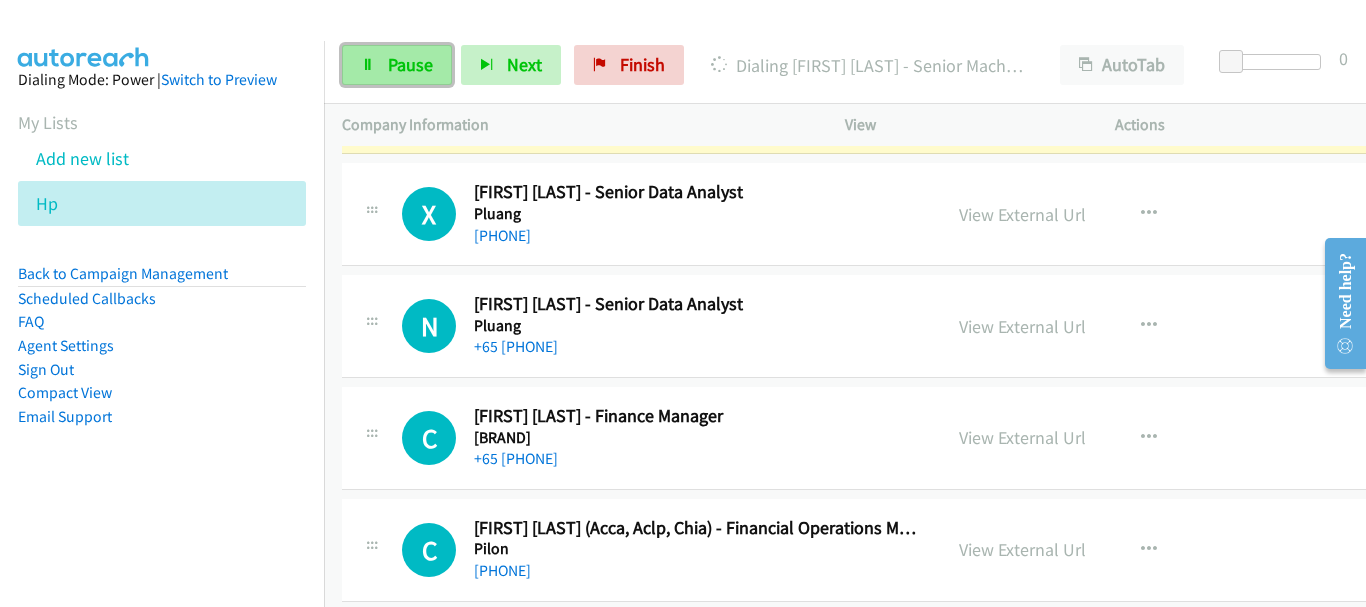 click on "Pause" at bounding box center [397, 65] 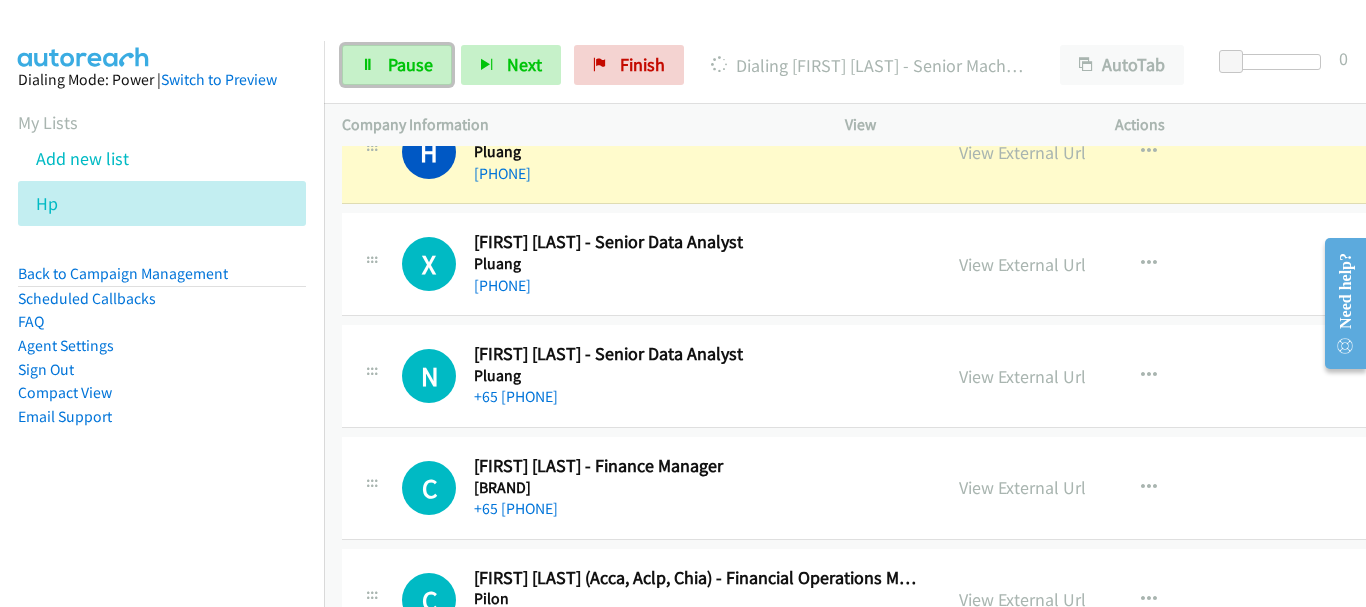 scroll, scrollTop: 4200, scrollLeft: 0, axis: vertical 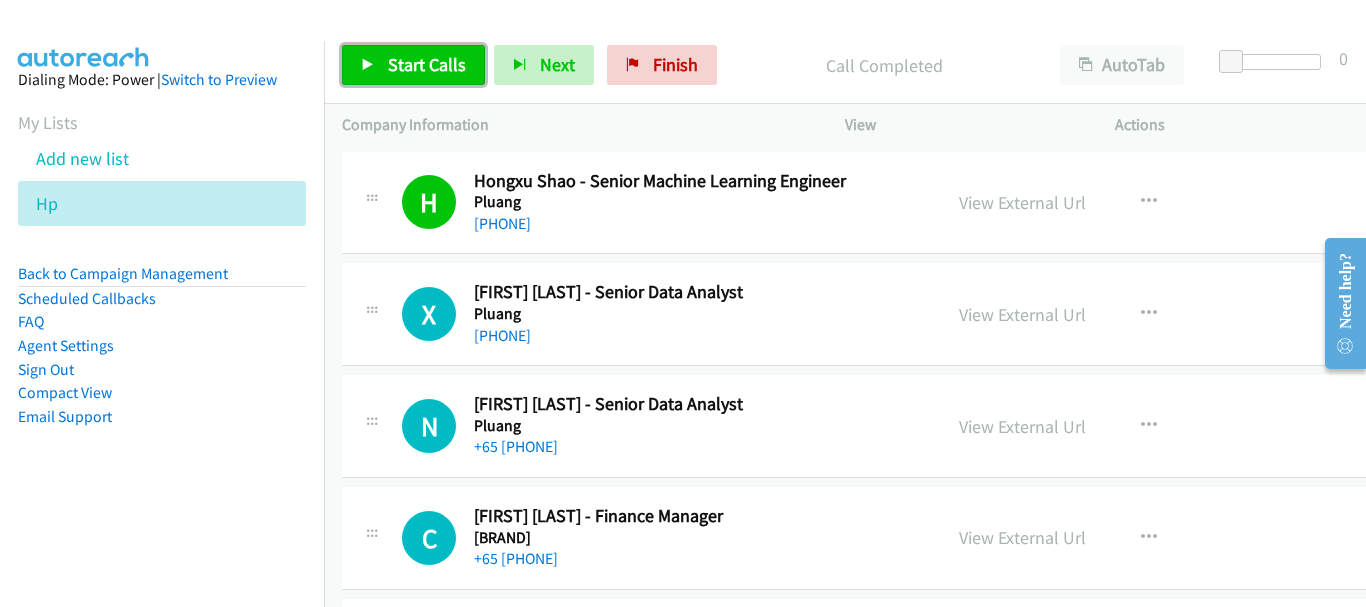 click on "Start Calls" at bounding box center (413, 65) 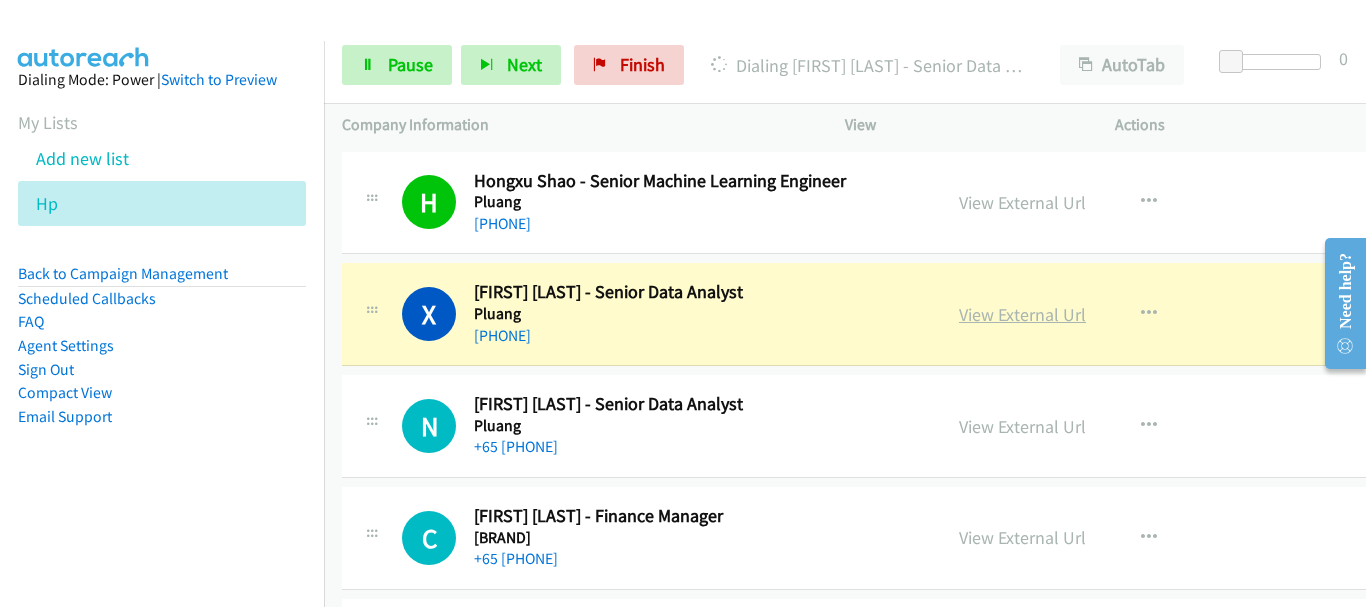 click on "View External Url" at bounding box center [1022, 314] 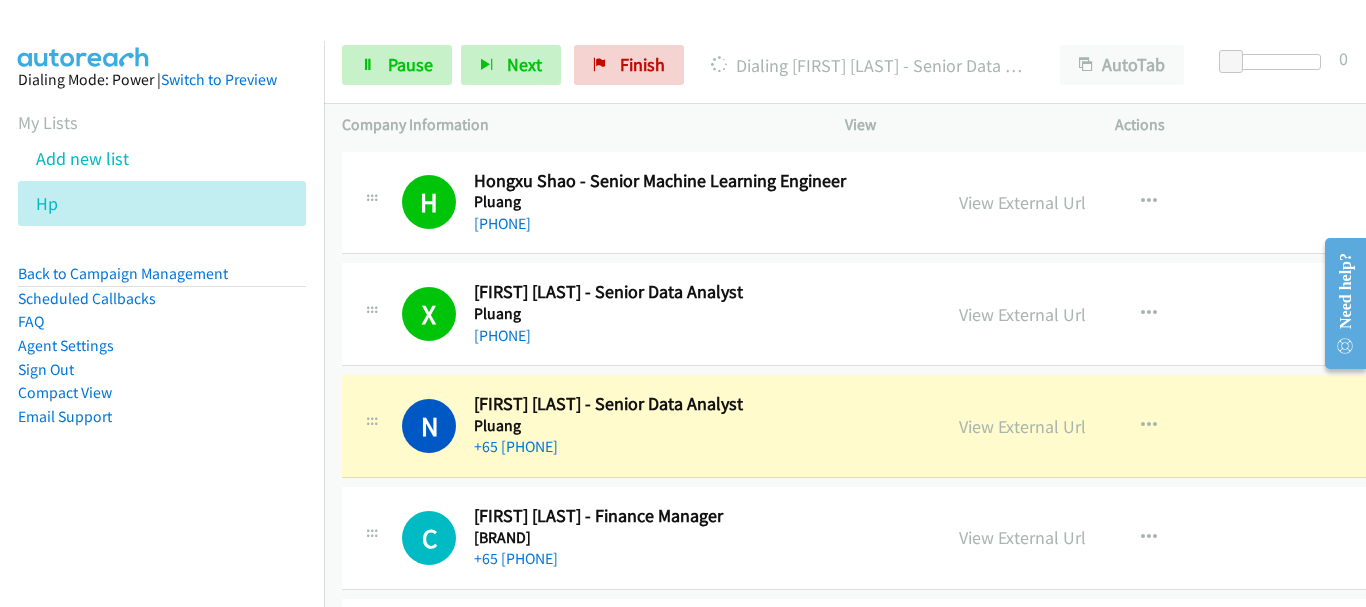 scroll, scrollTop: 4300, scrollLeft: 0, axis: vertical 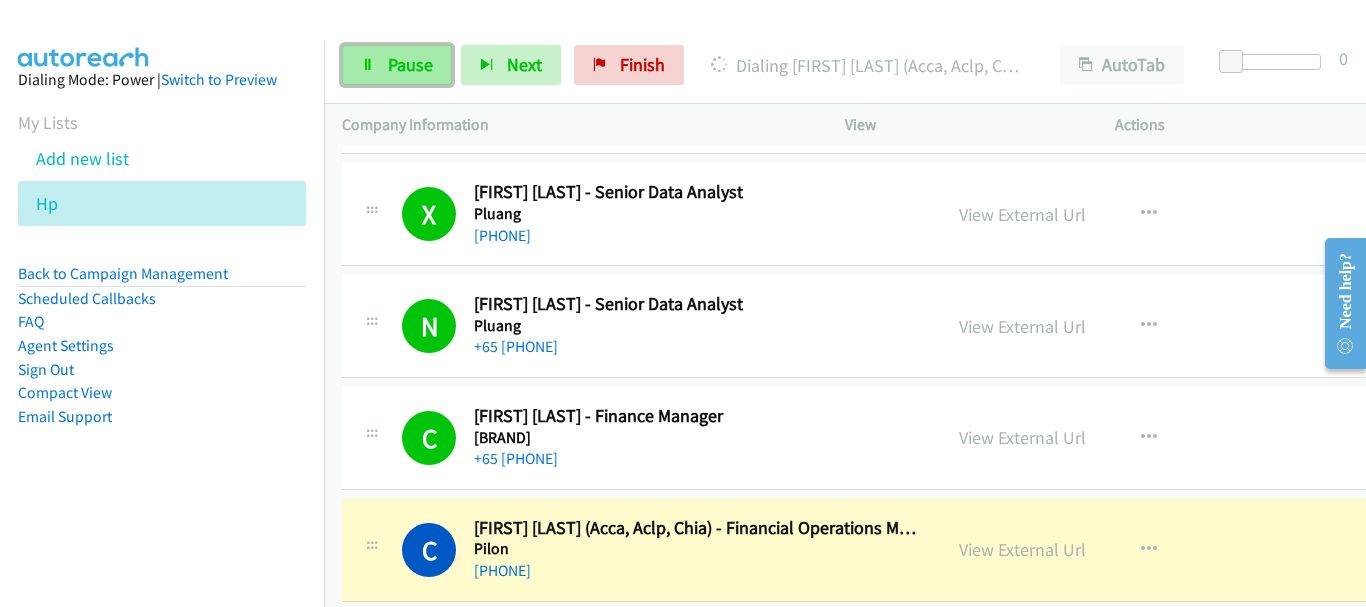 click on "Pause" at bounding box center [397, 65] 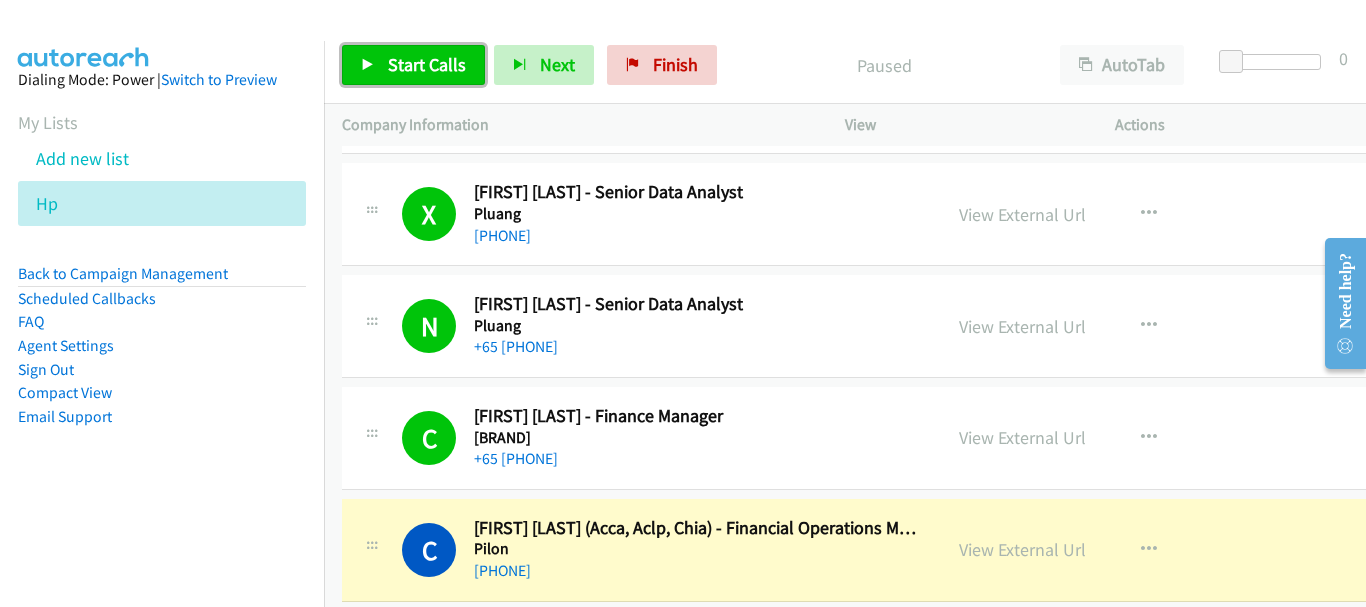 click on "Start Calls" at bounding box center (427, 64) 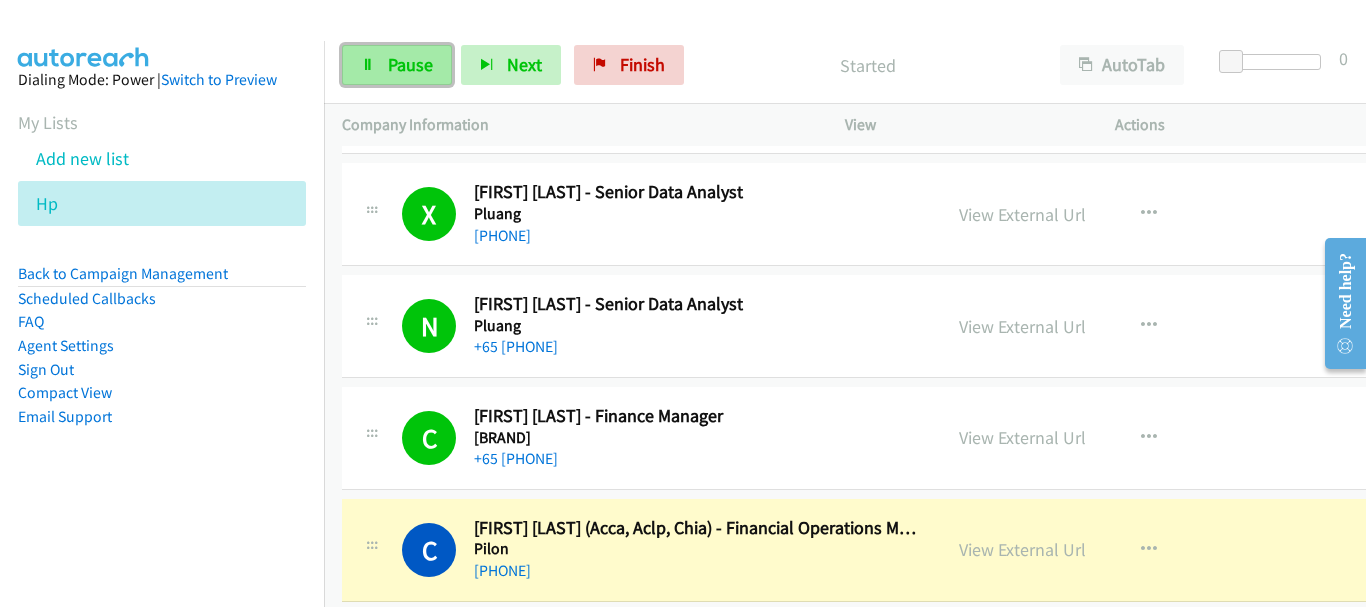 click on "Pause" at bounding box center [410, 64] 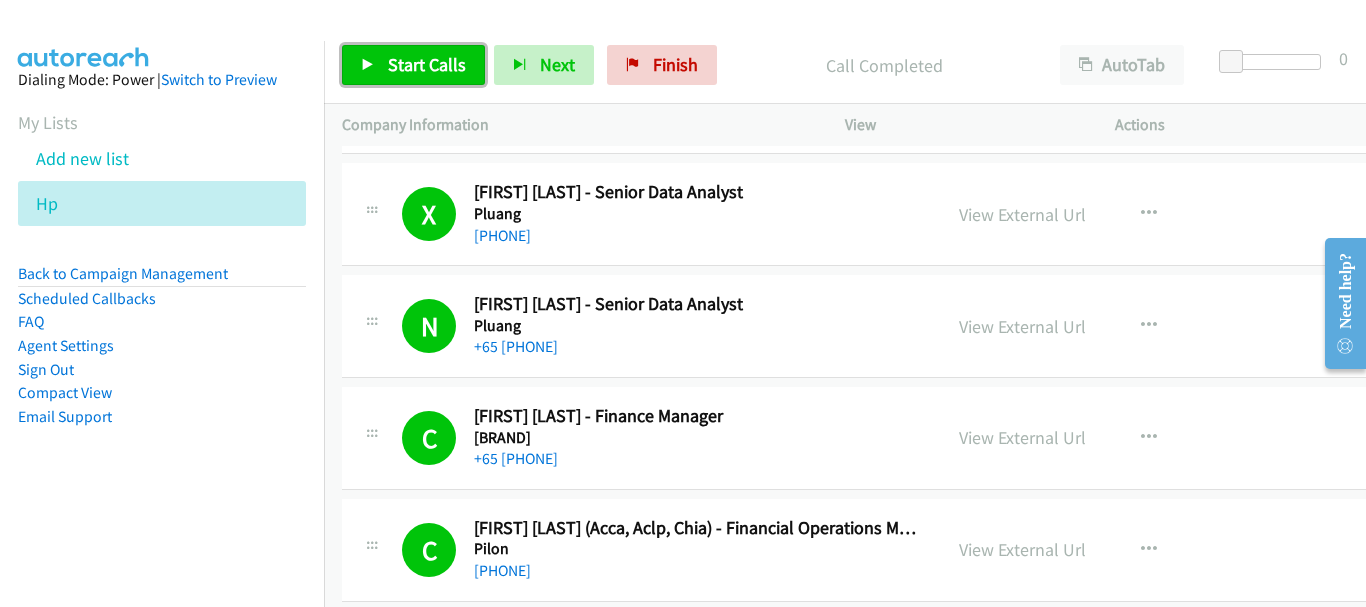 drag, startPoint x: 421, startPoint y: 65, endPoint x: 462, endPoint y: 145, distance: 89.89438 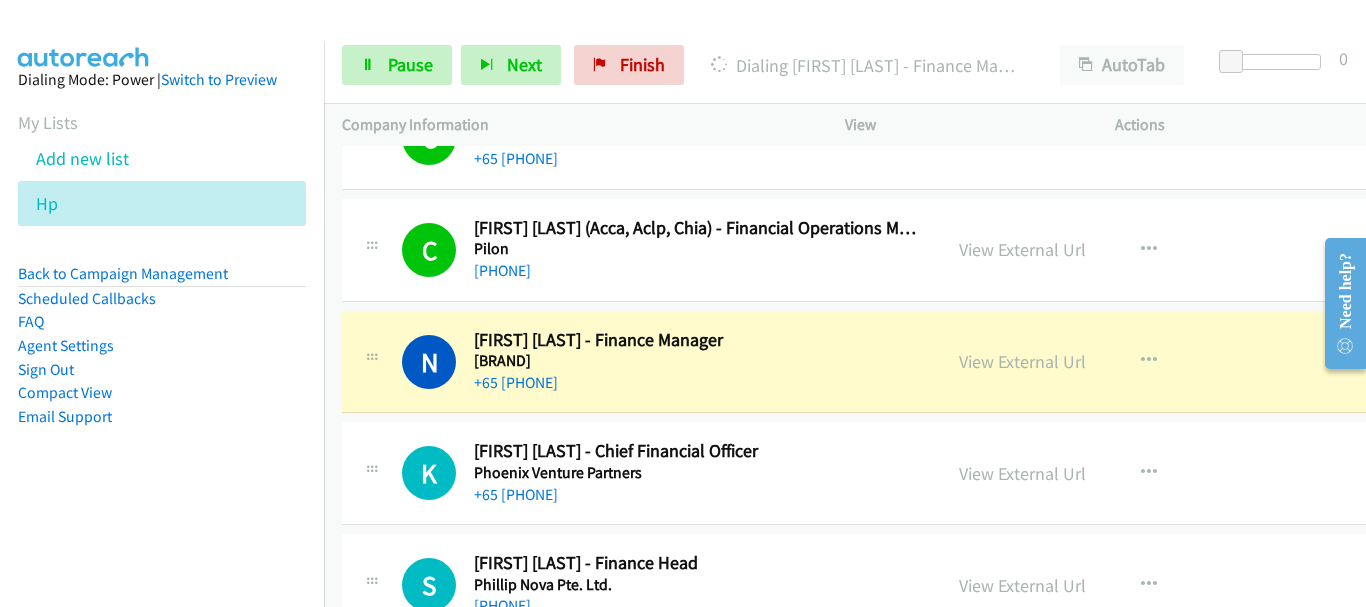 scroll, scrollTop: 4700, scrollLeft: 0, axis: vertical 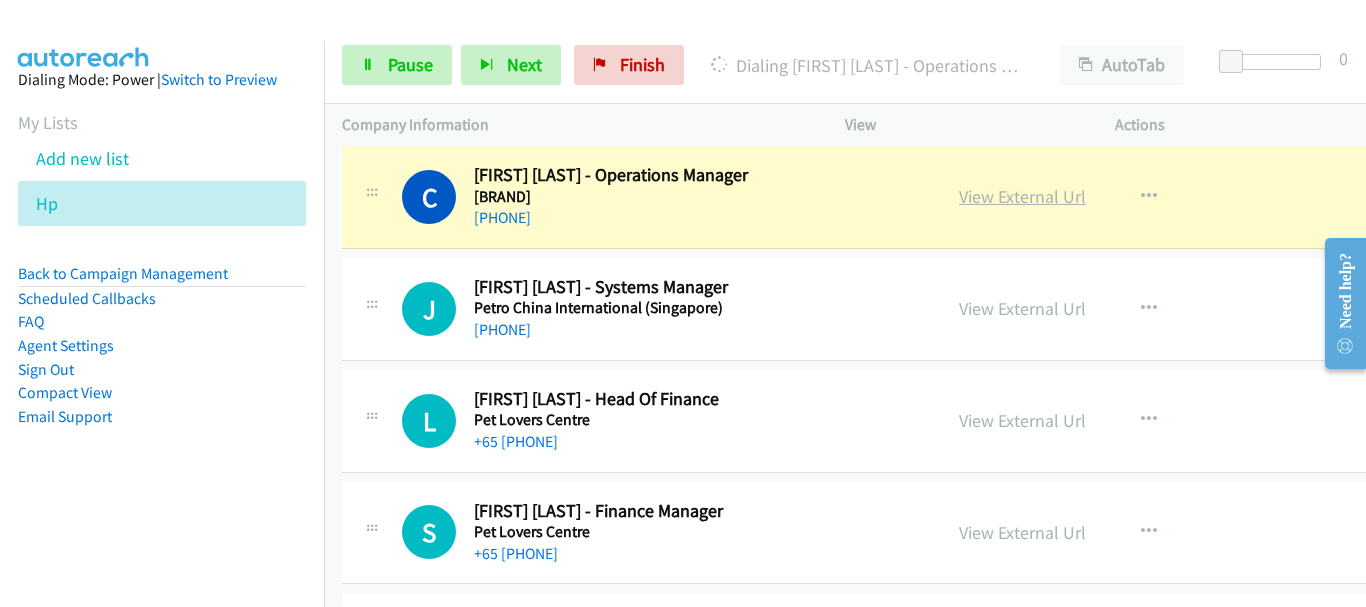 click on "View External Url" at bounding box center (1022, 196) 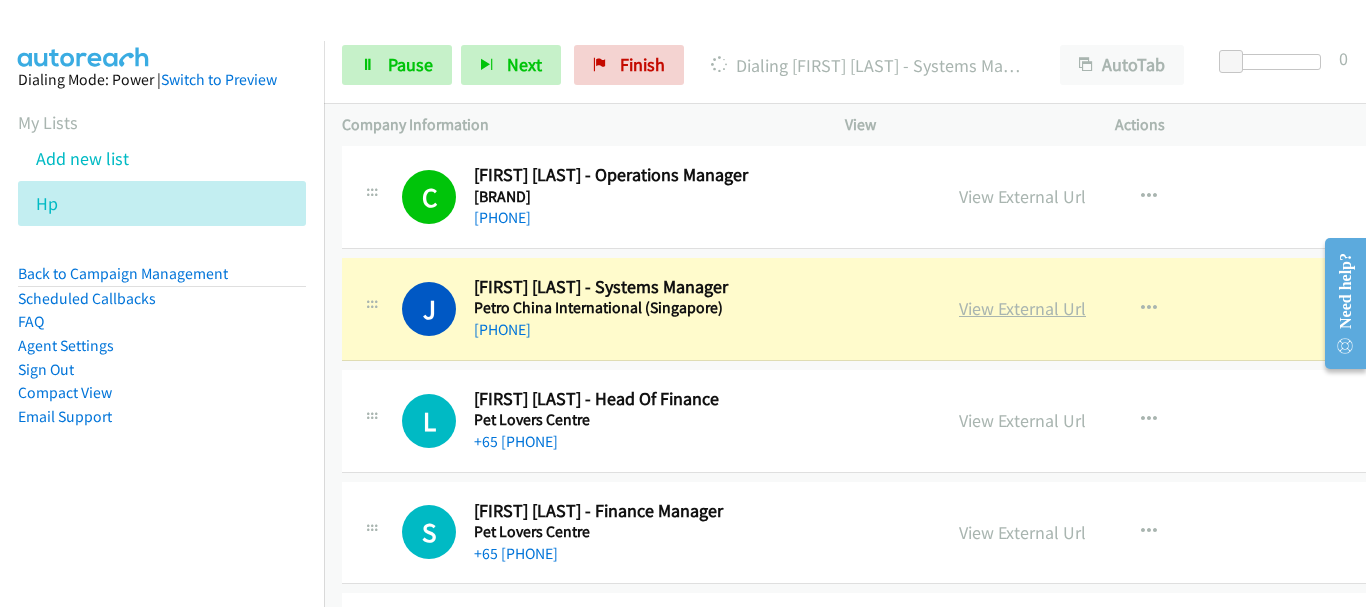 click on "View External Url" at bounding box center [1022, 308] 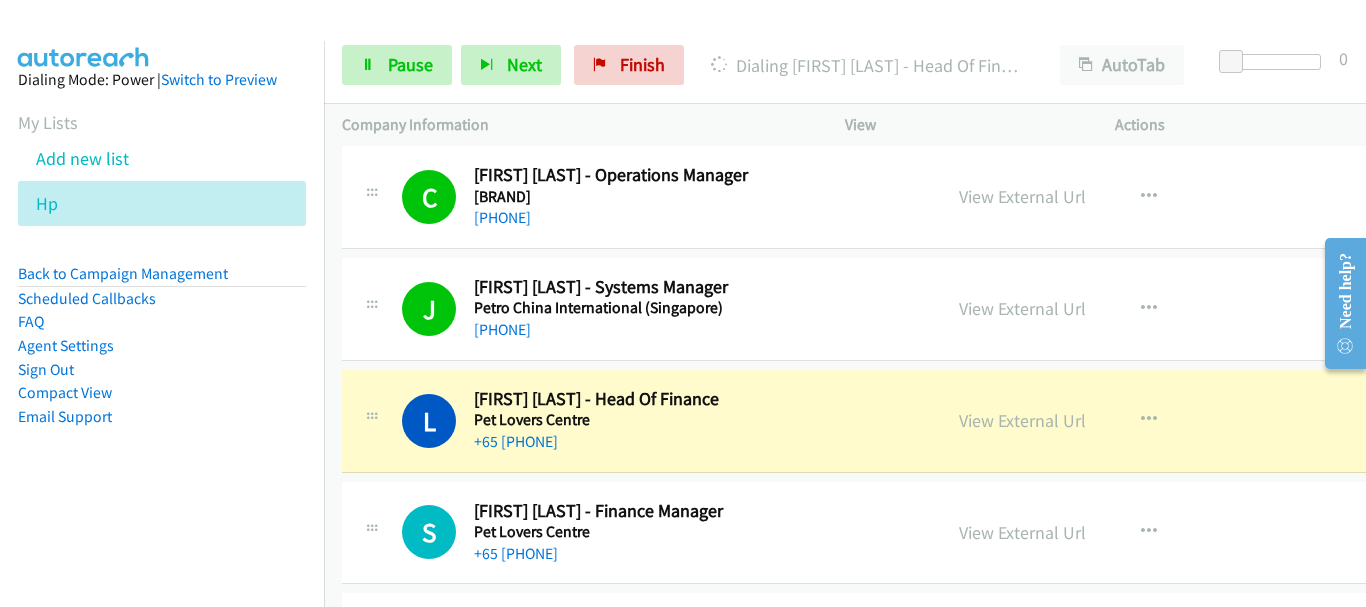 scroll, scrollTop: 5200, scrollLeft: 0, axis: vertical 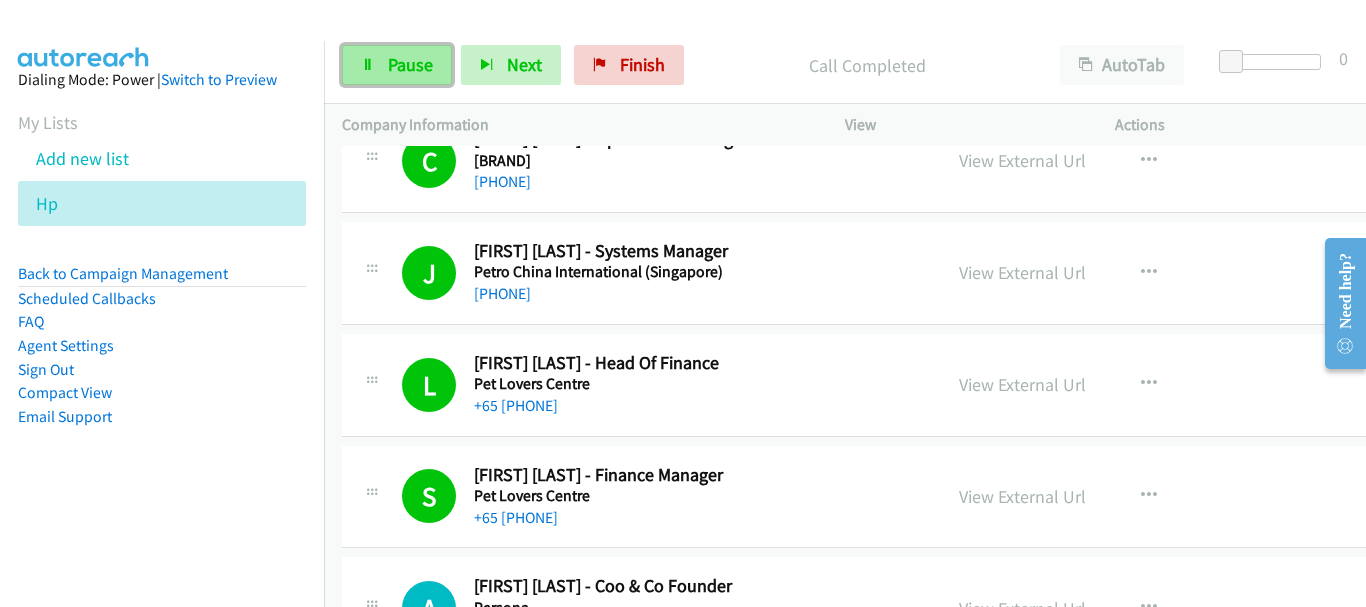 click on "Pause" at bounding box center (410, 64) 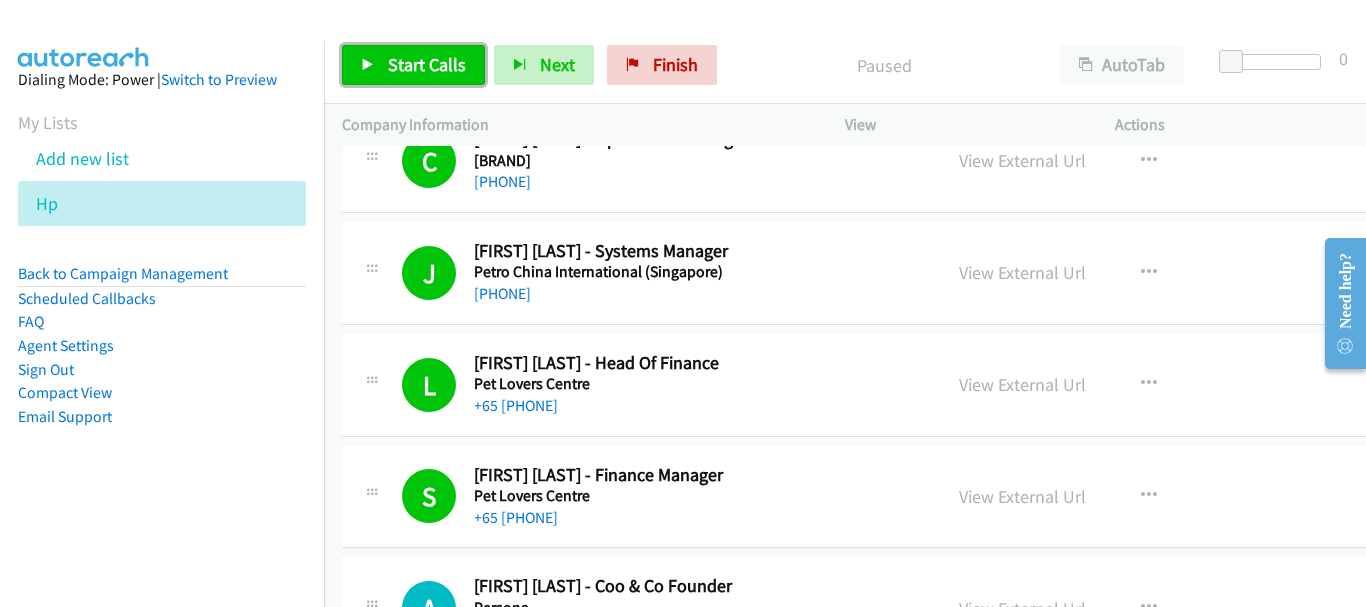 click on "Start Calls" at bounding box center [427, 64] 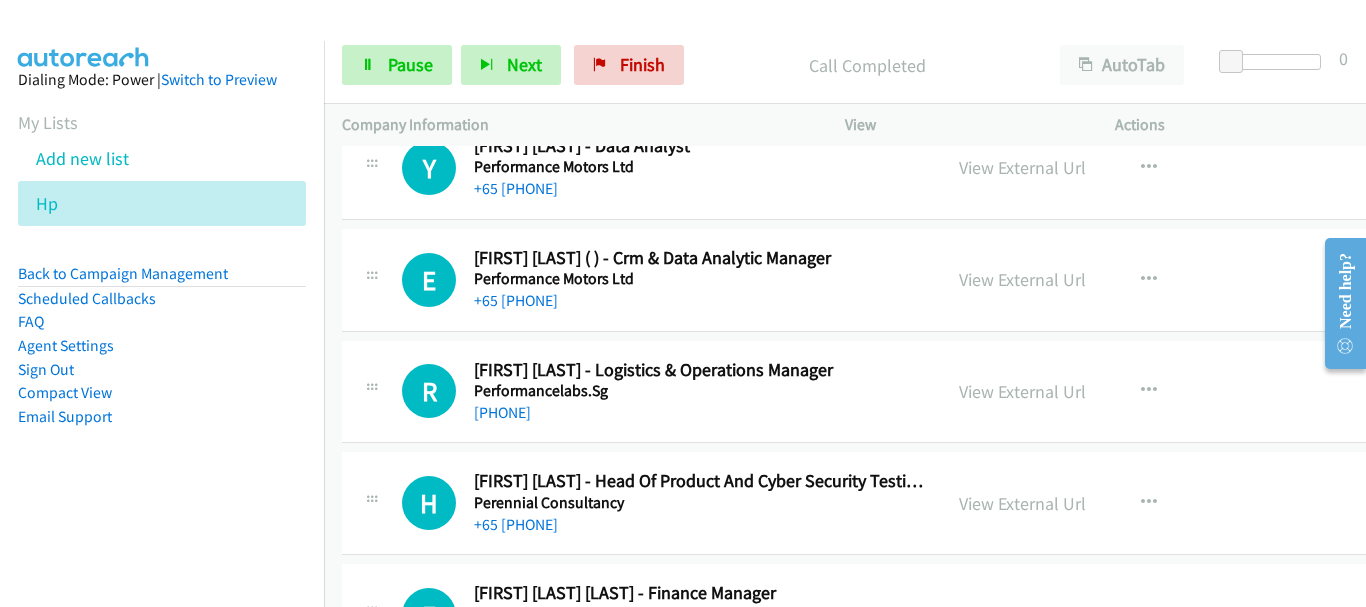 scroll, scrollTop: 6100, scrollLeft: 0, axis: vertical 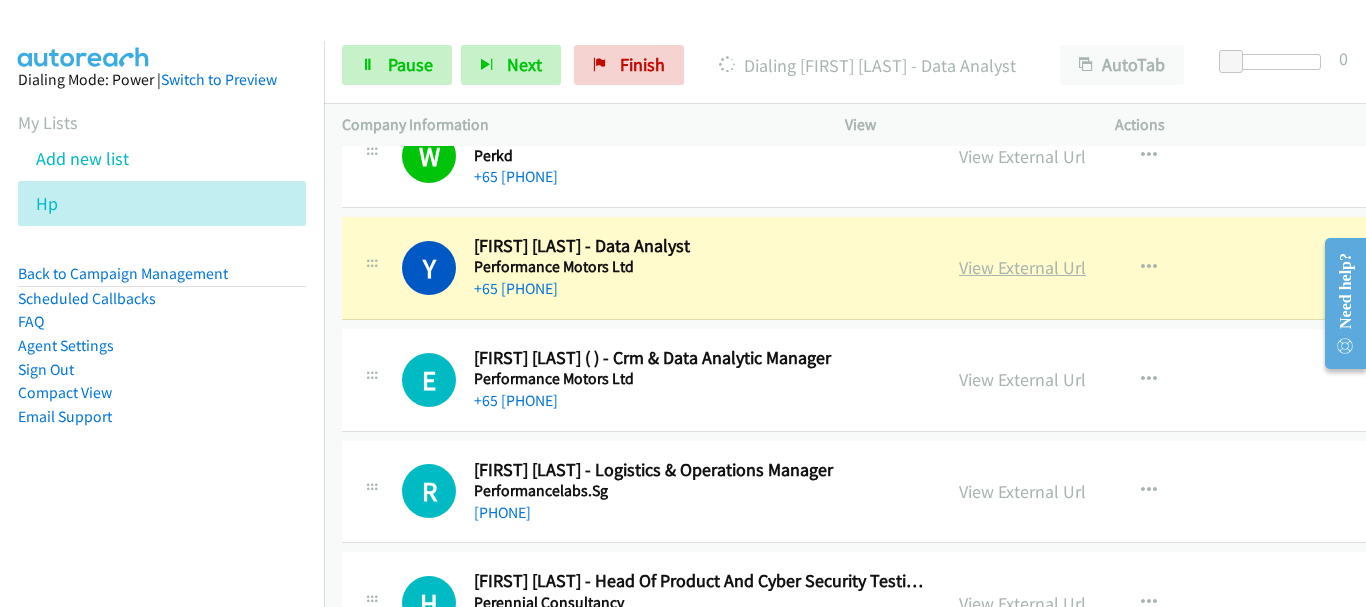 click on "View External Url" at bounding box center [1022, 267] 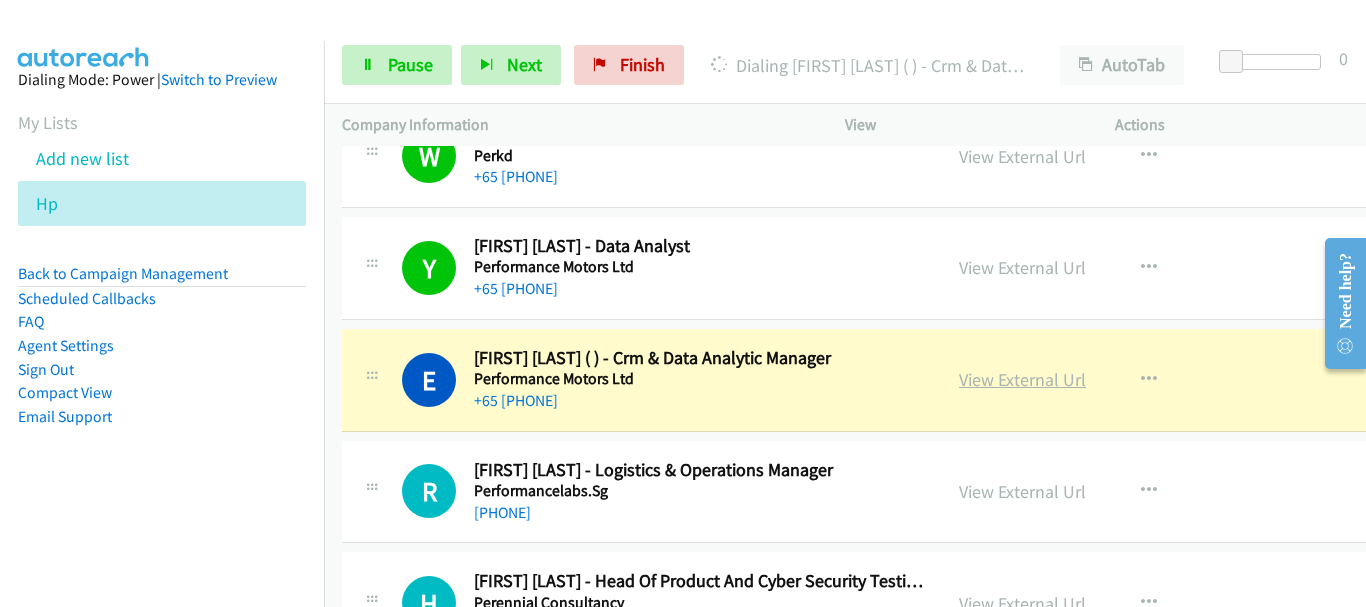click on "View External Url" at bounding box center (1022, 379) 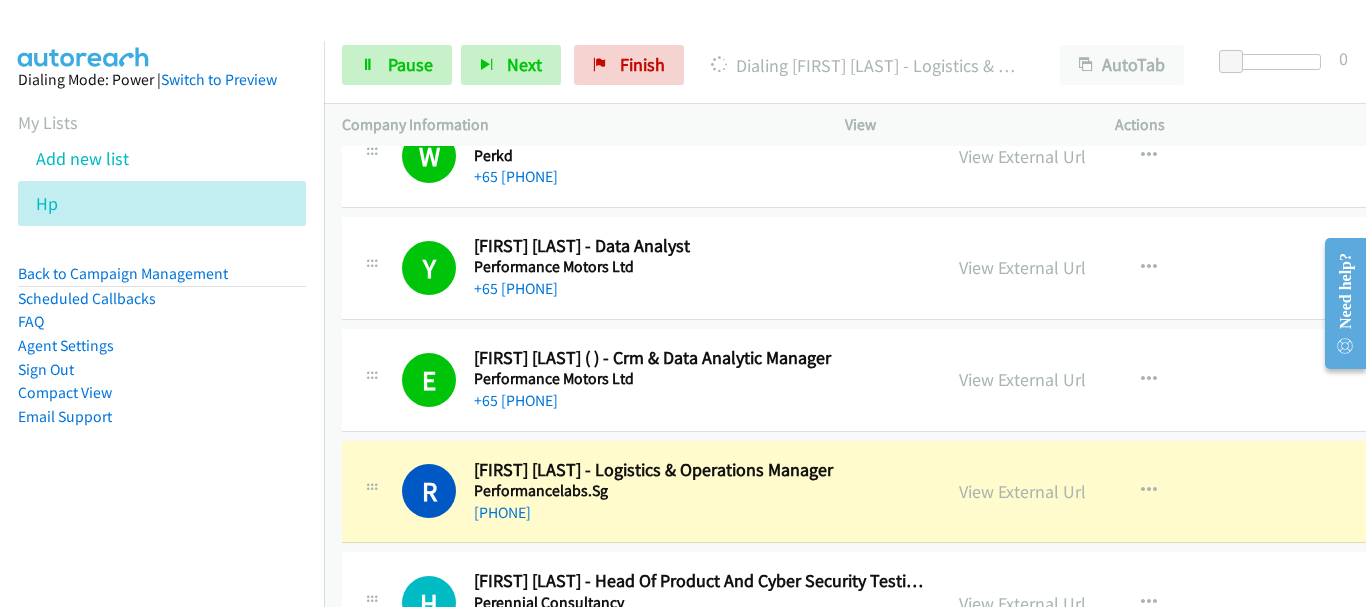 scroll, scrollTop: 5900, scrollLeft: 0, axis: vertical 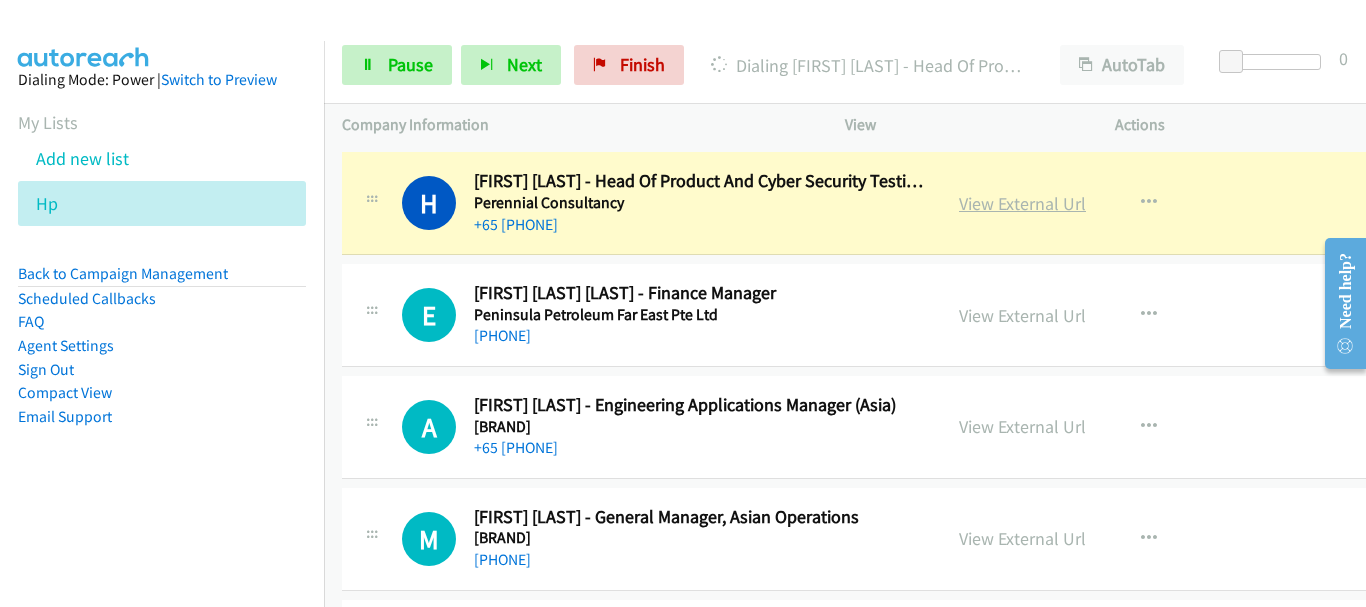 click on "View External Url" at bounding box center (1022, 203) 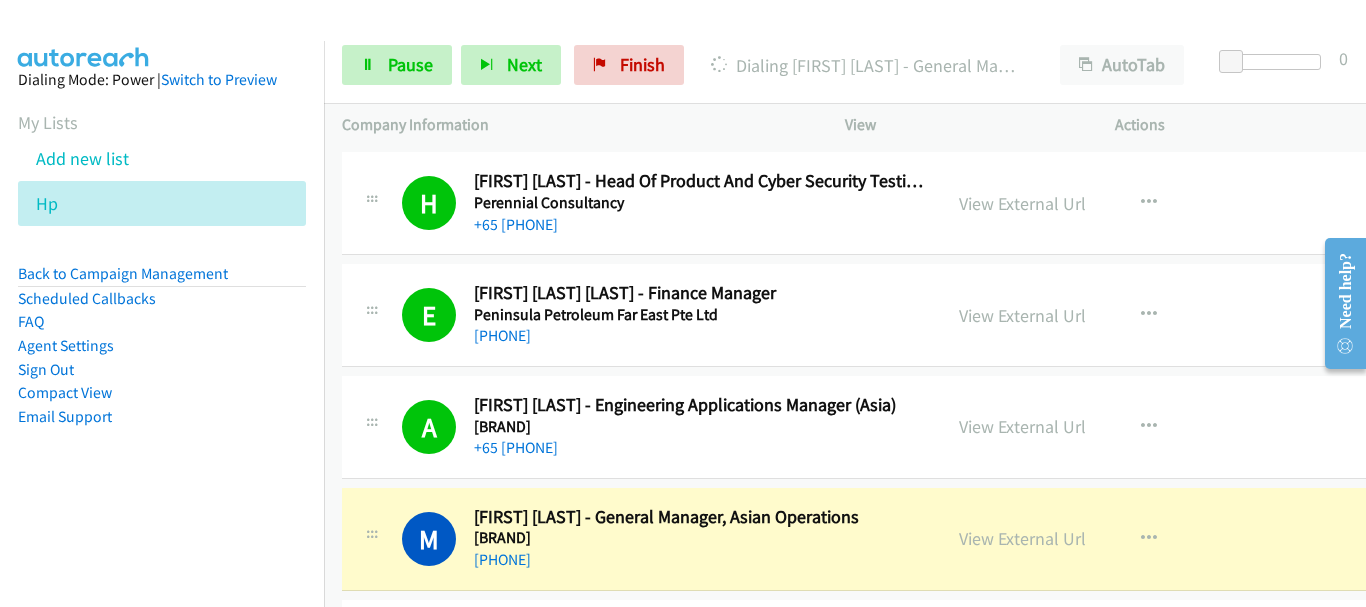 click on "E Callback Scheduled [FIRST] [LAST] - Finance Manager Peninsula Petroleum Far East Pte Ltd Asia/[COUNTRY] [PHONE] View External Url View External Url Schedule/Manage Callback Start Calls Here Remove from list Add to do not call list Reset Call Status" at bounding box center (905, 316) 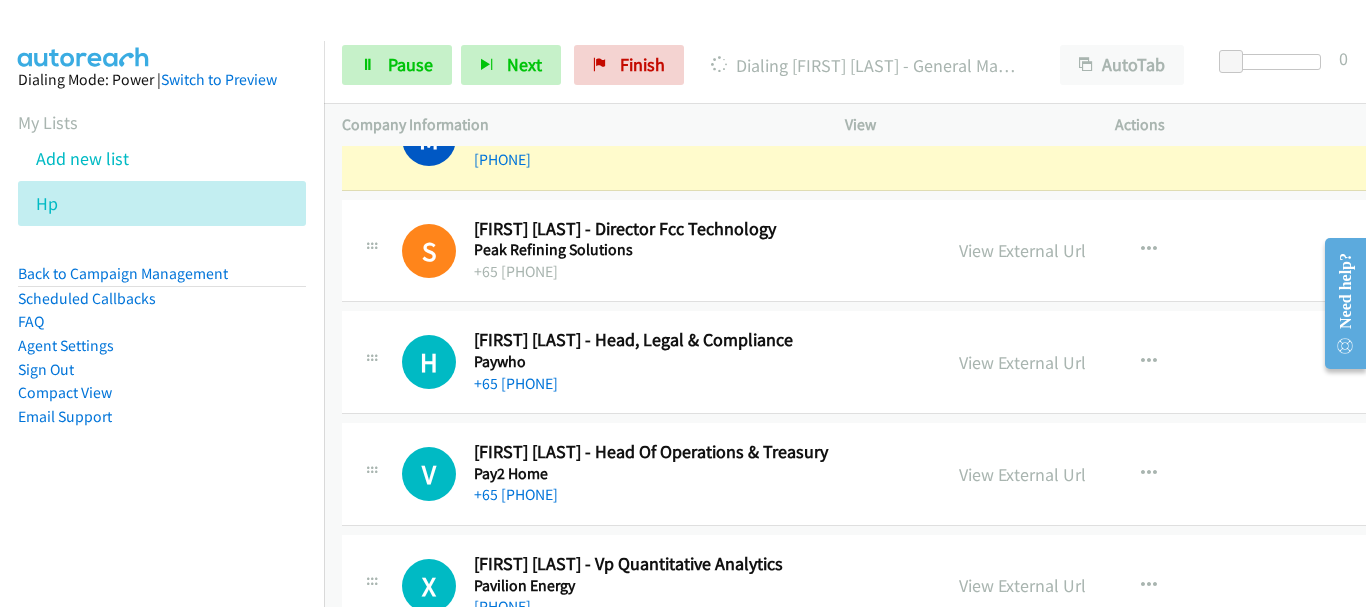 scroll, scrollTop: 6300, scrollLeft: 0, axis: vertical 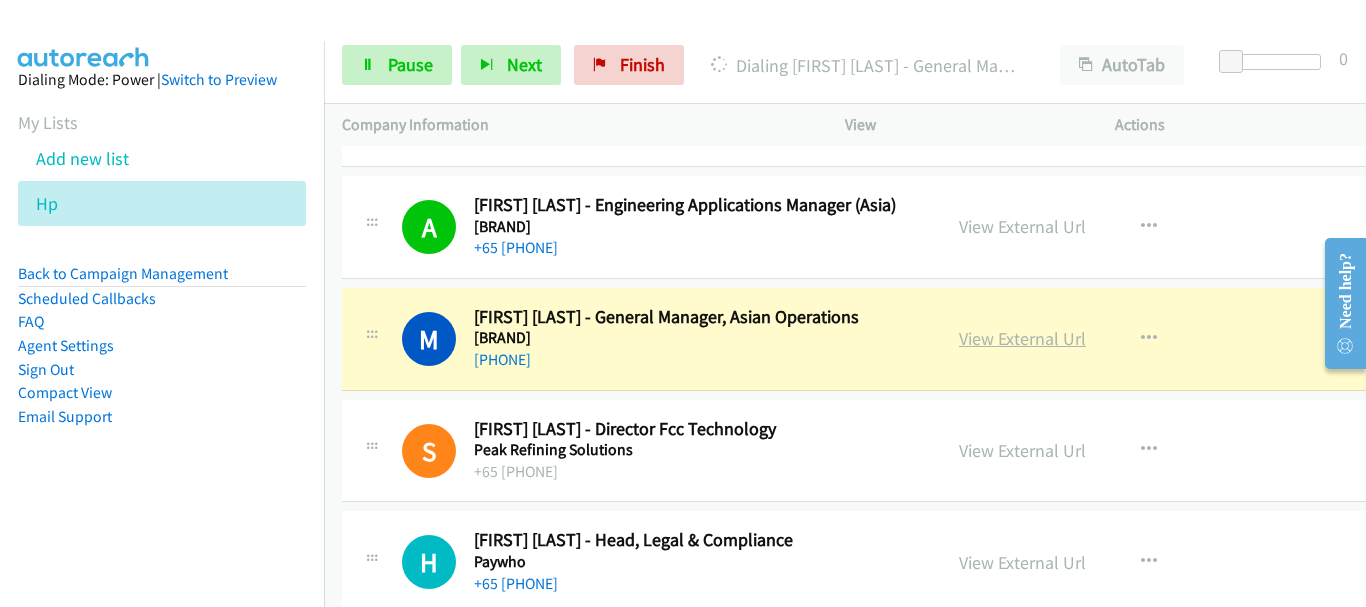click on "View External Url" at bounding box center [1022, 338] 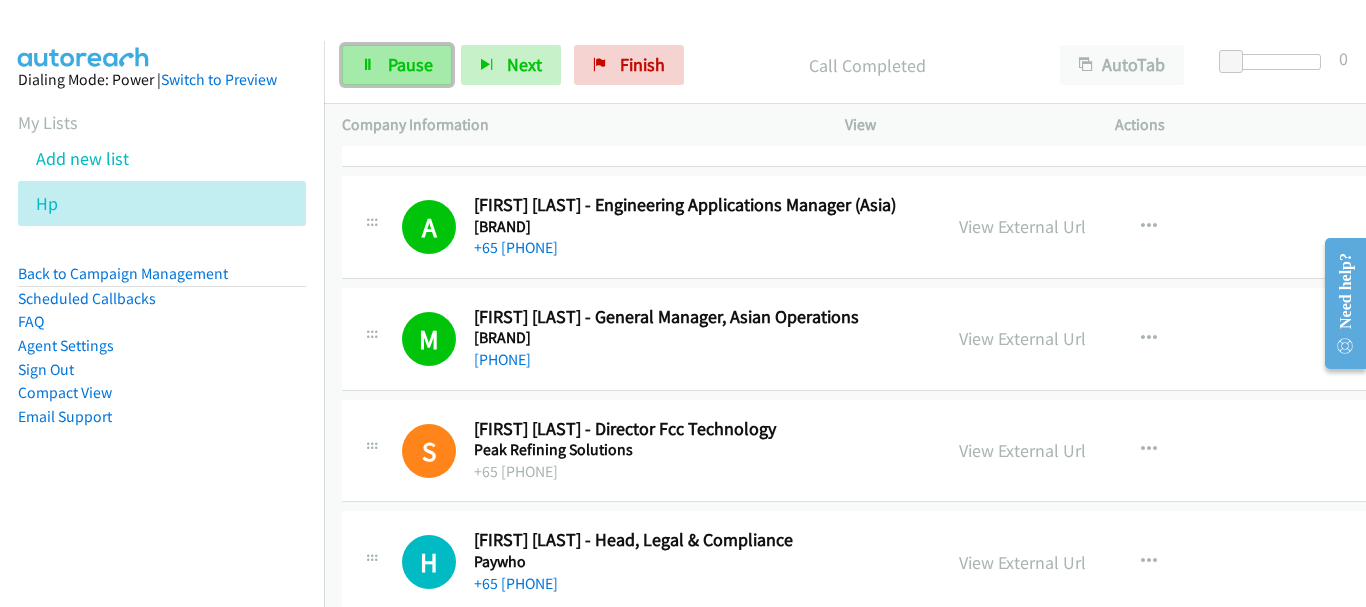 click on "Pause" at bounding box center (410, 64) 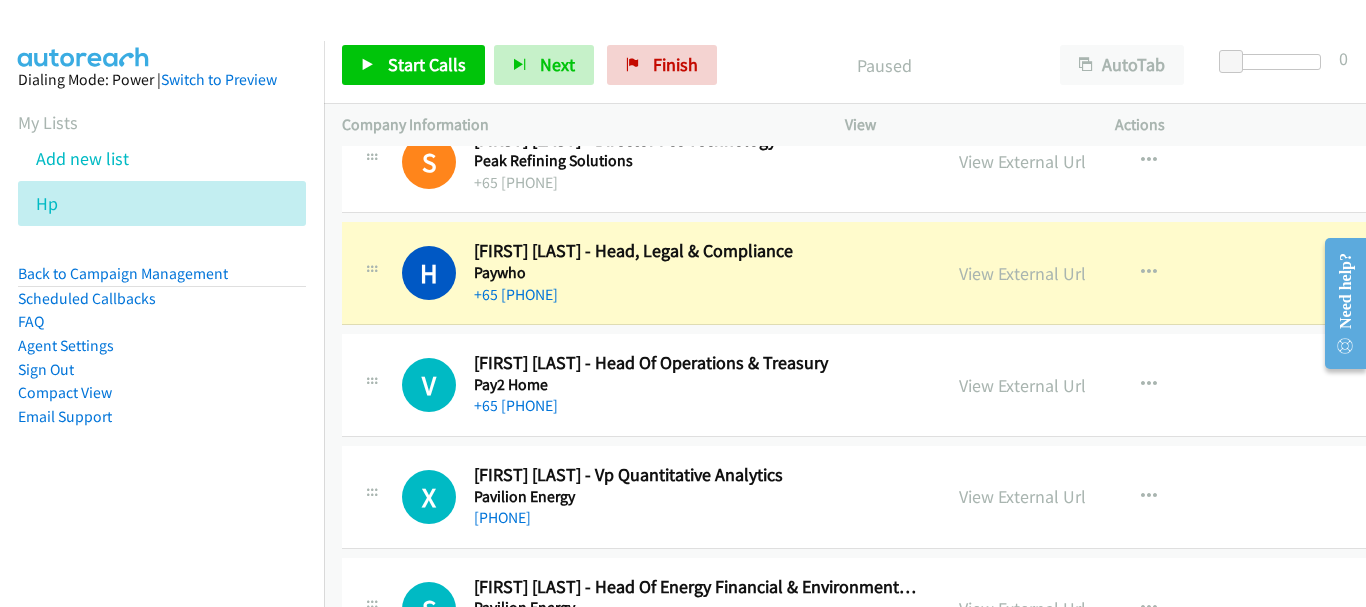 scroll, scrollTop: 6600, scrollLeft: 0, axis: vertical 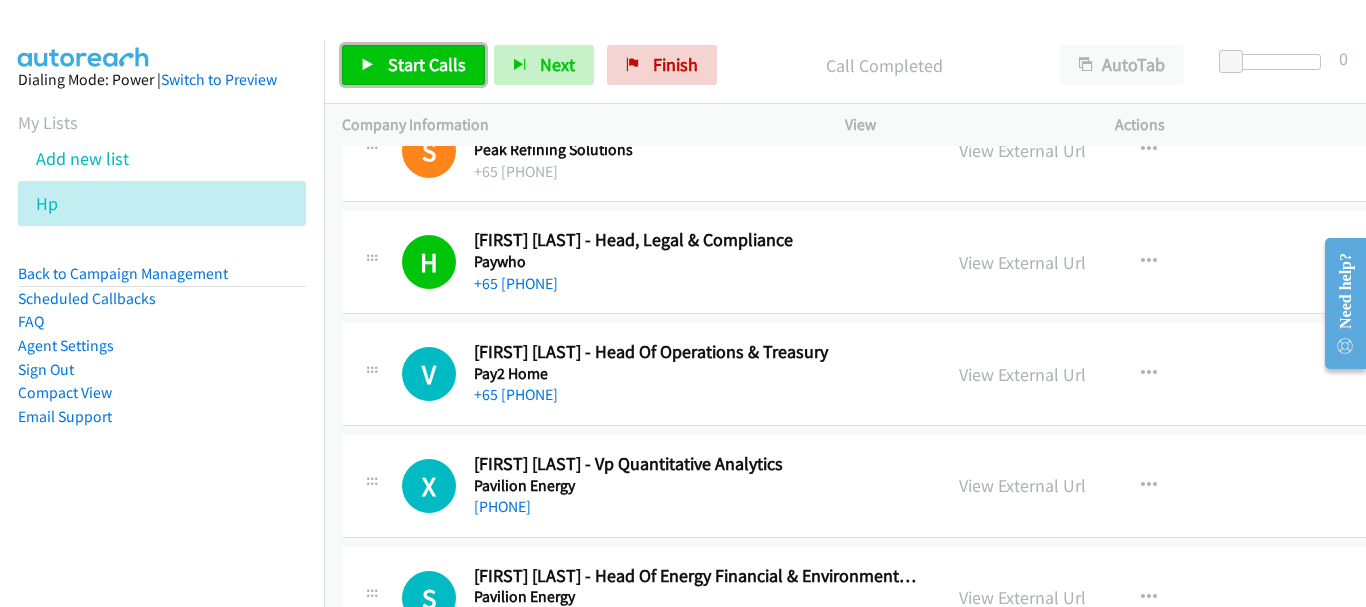 click on "Start Calls" at bounding box center [427, 64] 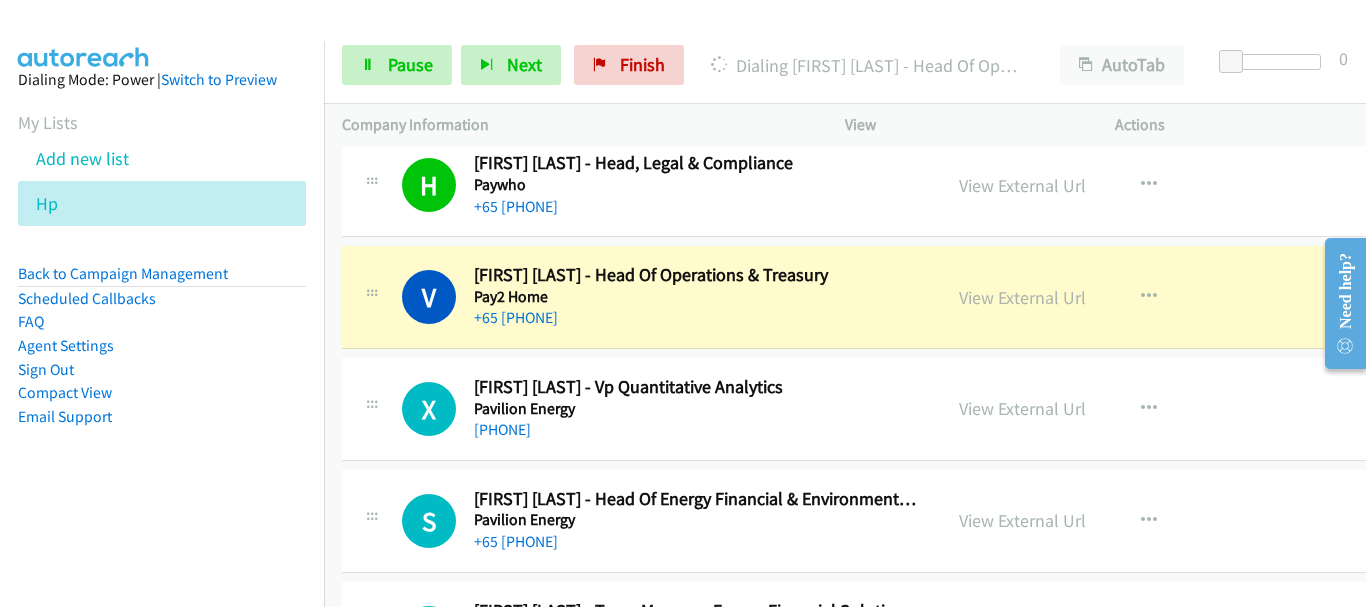 scroll, scrollTop: 6700, scrollLeft: 0, axis: vertical 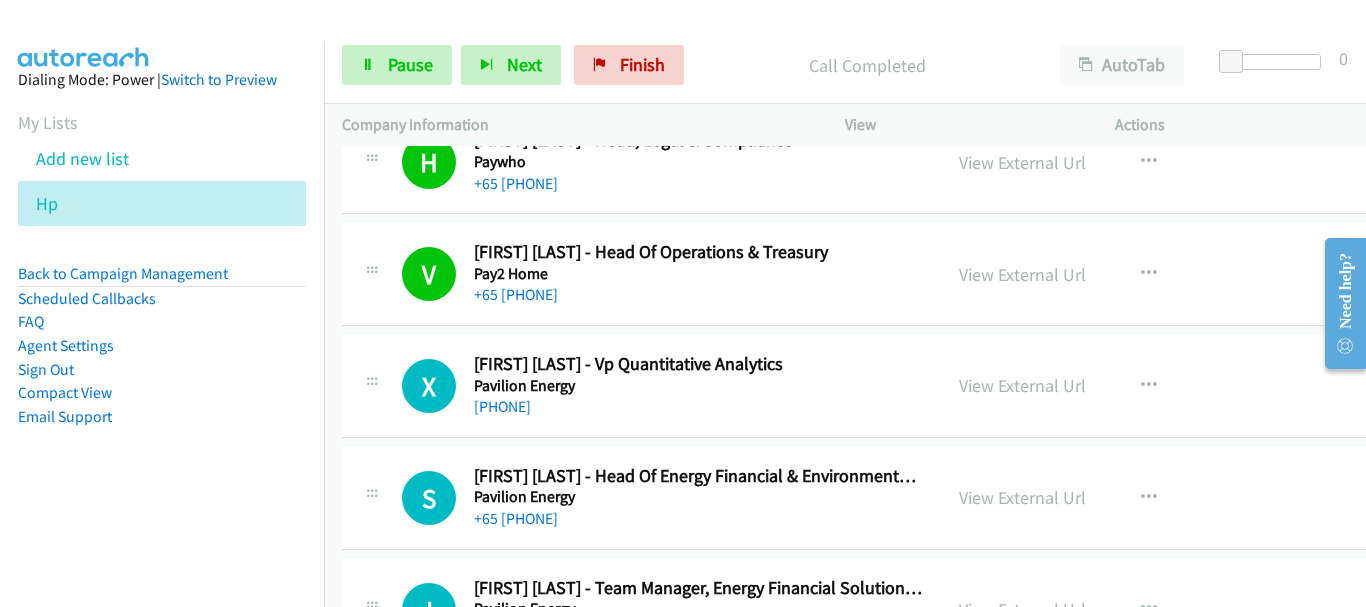 click on "Call Completed" at bounding box center [867, 65] 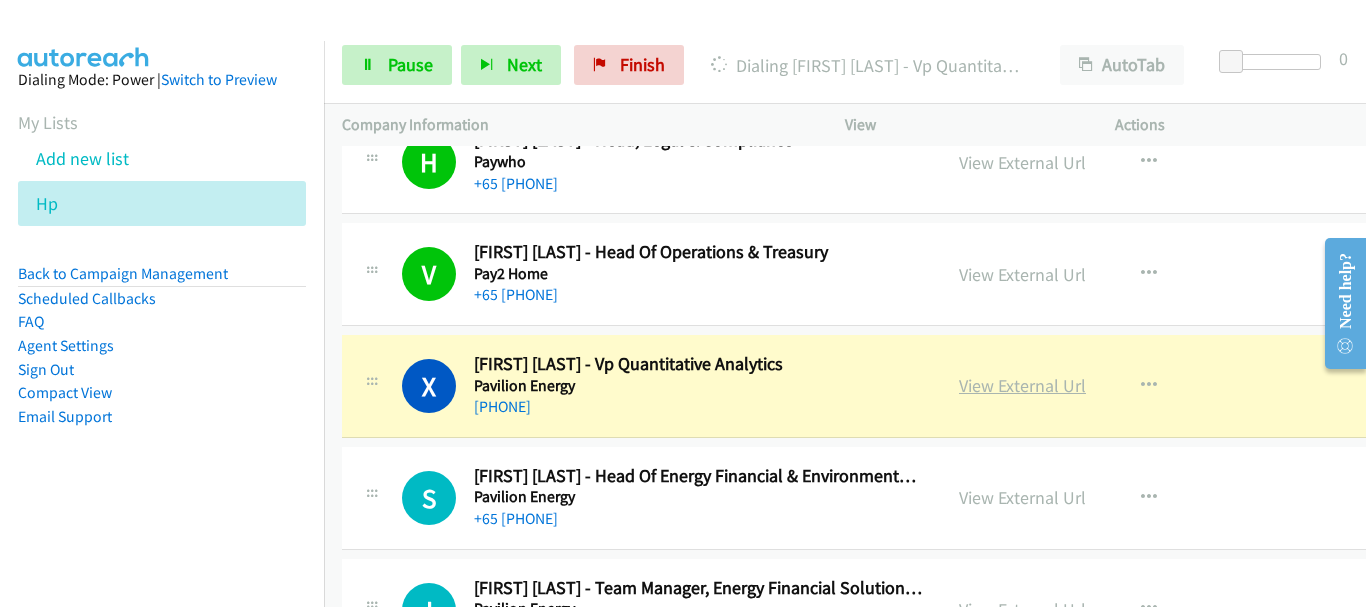 click on "View External Url" at bounding box center [1022, 385] 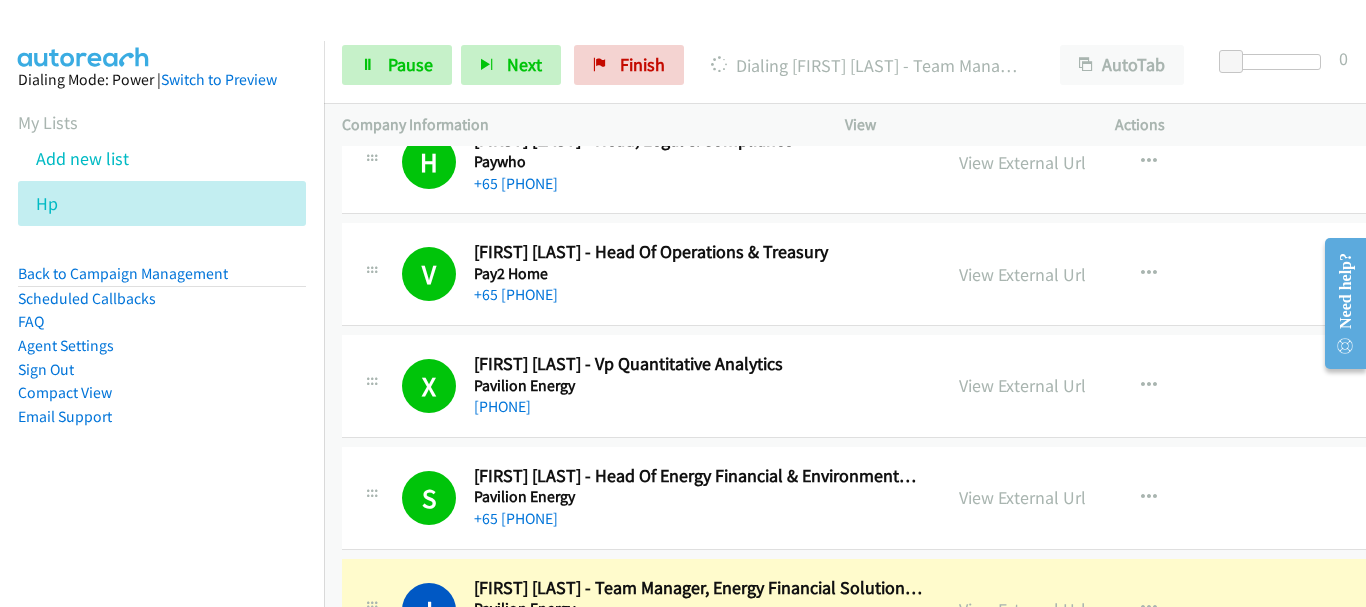 scroll, scrollTop: 7100, scrollLeft: 0, axis: vertical 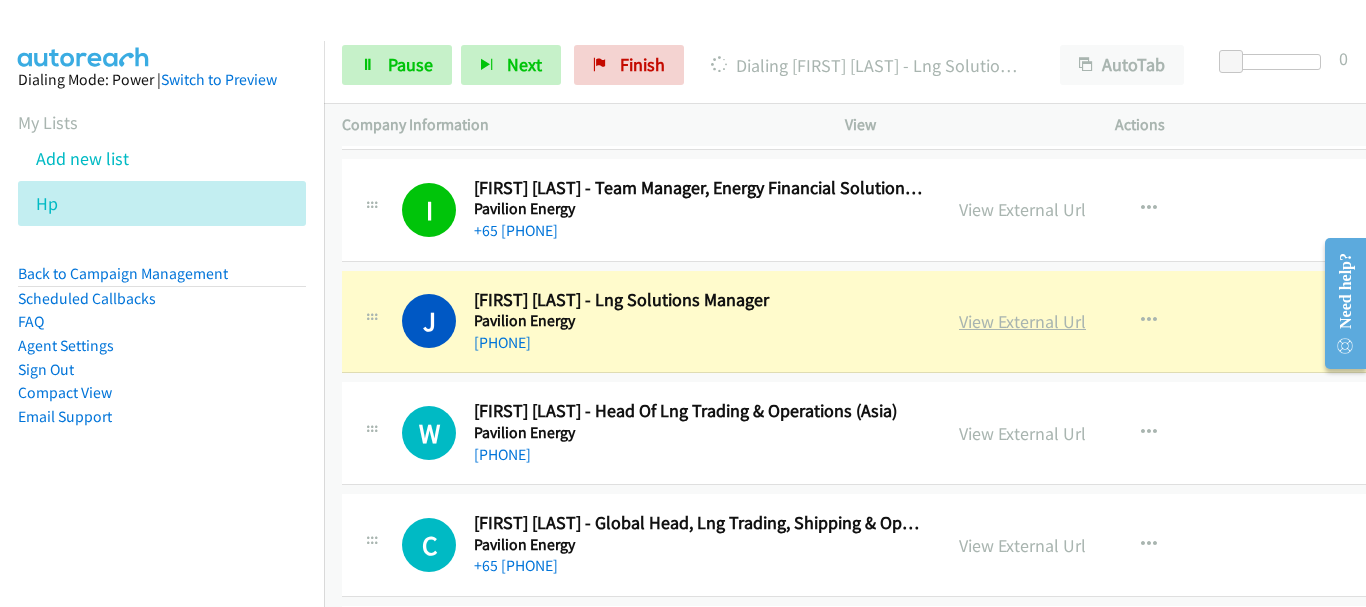 click on "View External Url" at bounding box center (1022, 321) 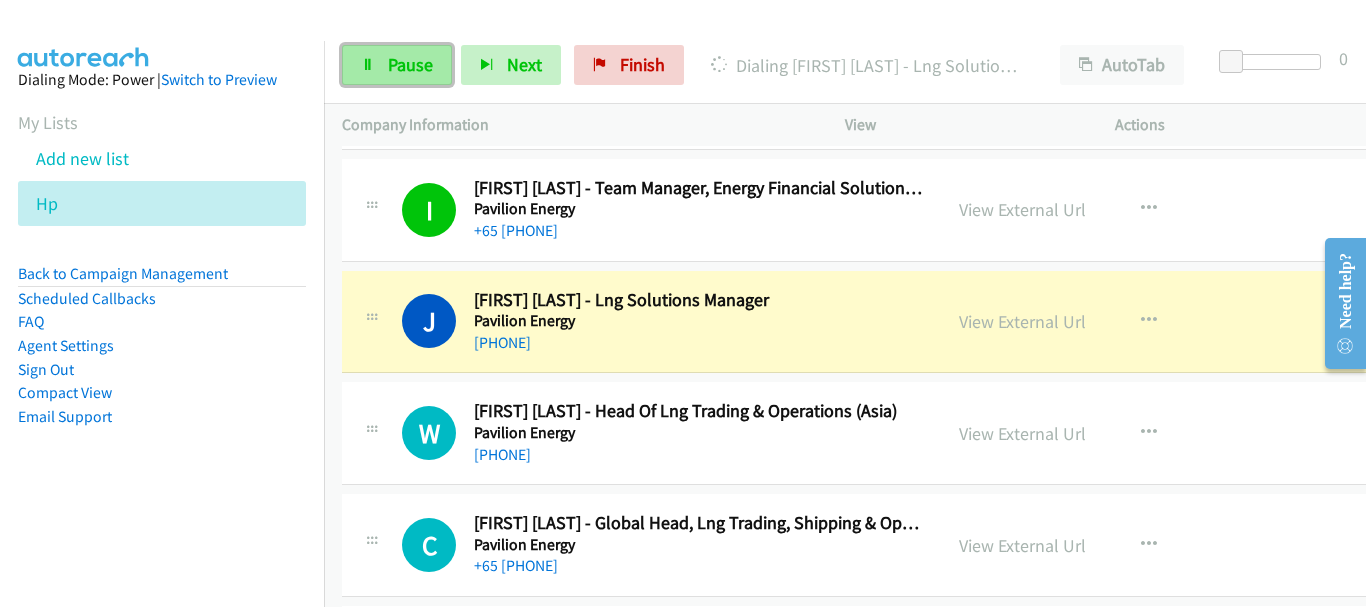 click on "Pause" at bounding box center [397, 65] 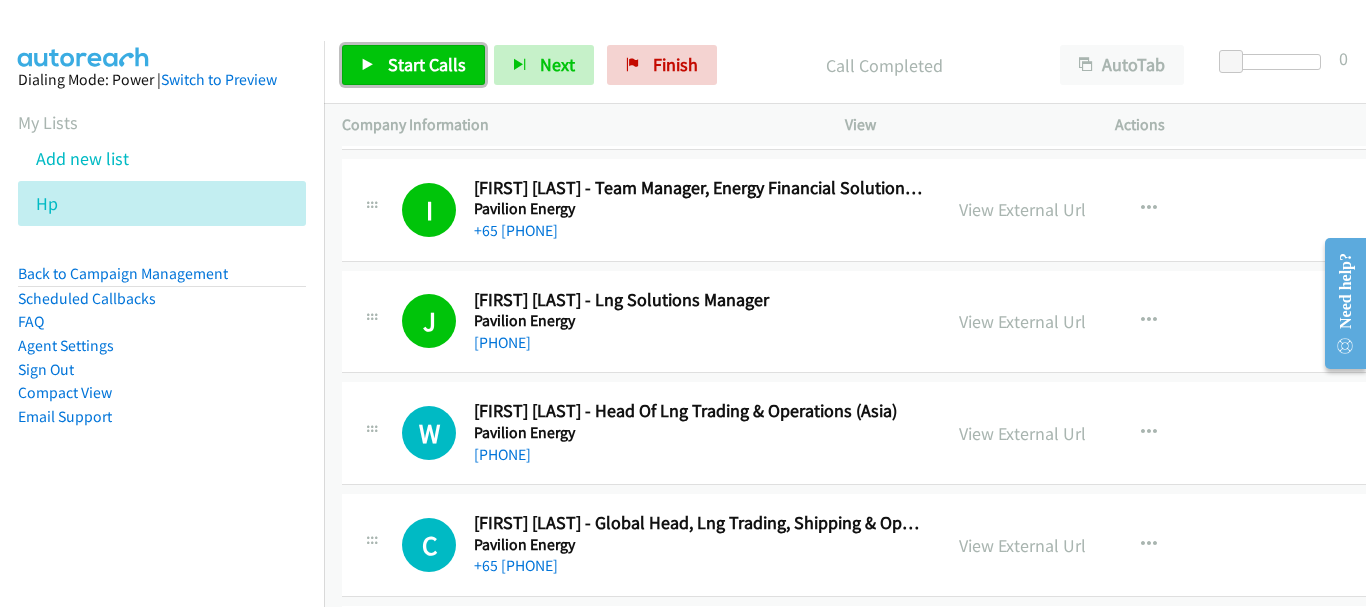 click on "Start Calls" at bounding box center (427, 64) 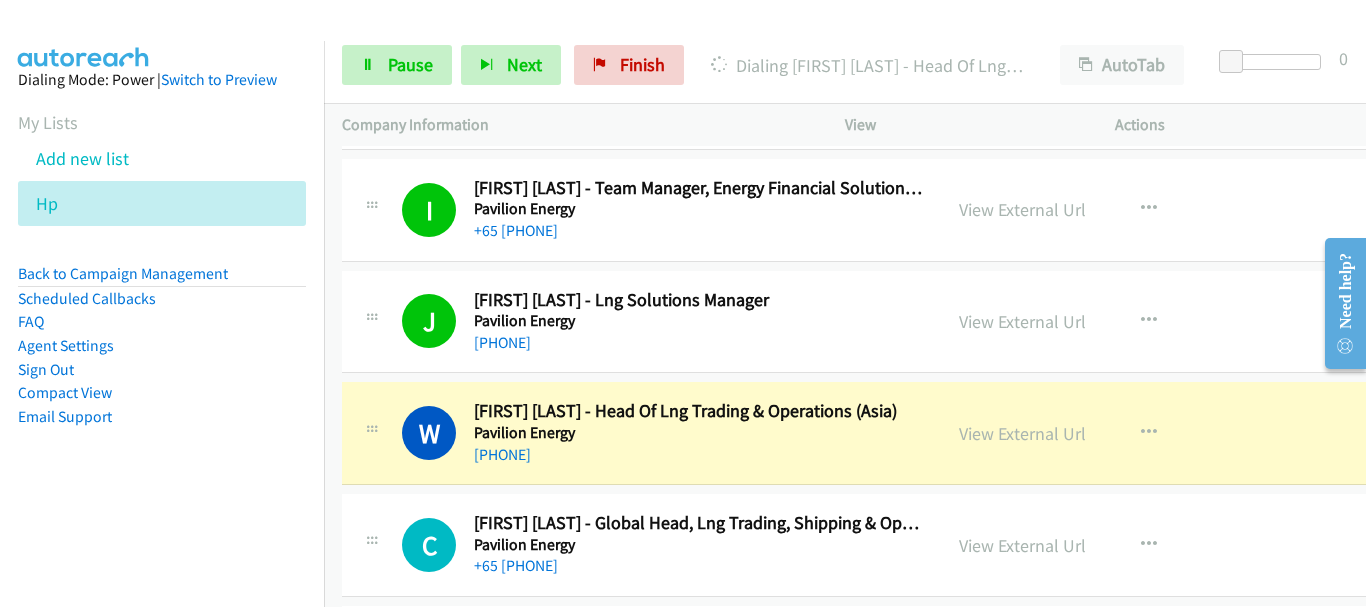 scroll, scrollTop: 7200, scrollLeft: 0, axis: vertical 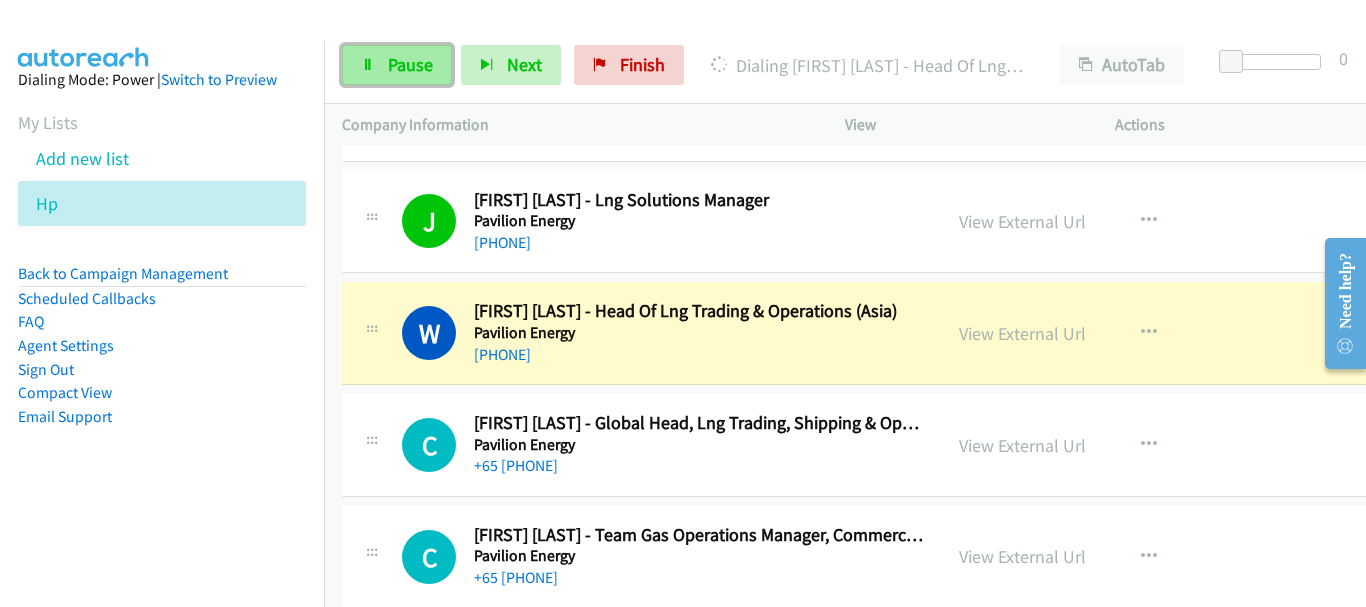 click on "Pause" at bounding box center (397, 65) 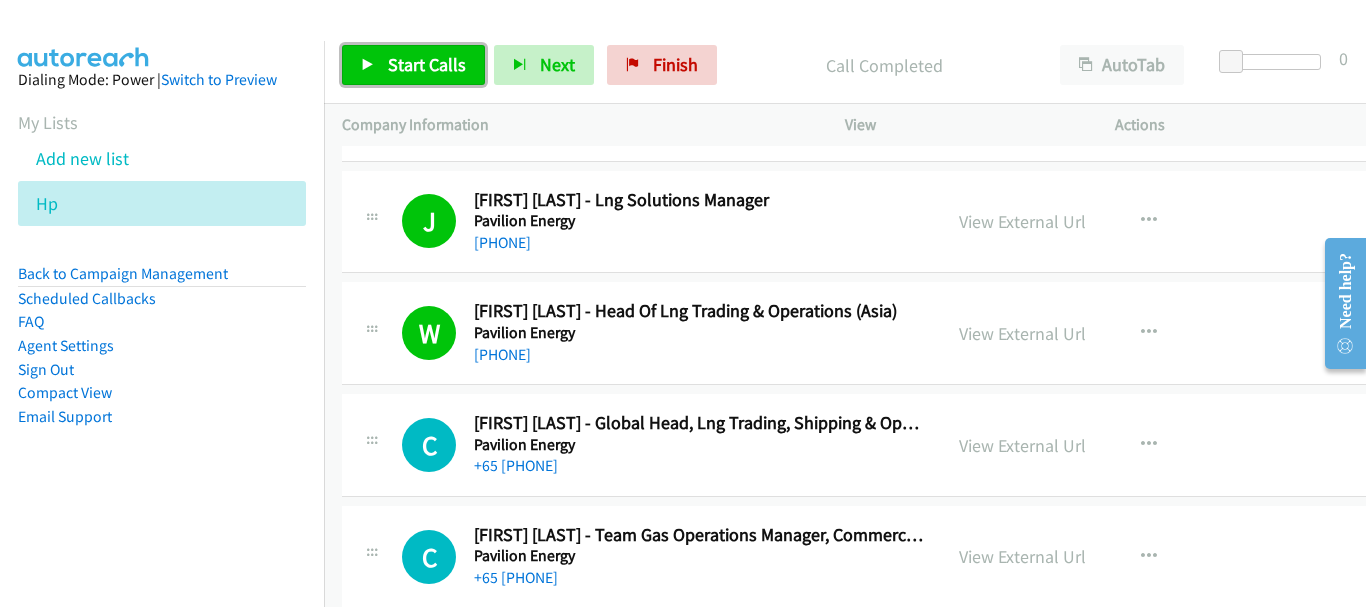 drag, startPoint x: 450, startPoint y: 62, endPoint x: 323, endPoint y: 10, distance: 137.23338 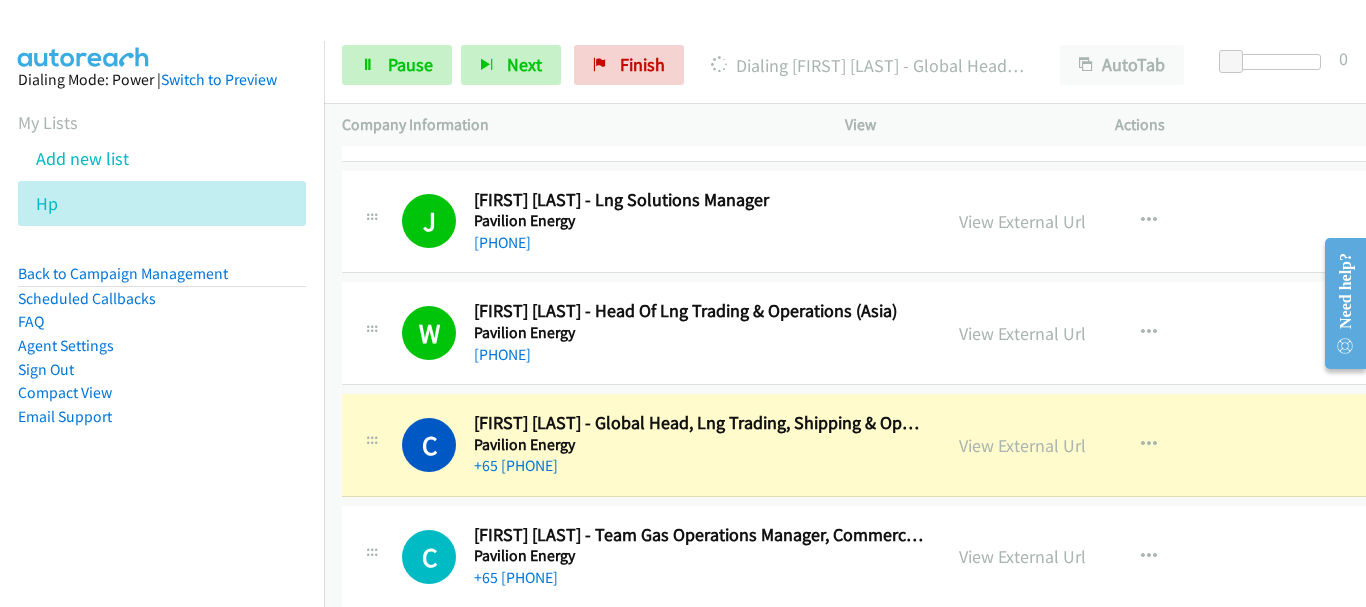 scroll, scrollTop: 7400, scrollLeft: 0, axis: vertical 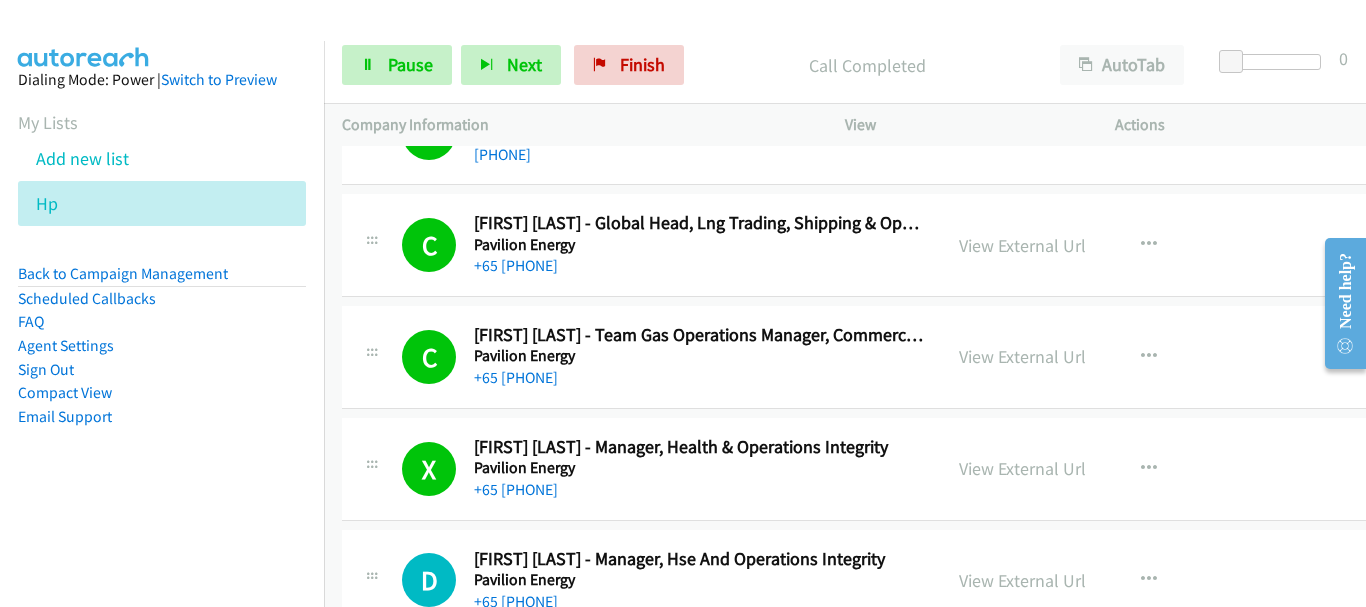 click on "C
Callback Scheduled
[FIRST] [LAST] - Global Head, Lng Trading, Shipping & Operations
Pavilion Energy
Asia/Singapore
+65 [PHONE]
View External Url
View External Url
Schedule/Manage Callback
Start Calls Here
Remove from list
Add to do not call list
Reset Call Status" at bounding box center (905, 245) 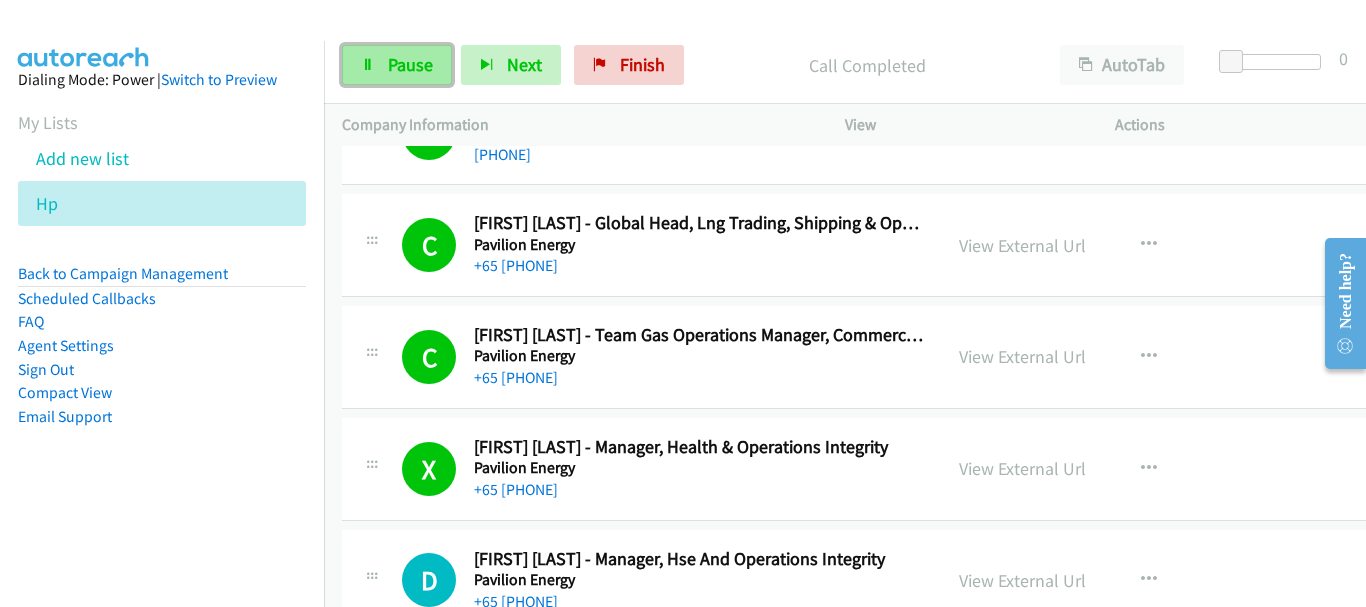 click on "Pause" at bounding box center (410, 64) 